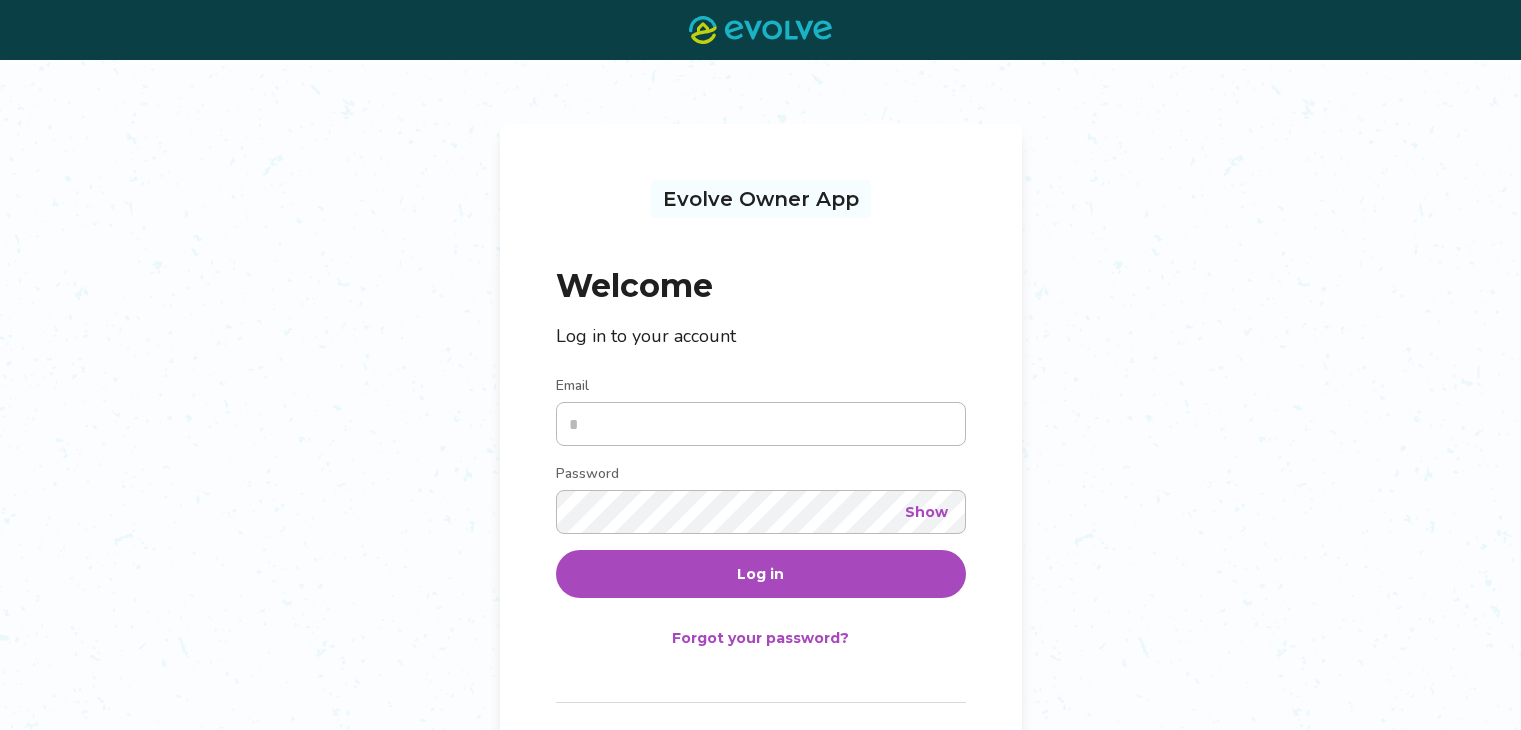scroll, scrollTop: 0, scrollLeft: 0, axis: both 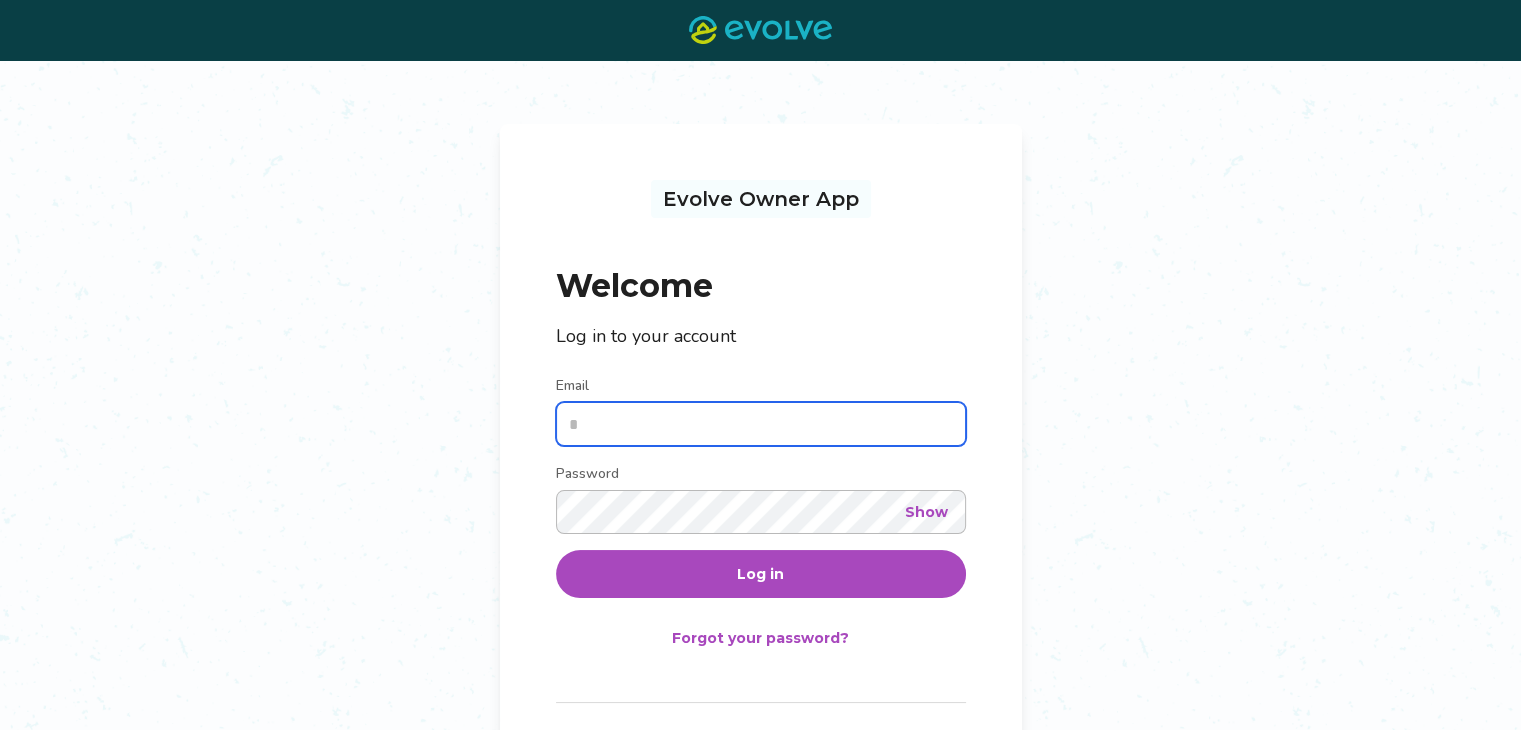 type on "**********" 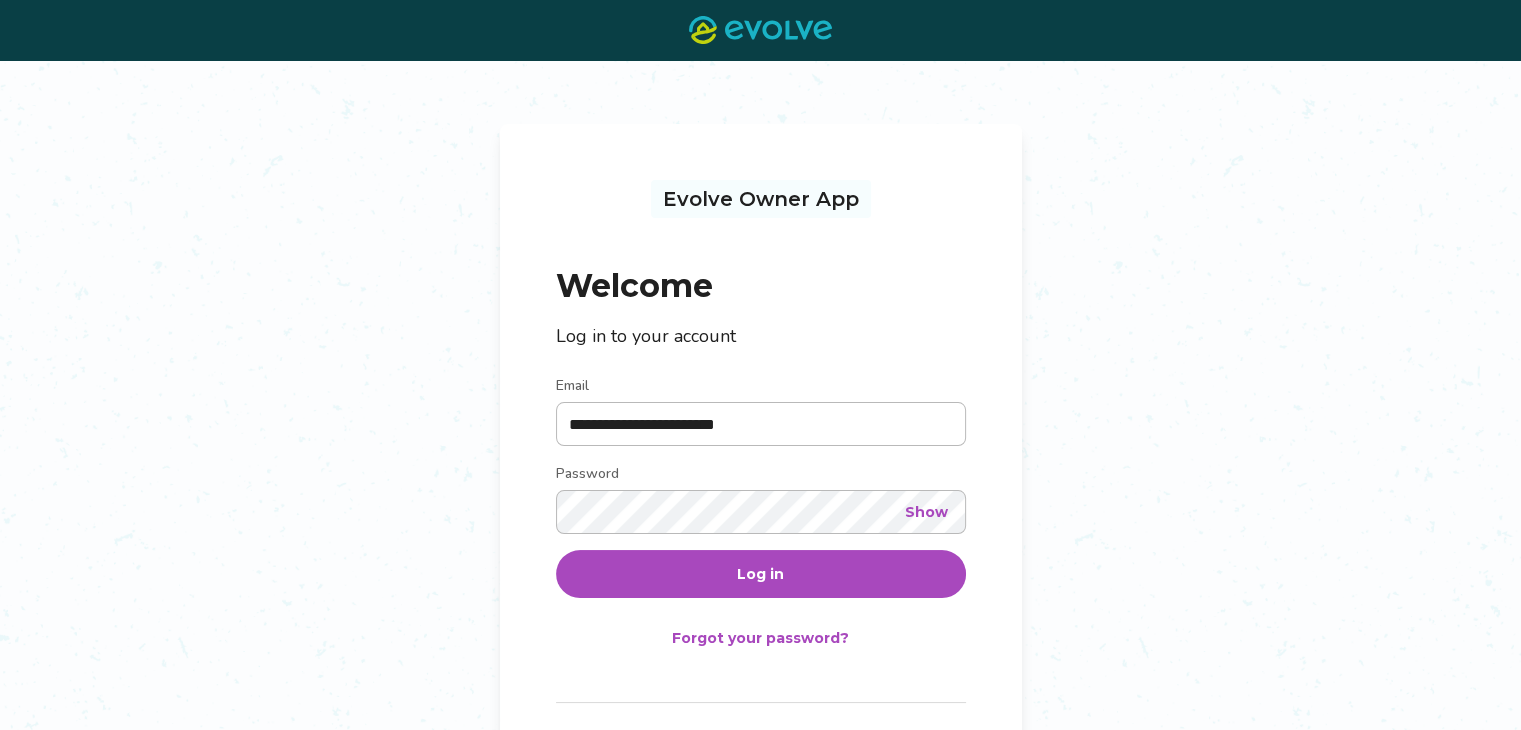 click on "Log in" at bounding box center (760, 574) 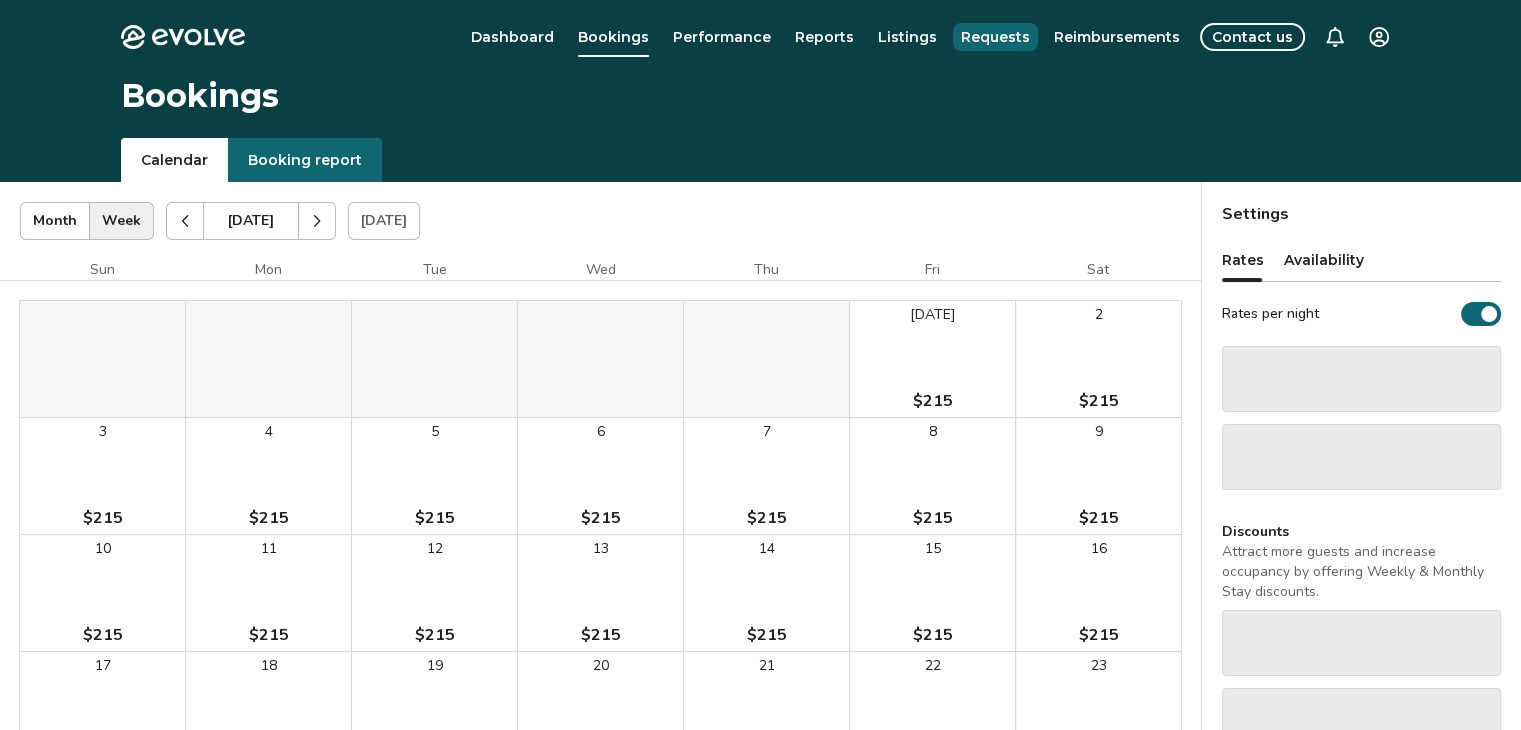 click on "Requests" at bounding box center [995, 37] 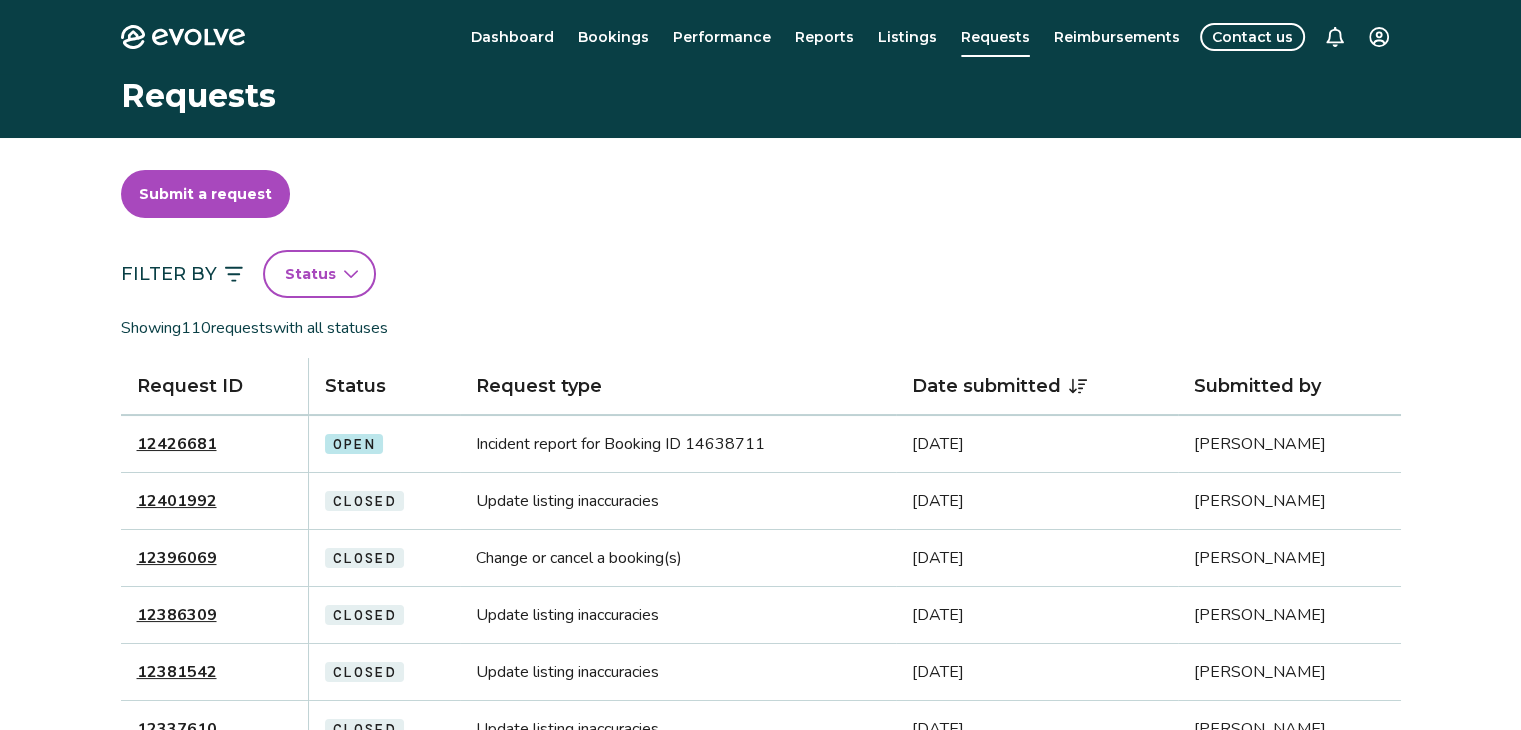 click on "Incident report for Booking ID 14638711" at bounding box center (678, 444) 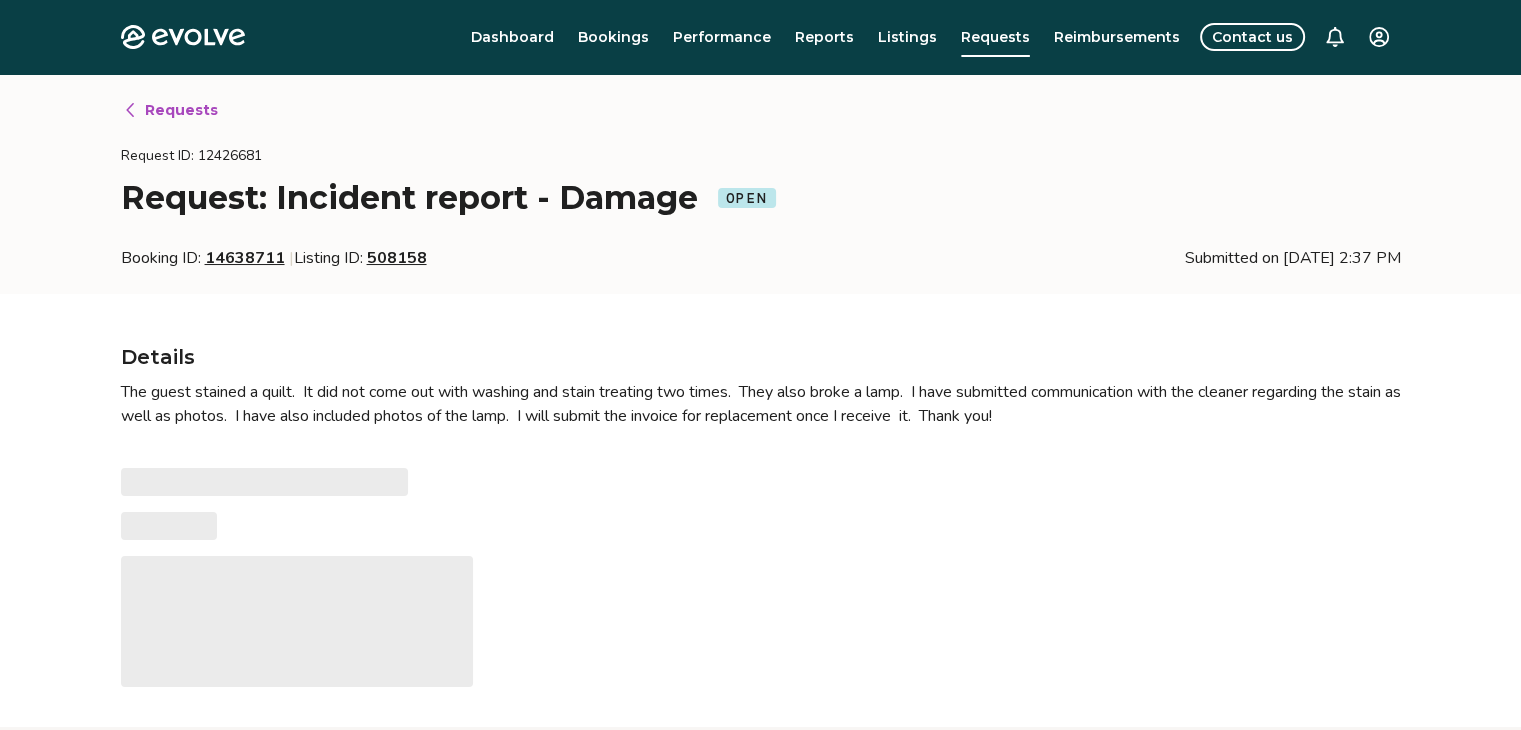 type on "*" 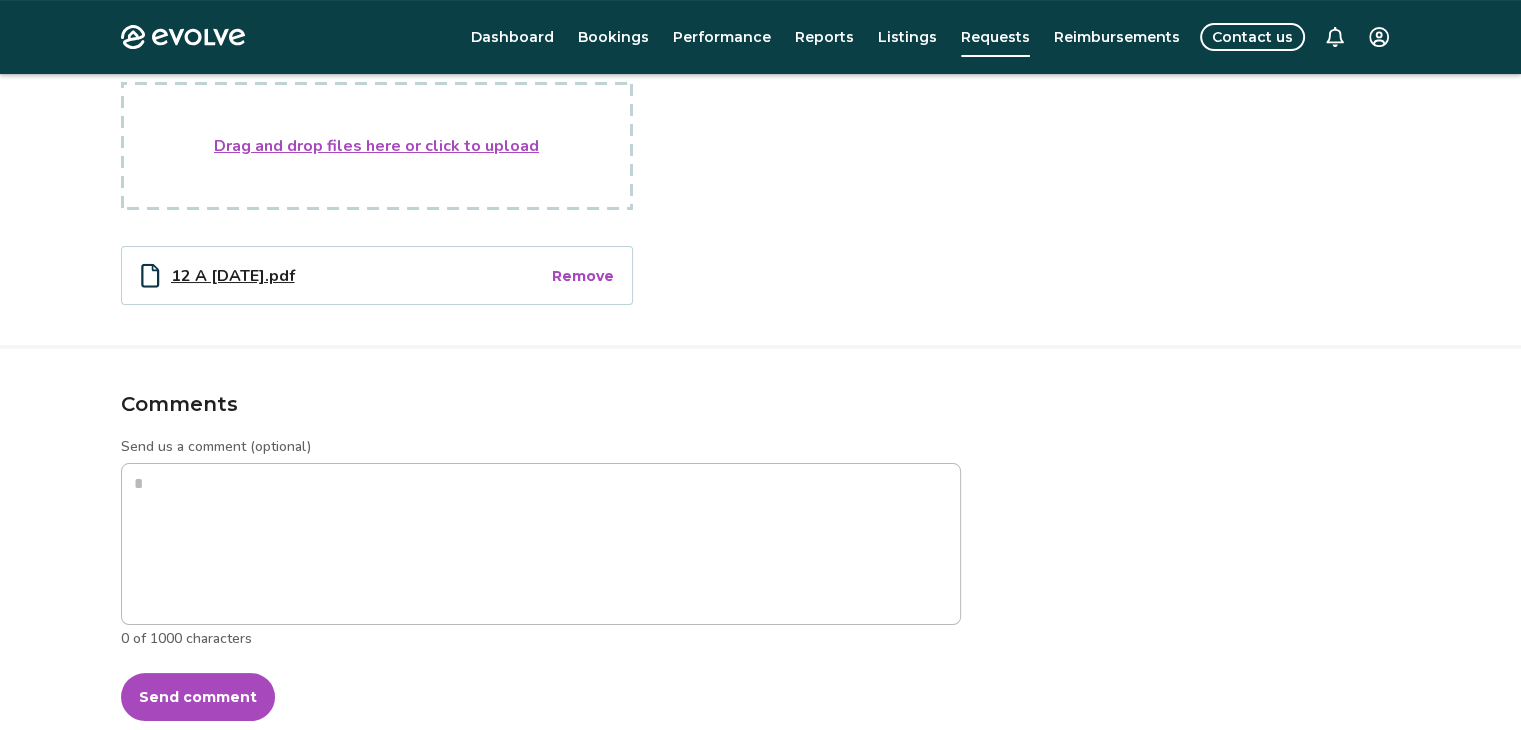 scroll, scrollTop: 452, scrollLeft: 0, axis: vertical 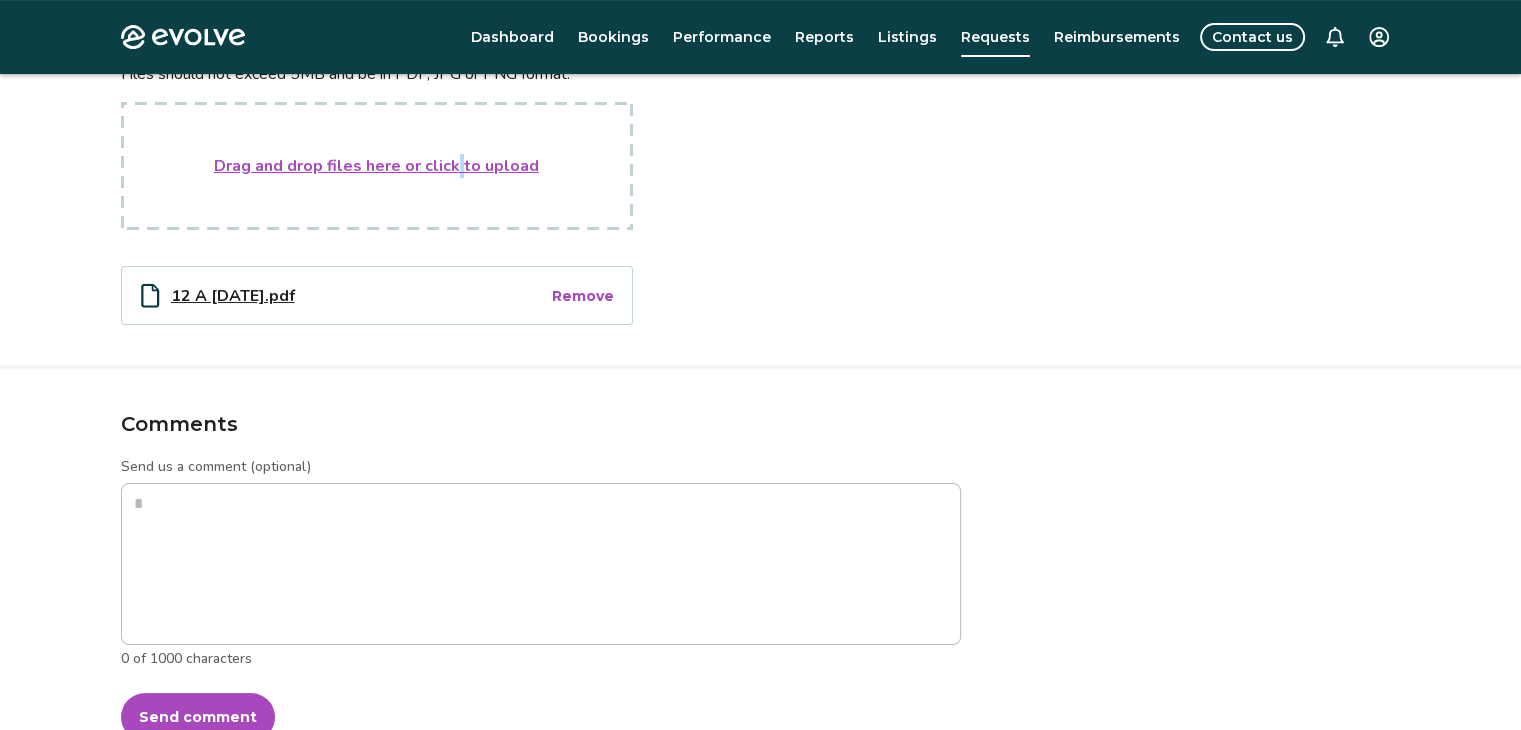 click on "Drag and drop files here or click to upload" at bounding box center [377, 166] 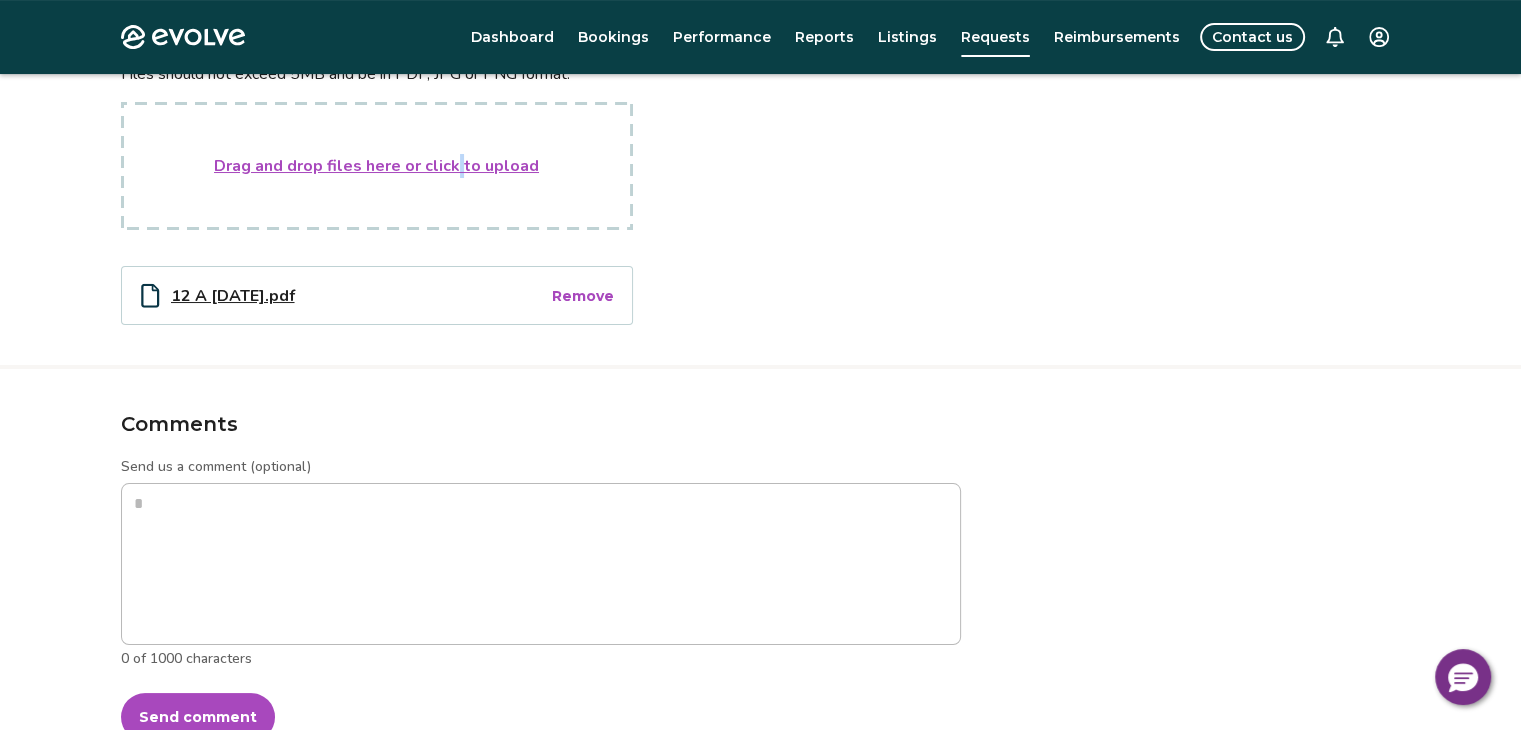type on "**********" 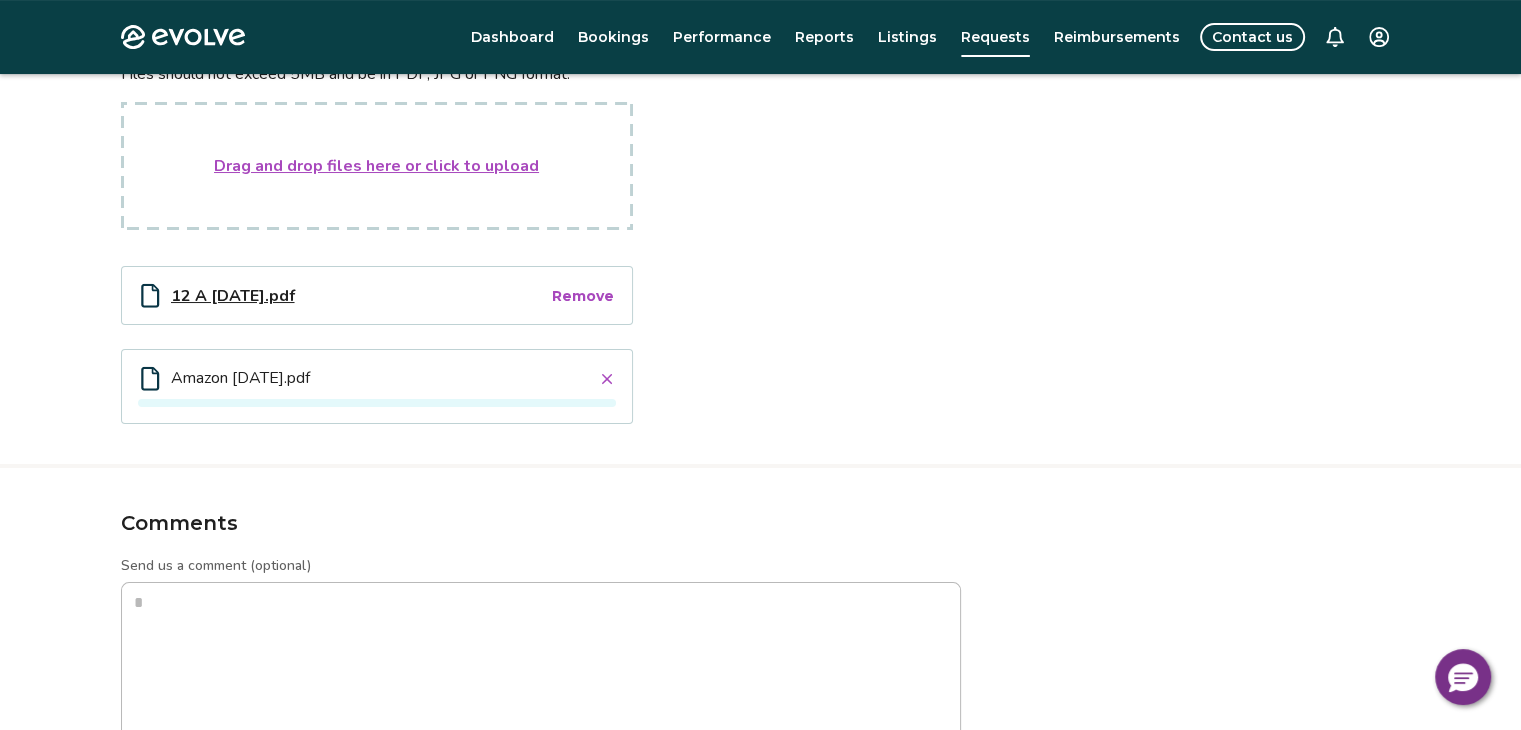 click on "Send us a comment (optional)" at bounding box center (541, 568) 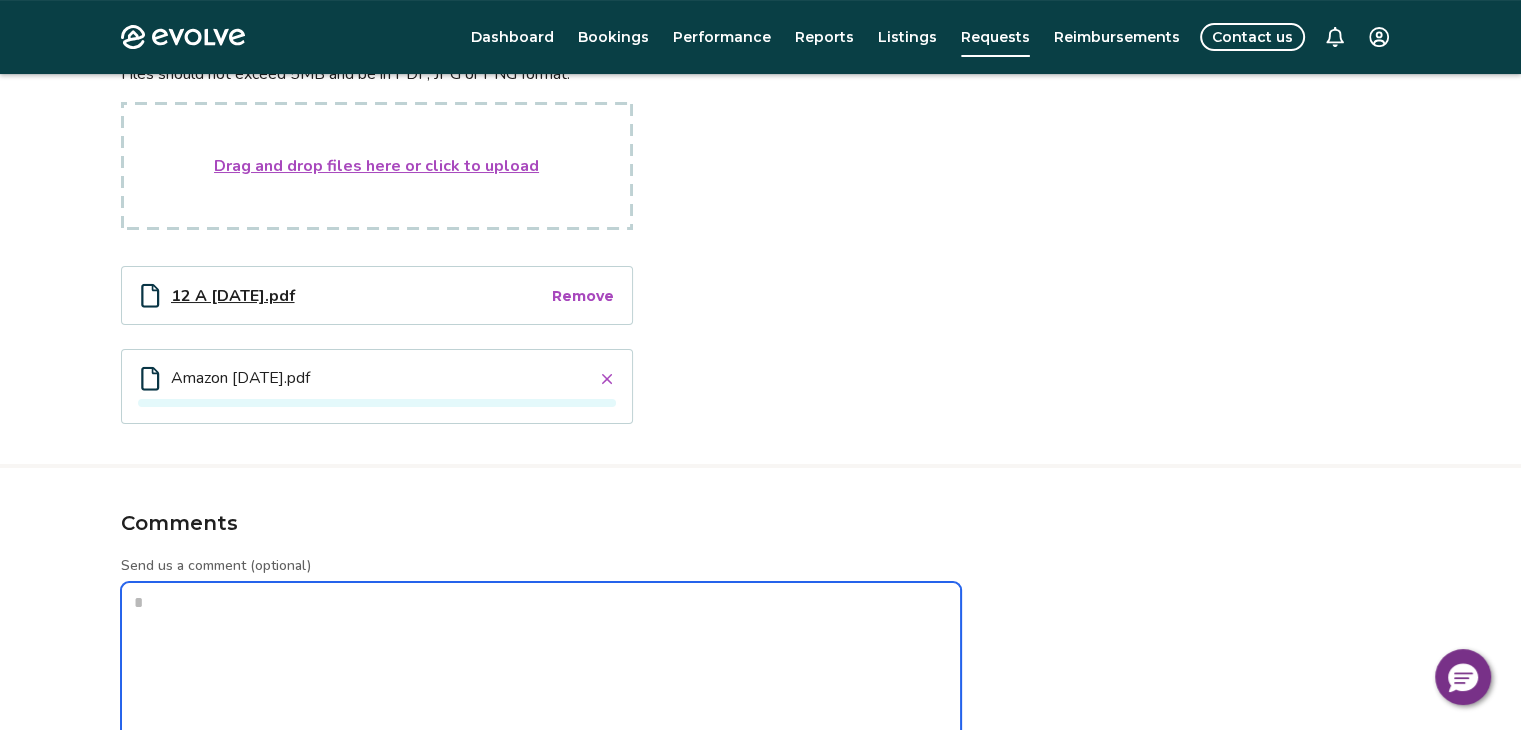 click on "Send us a comment (optional)" at bounding box center (541, 663) 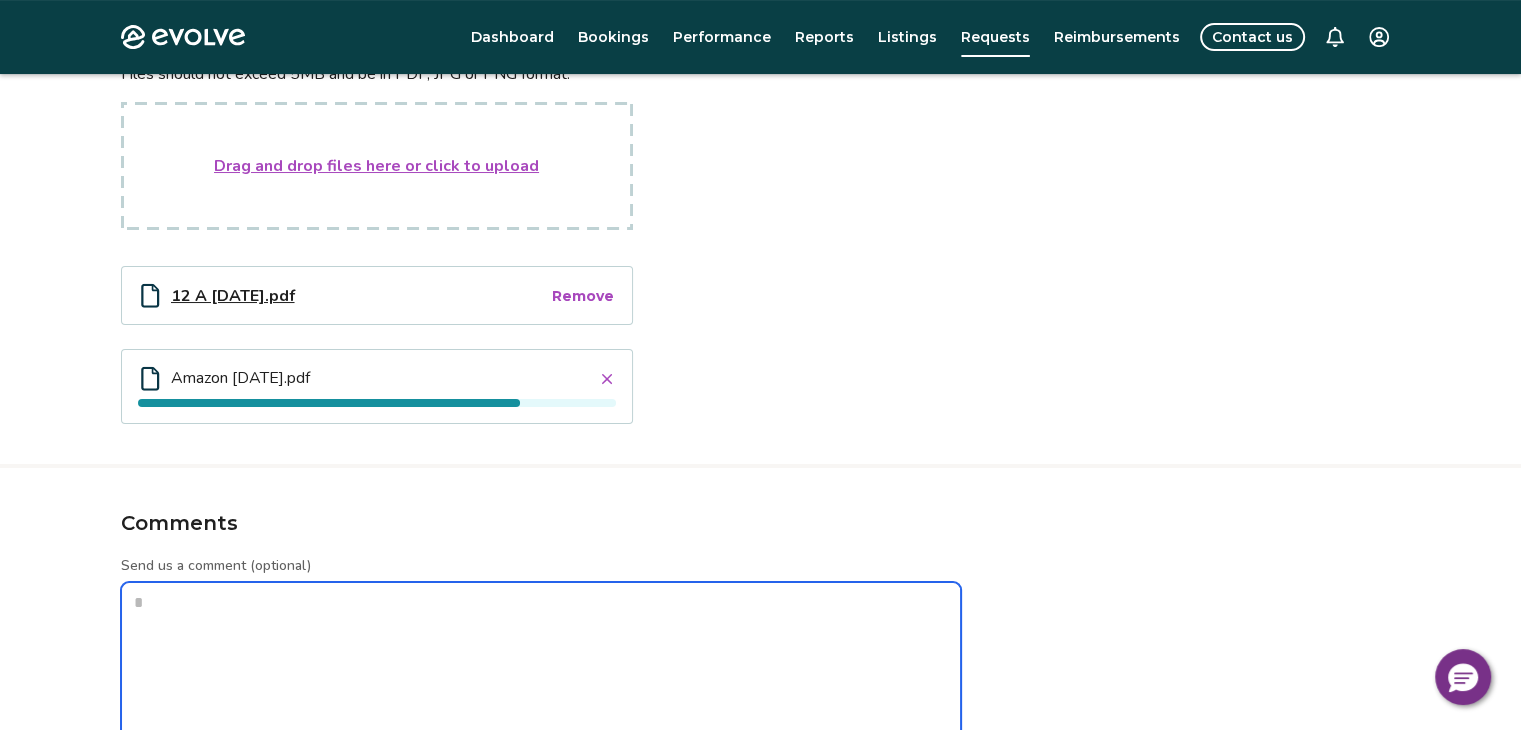 type on "*" 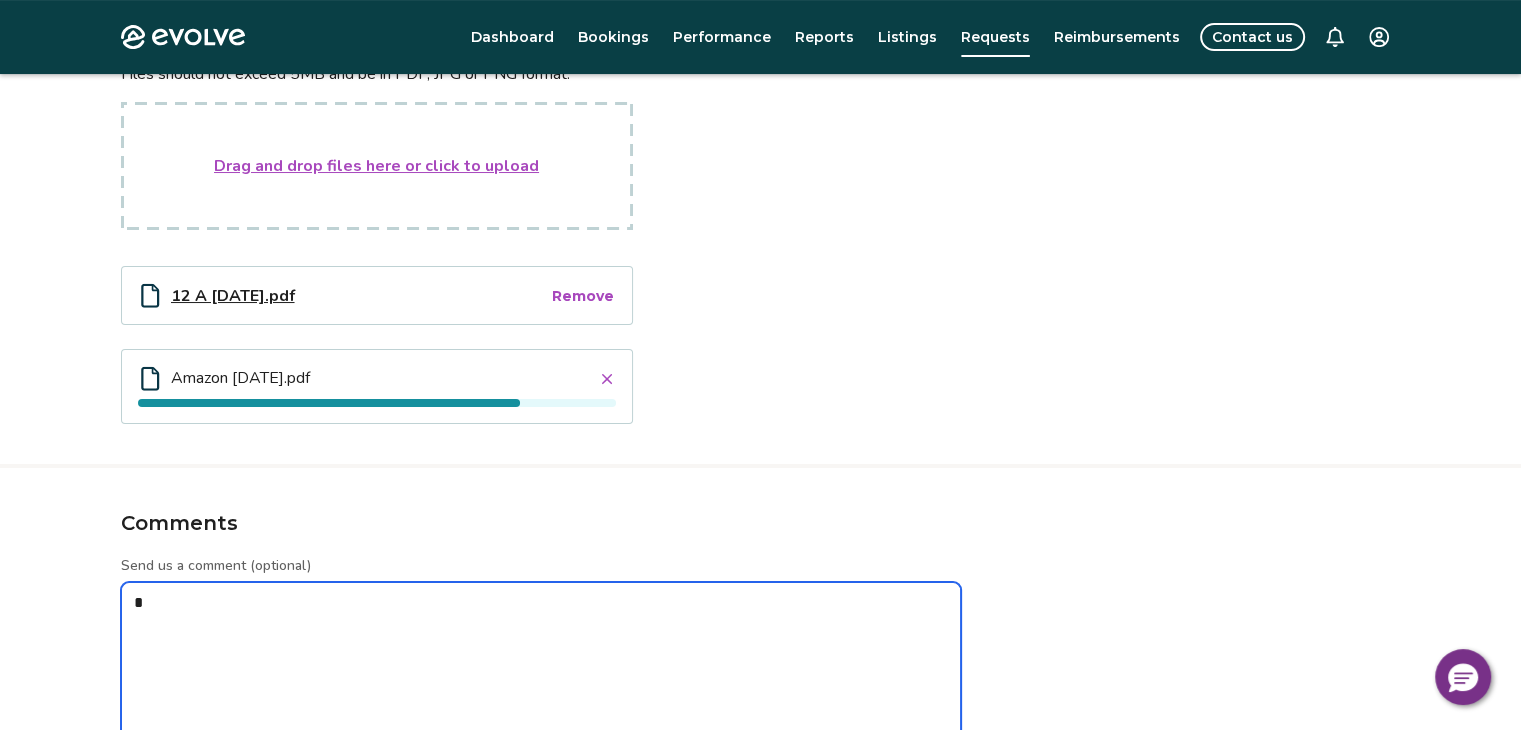 type on "*" 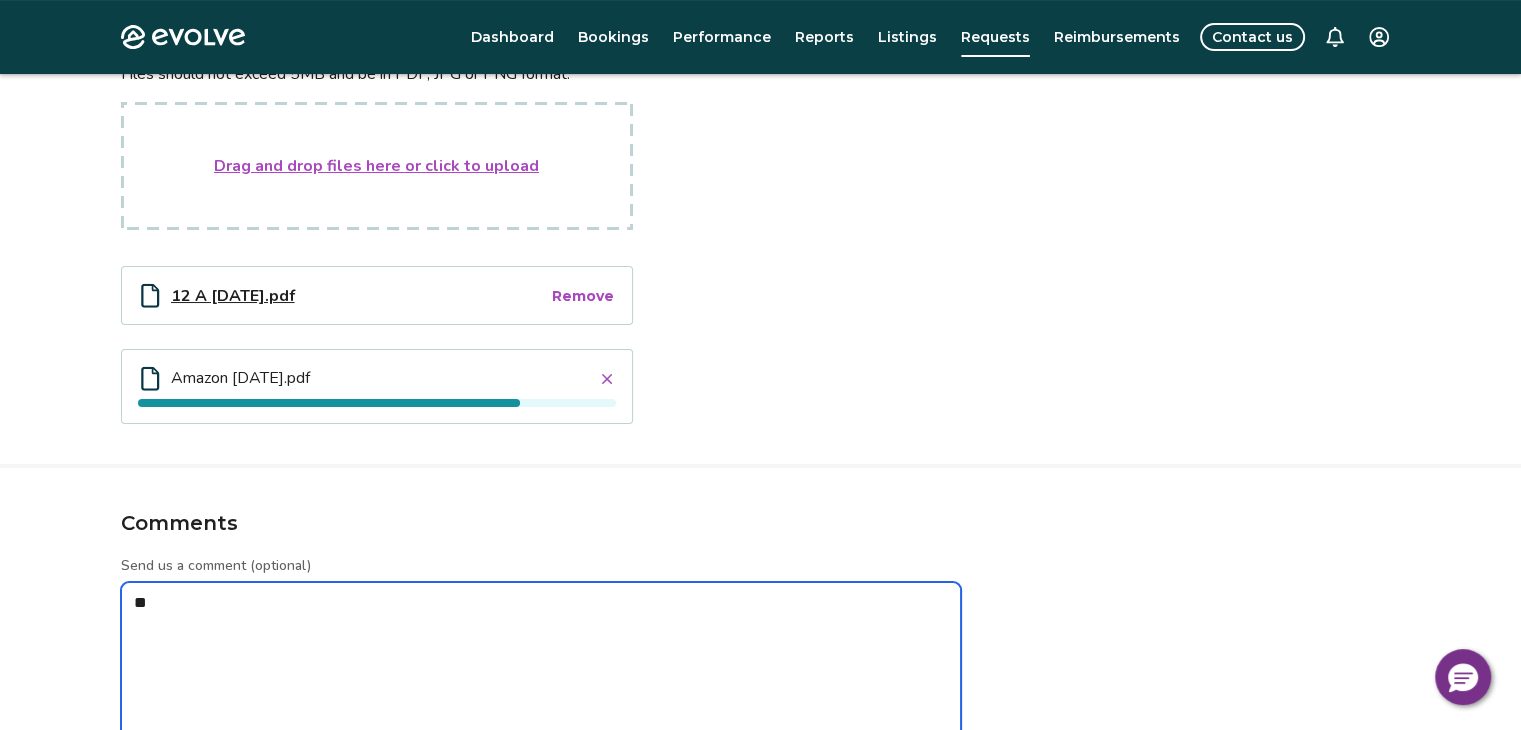 type on "***" 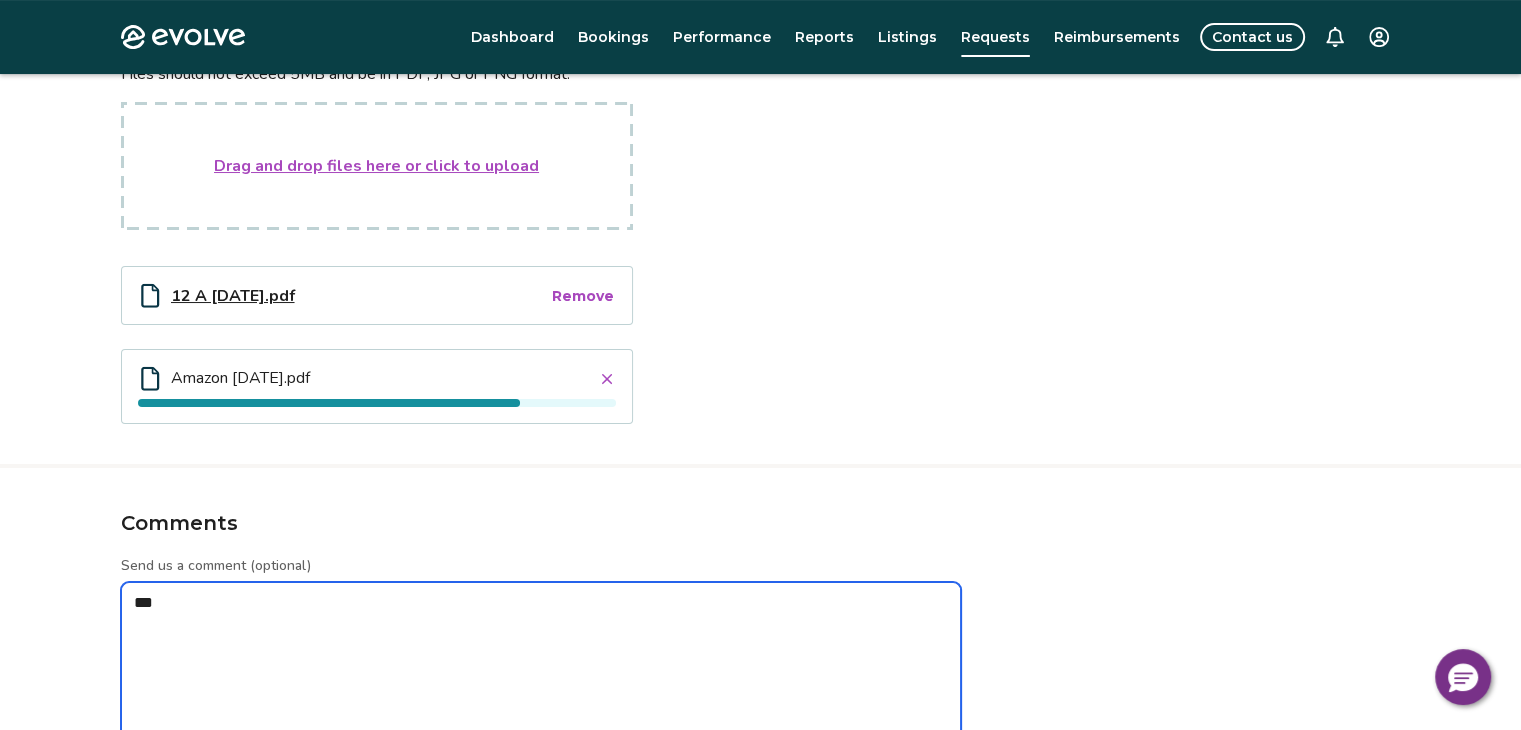 type on "*" 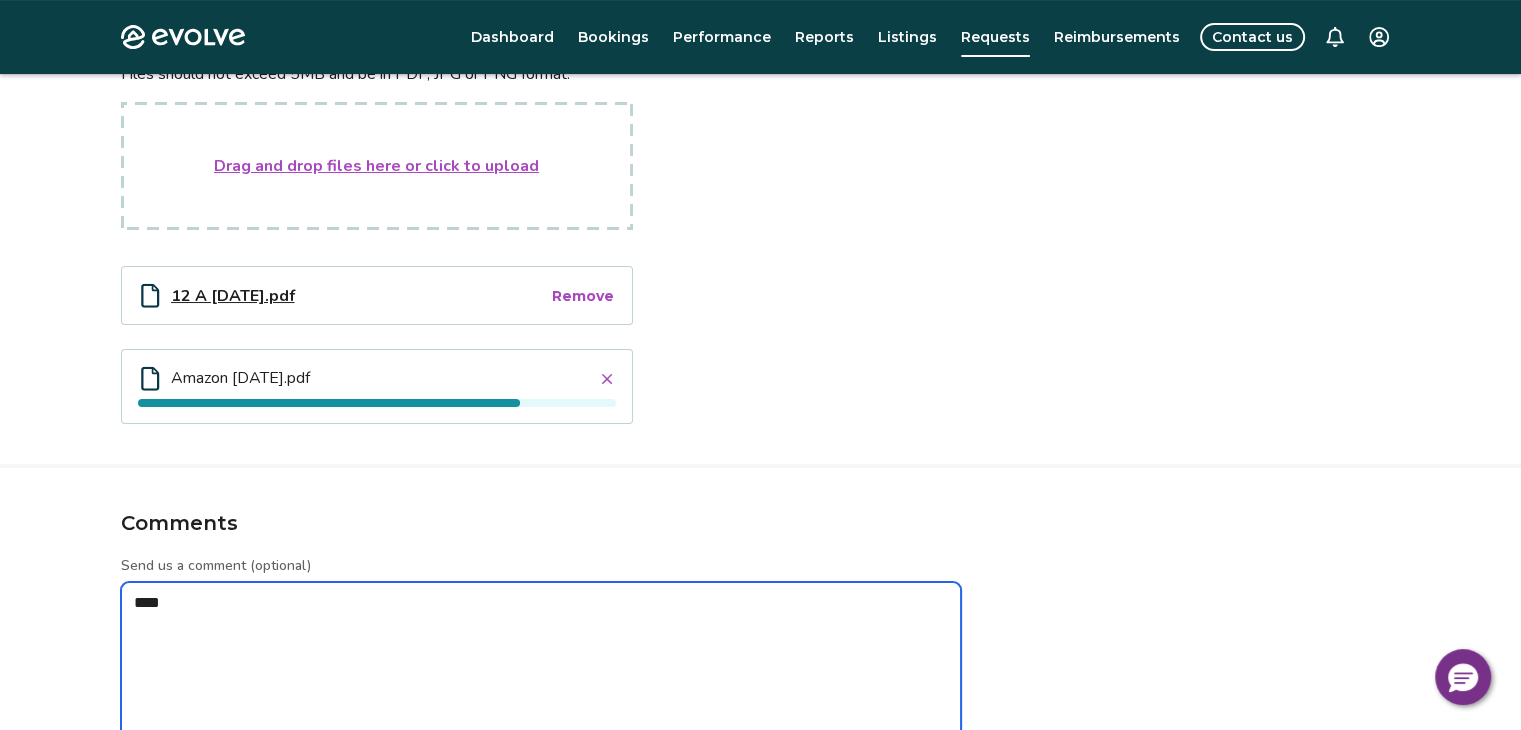 type on "*" 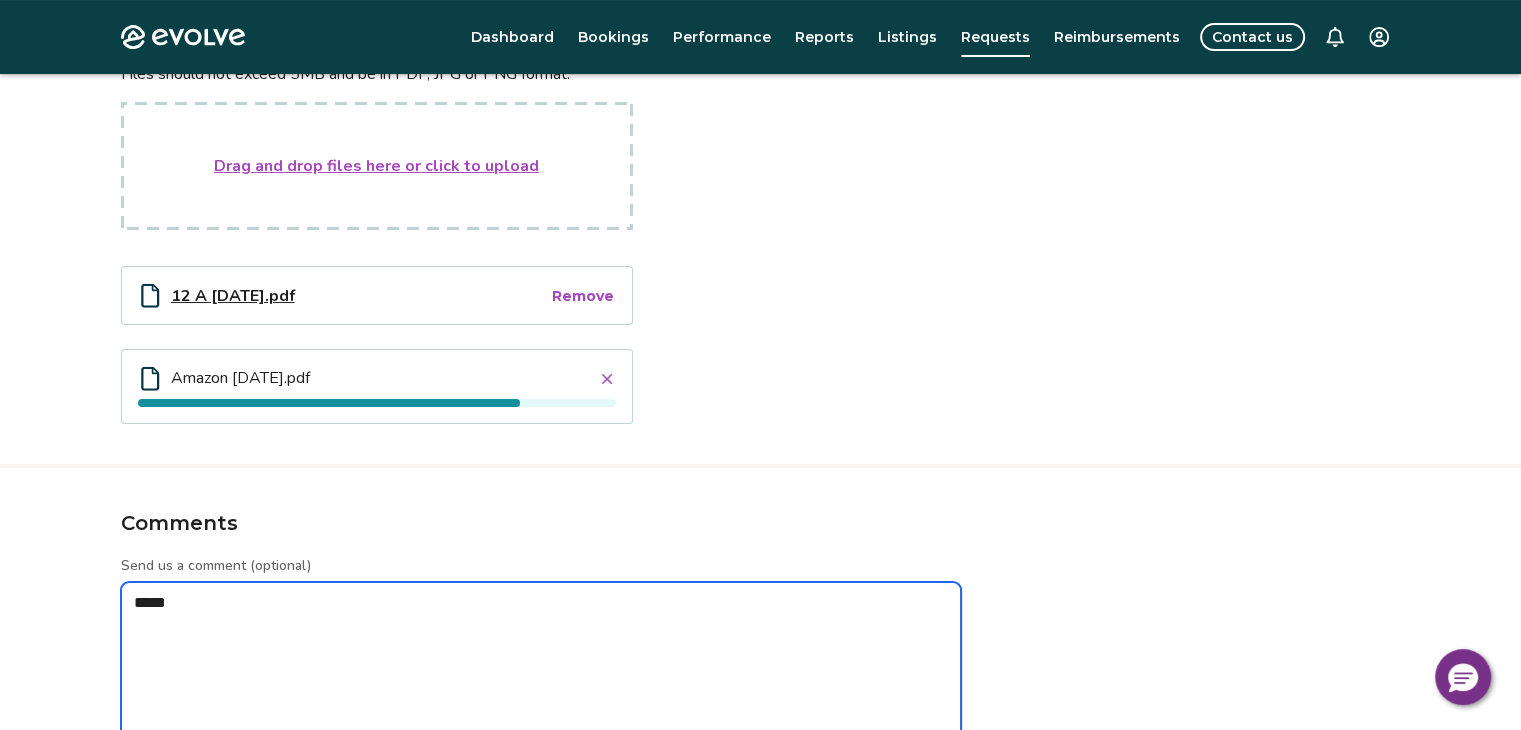 type on "*" 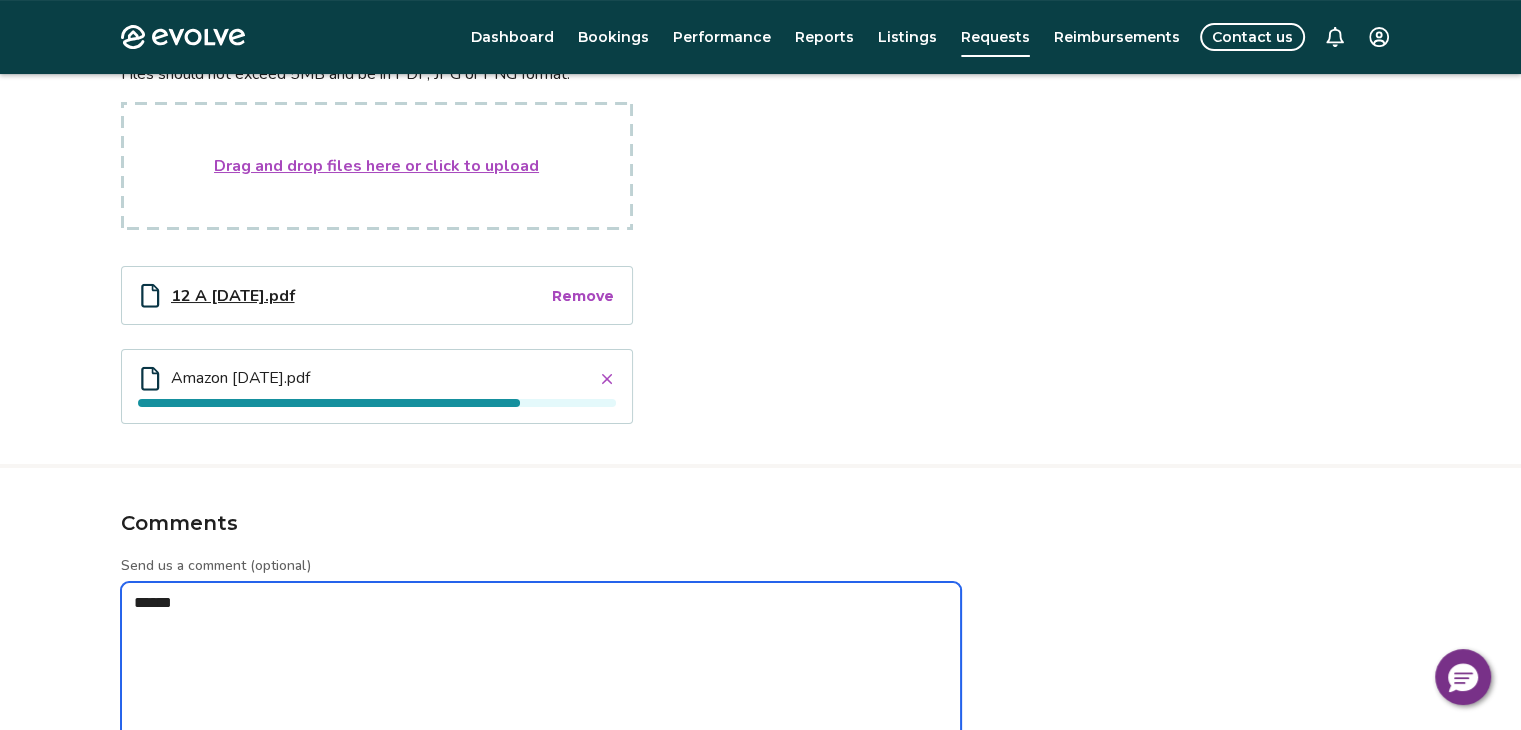 type on "*" 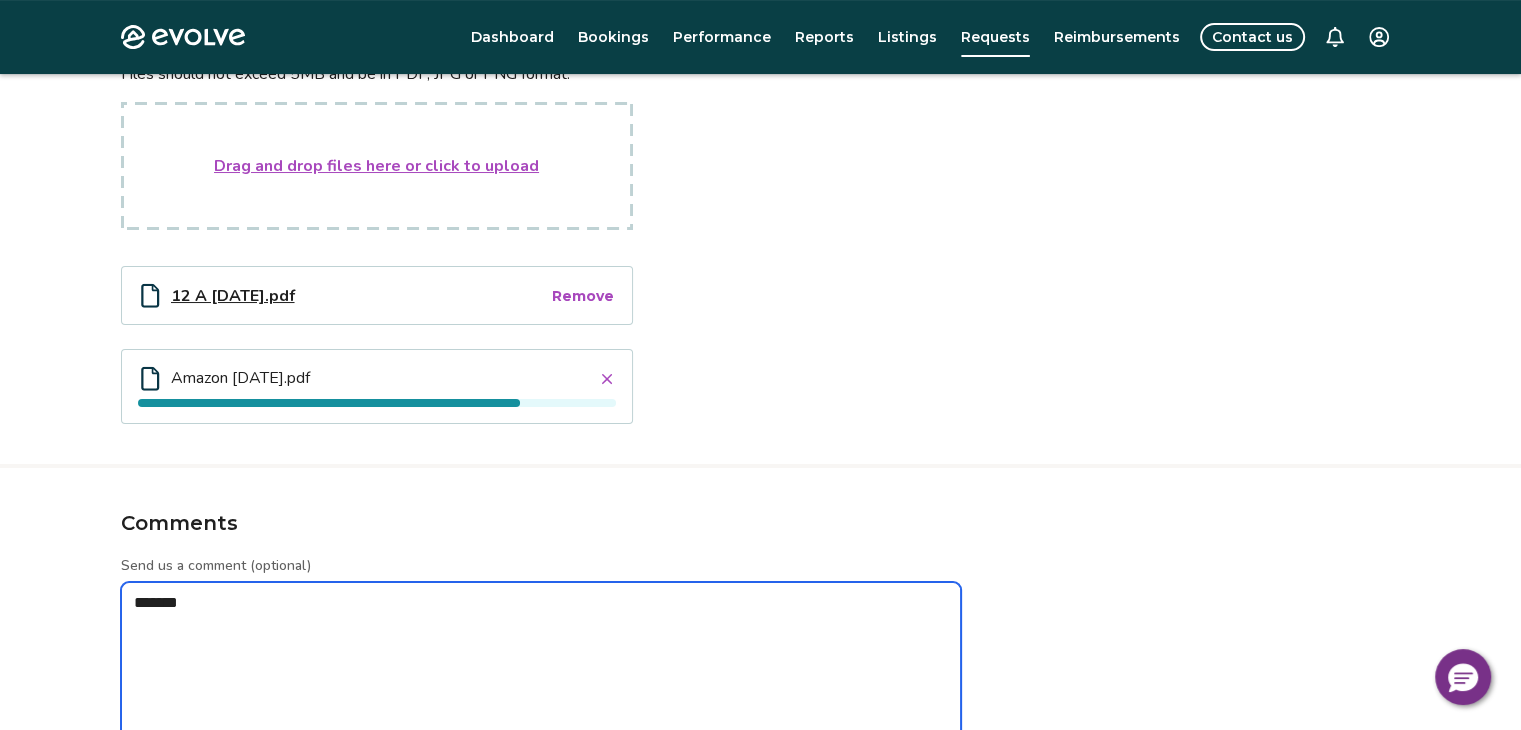 type on "*" 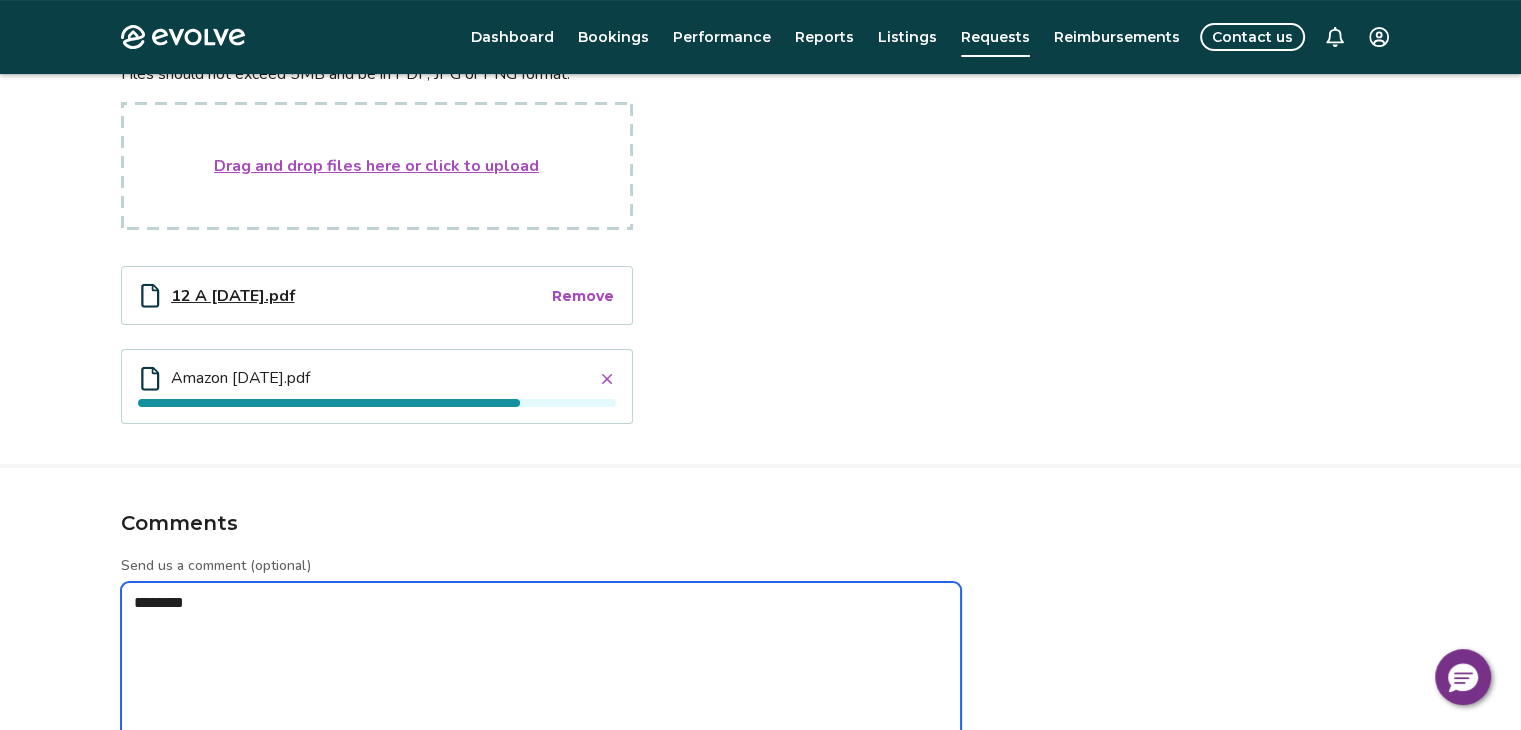 type on "*" 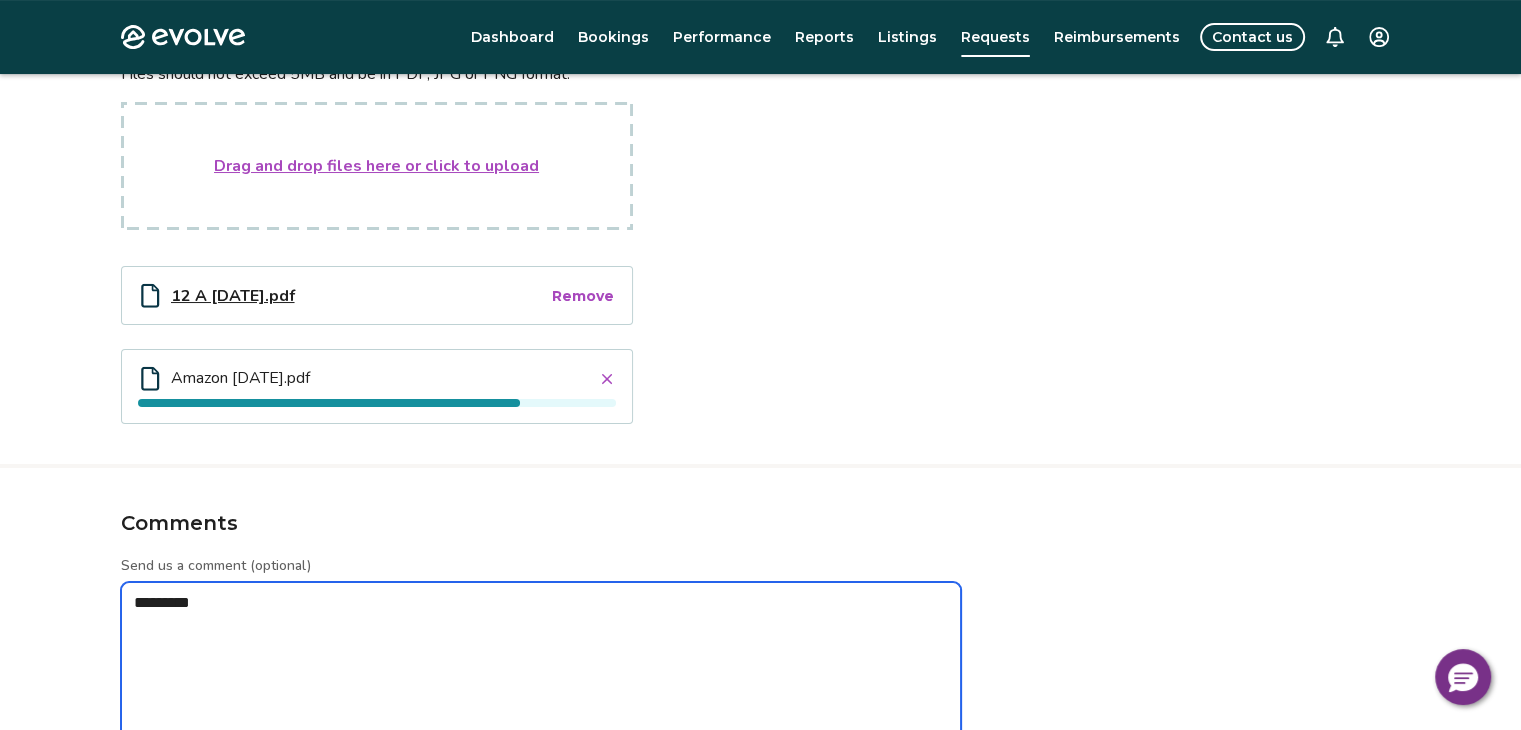 type on "*" 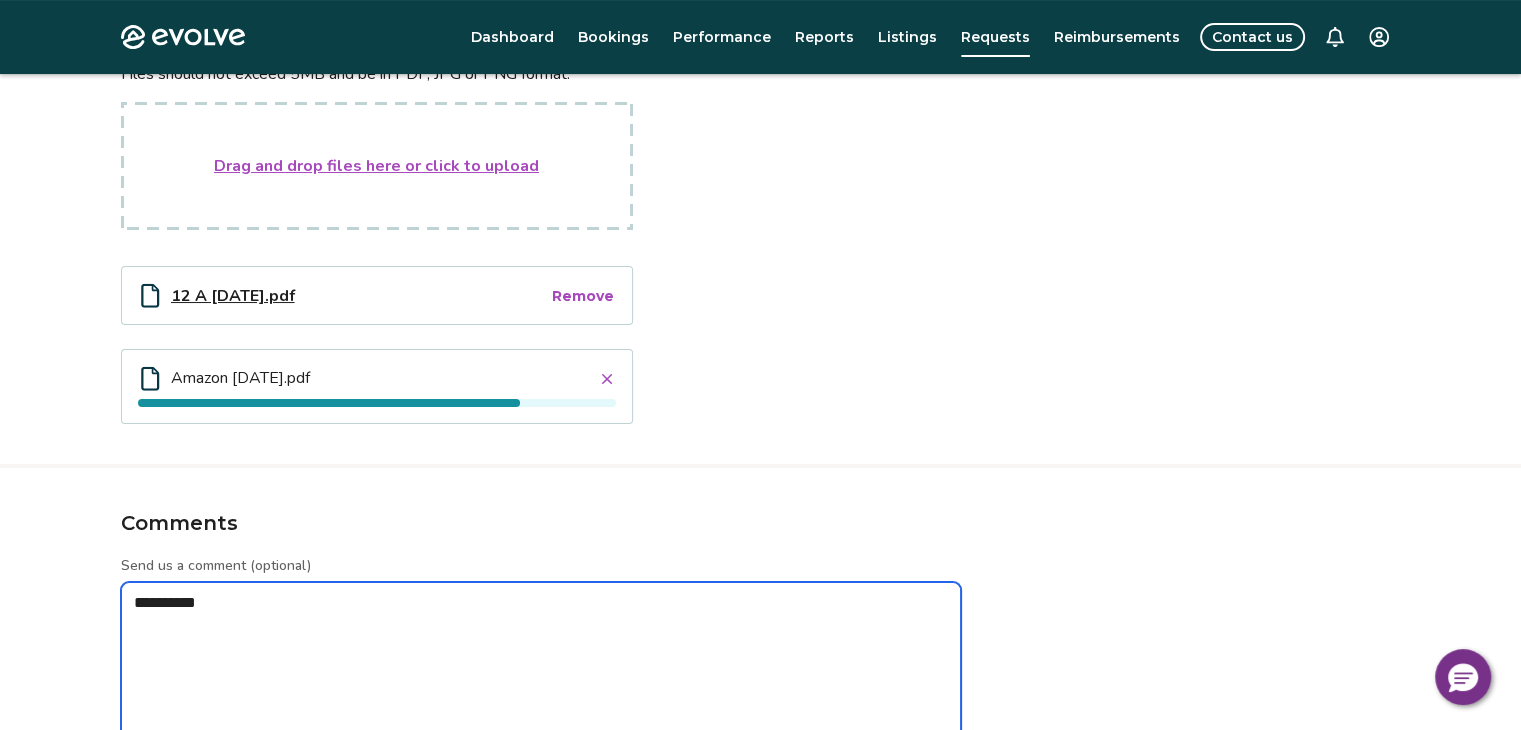 type on "*" 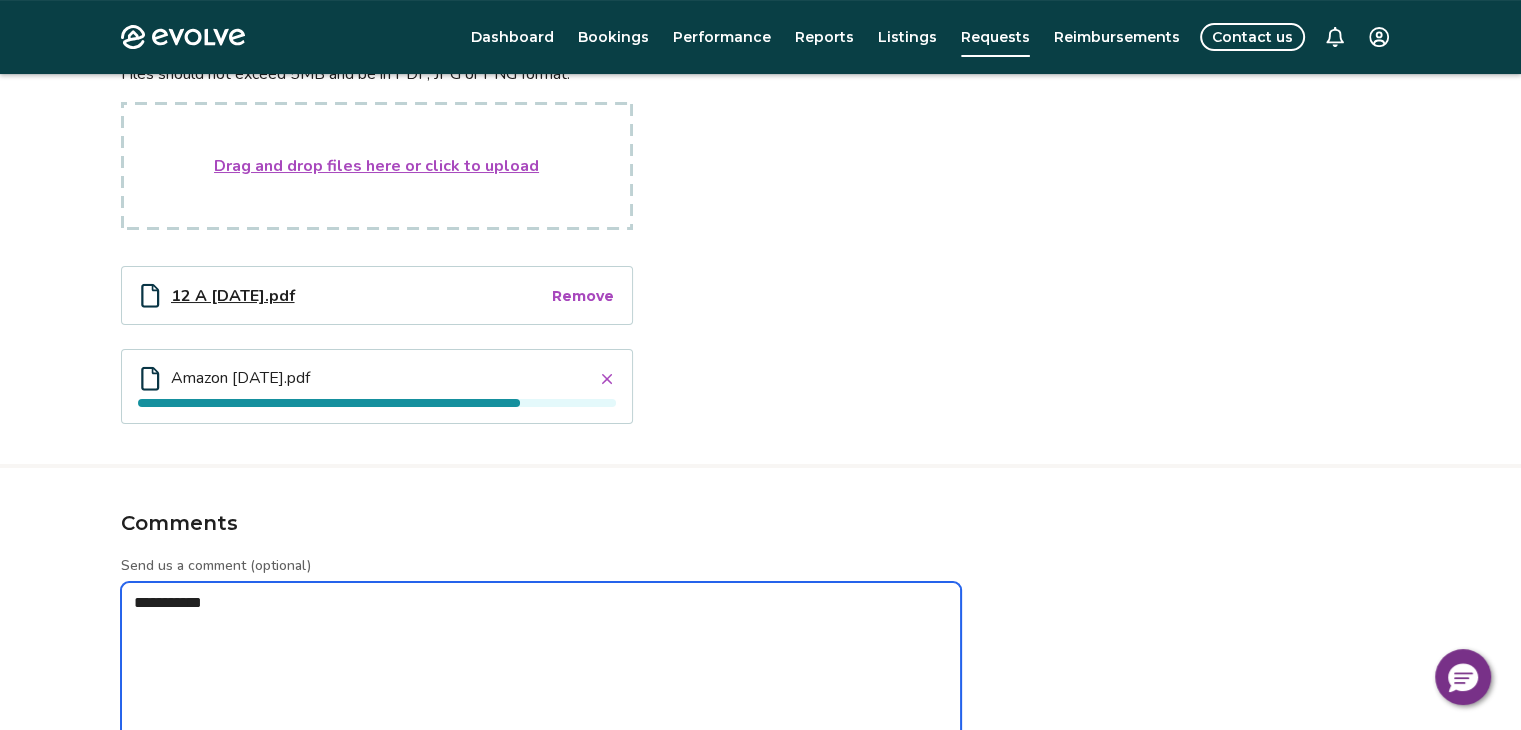 type on "*" 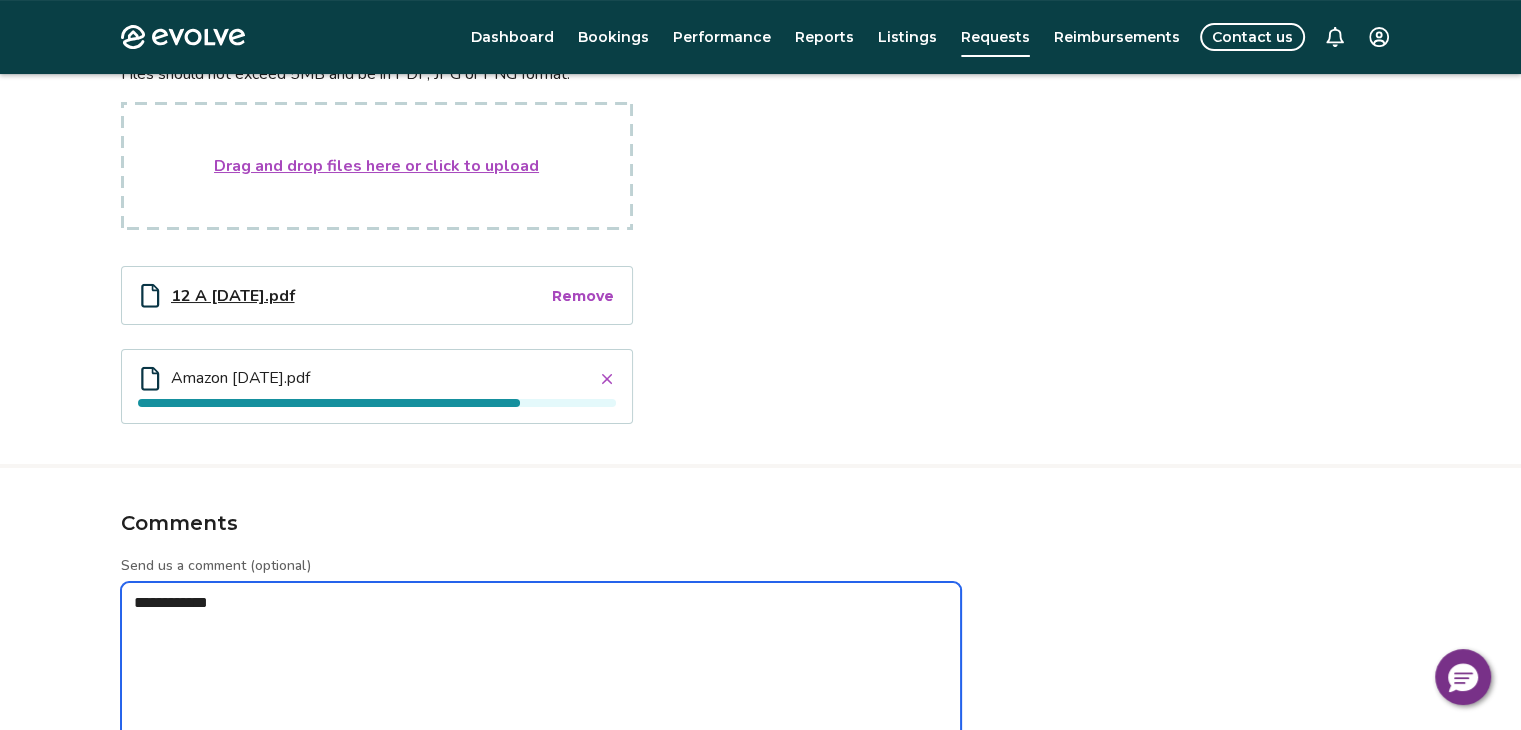 type on "*" 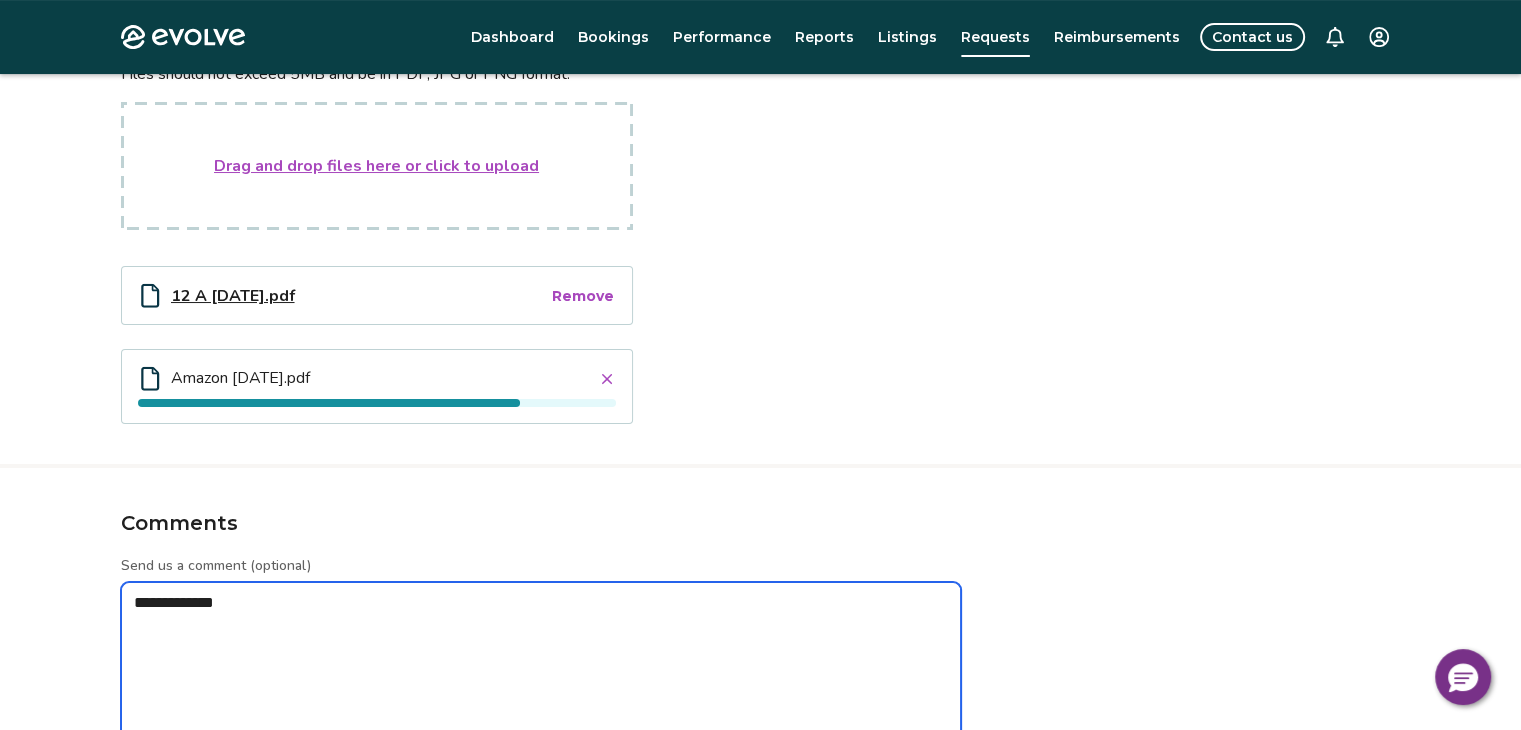 type on "*" 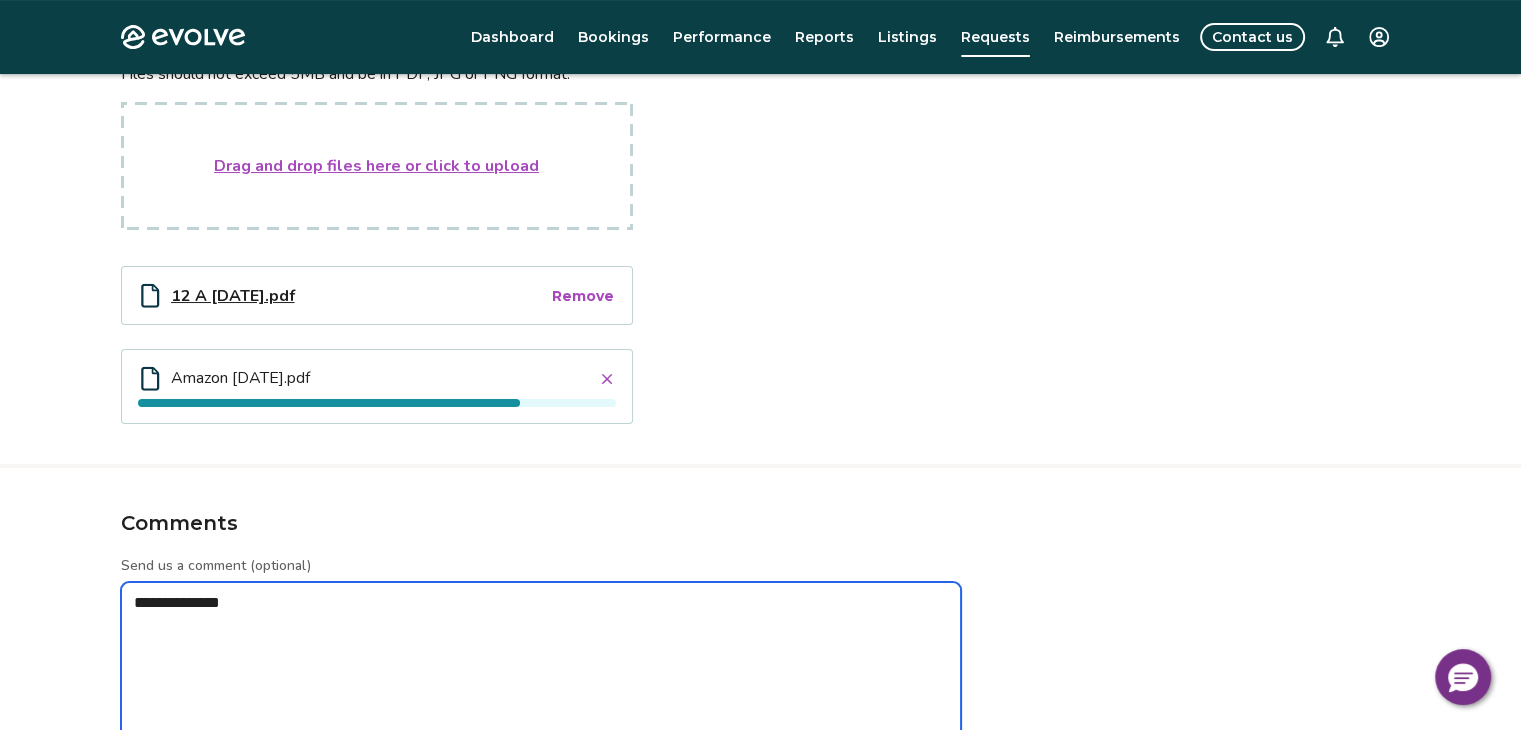 type on "*" 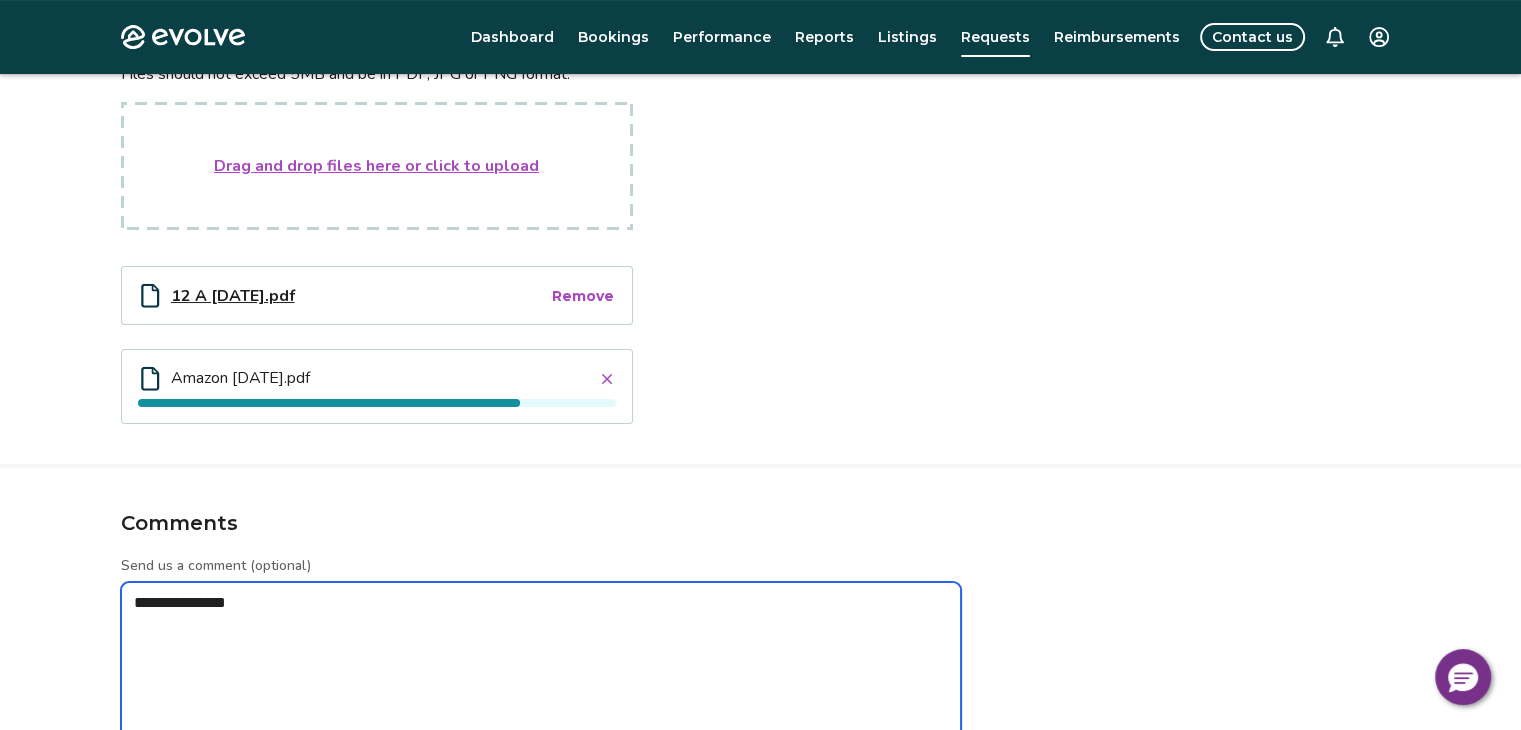 type on "*" 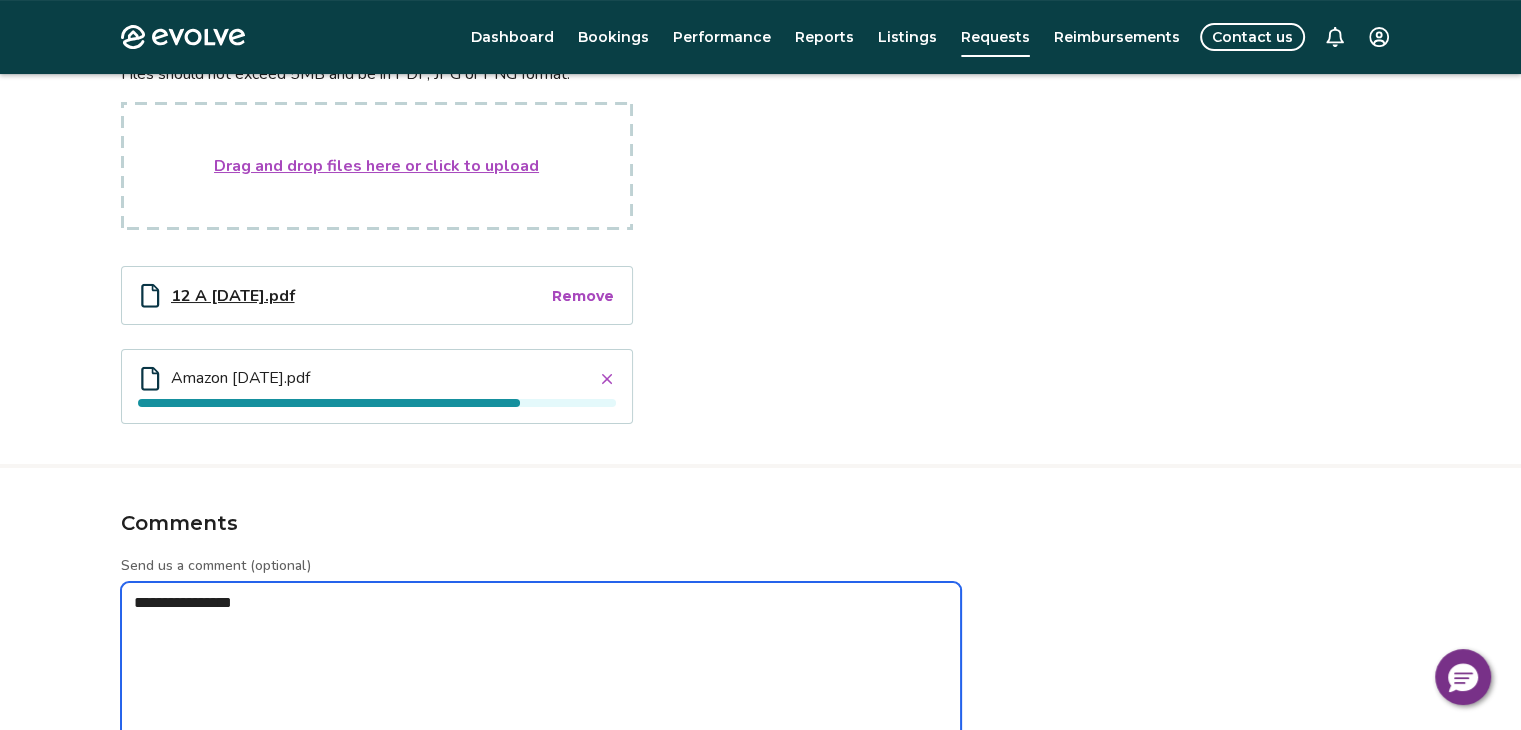 type on "*" 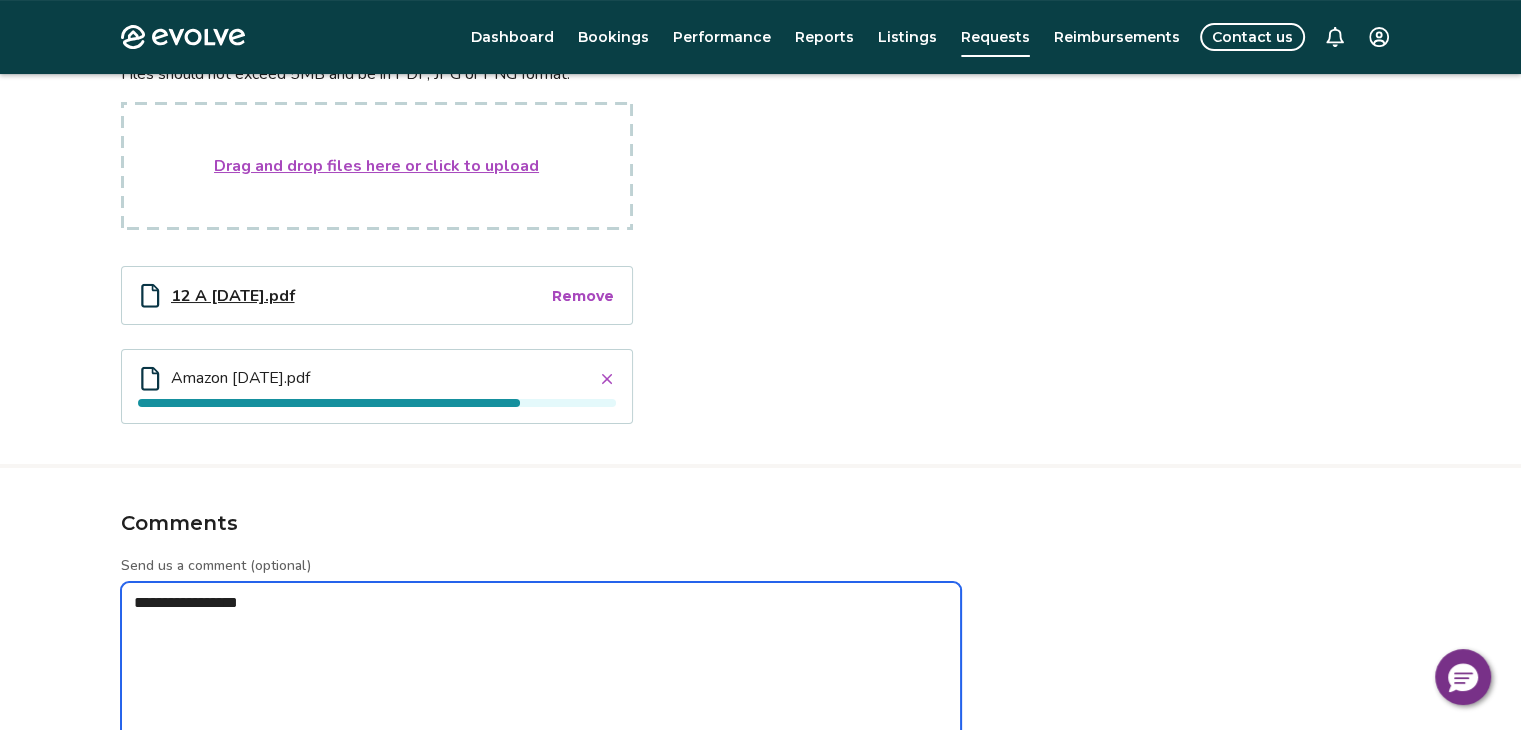 type on "*" 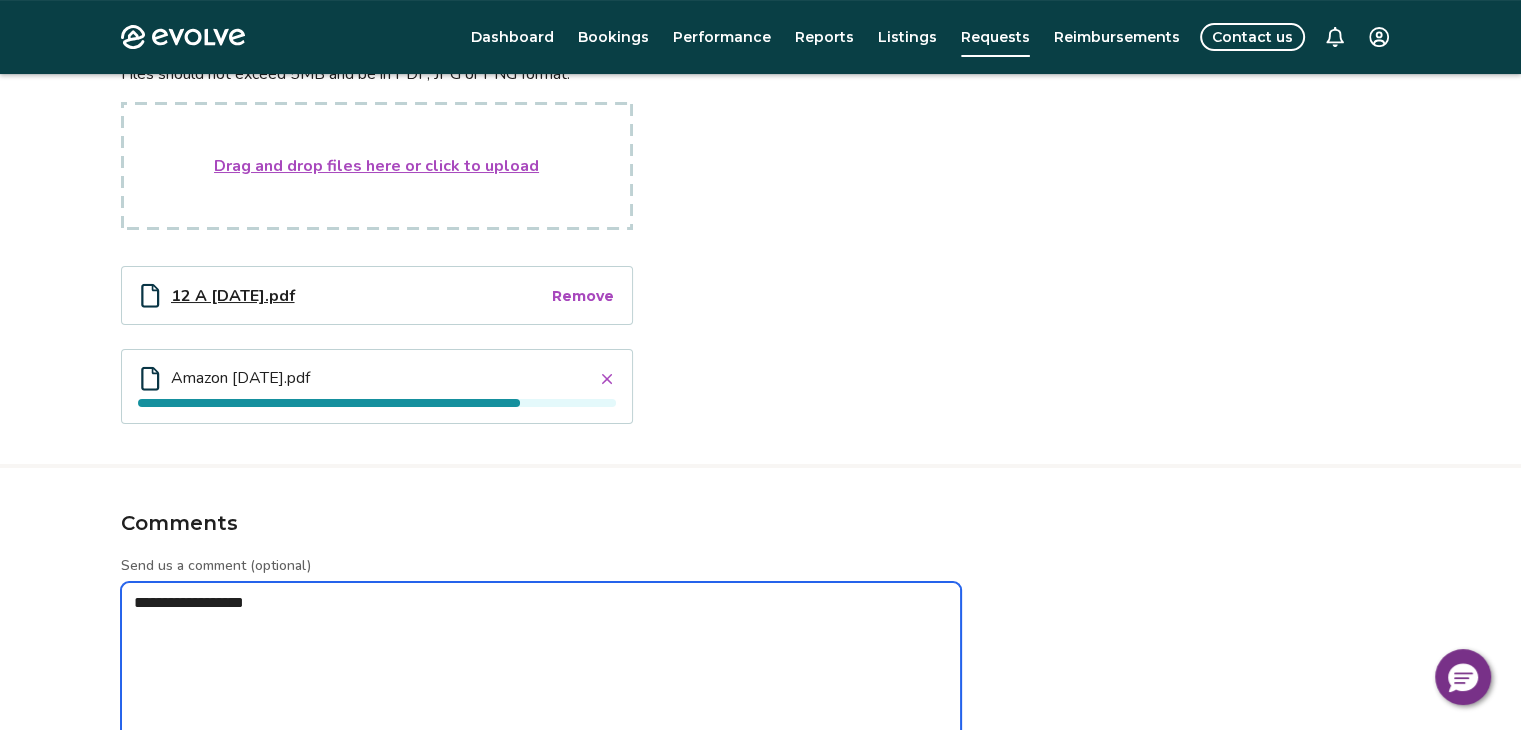 type on "*" 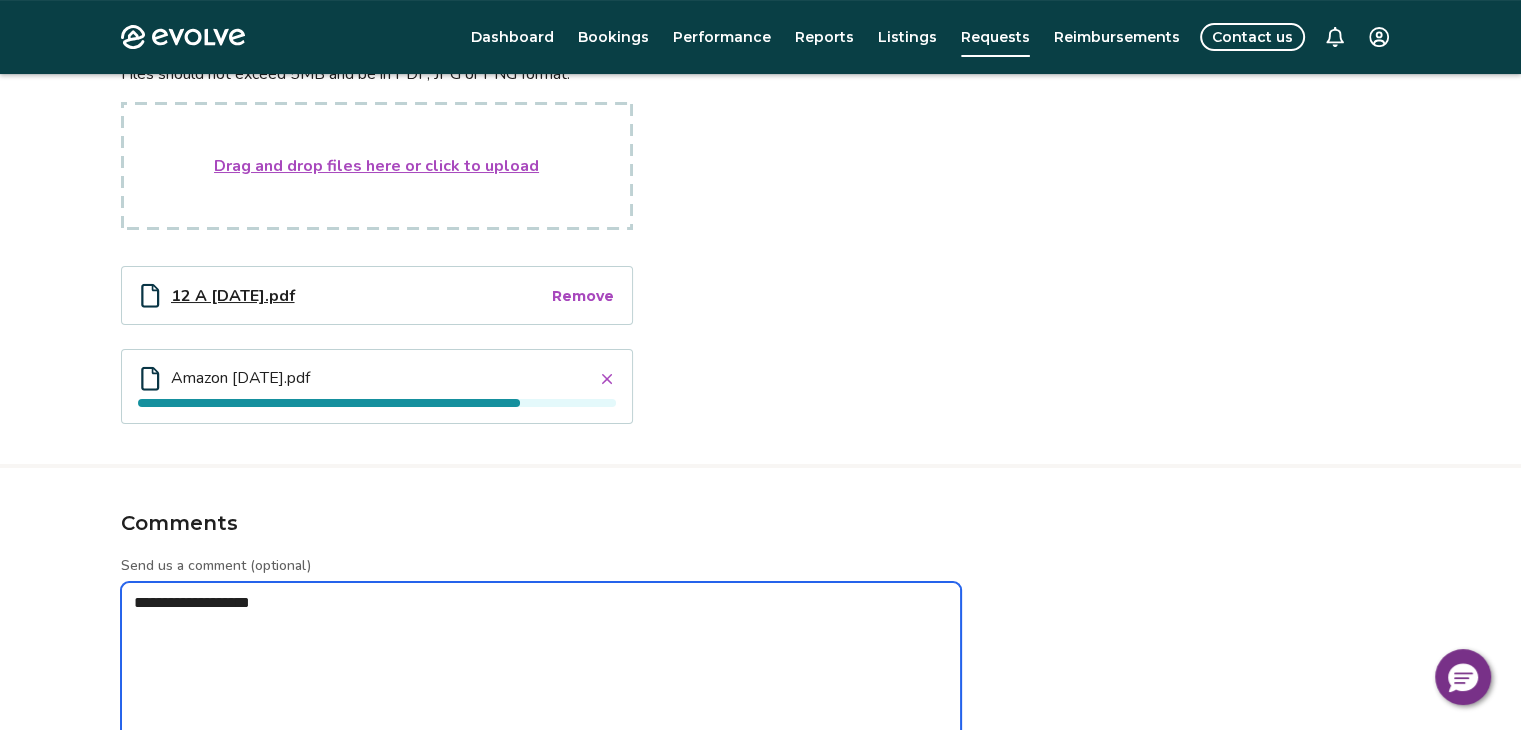 type on "*" 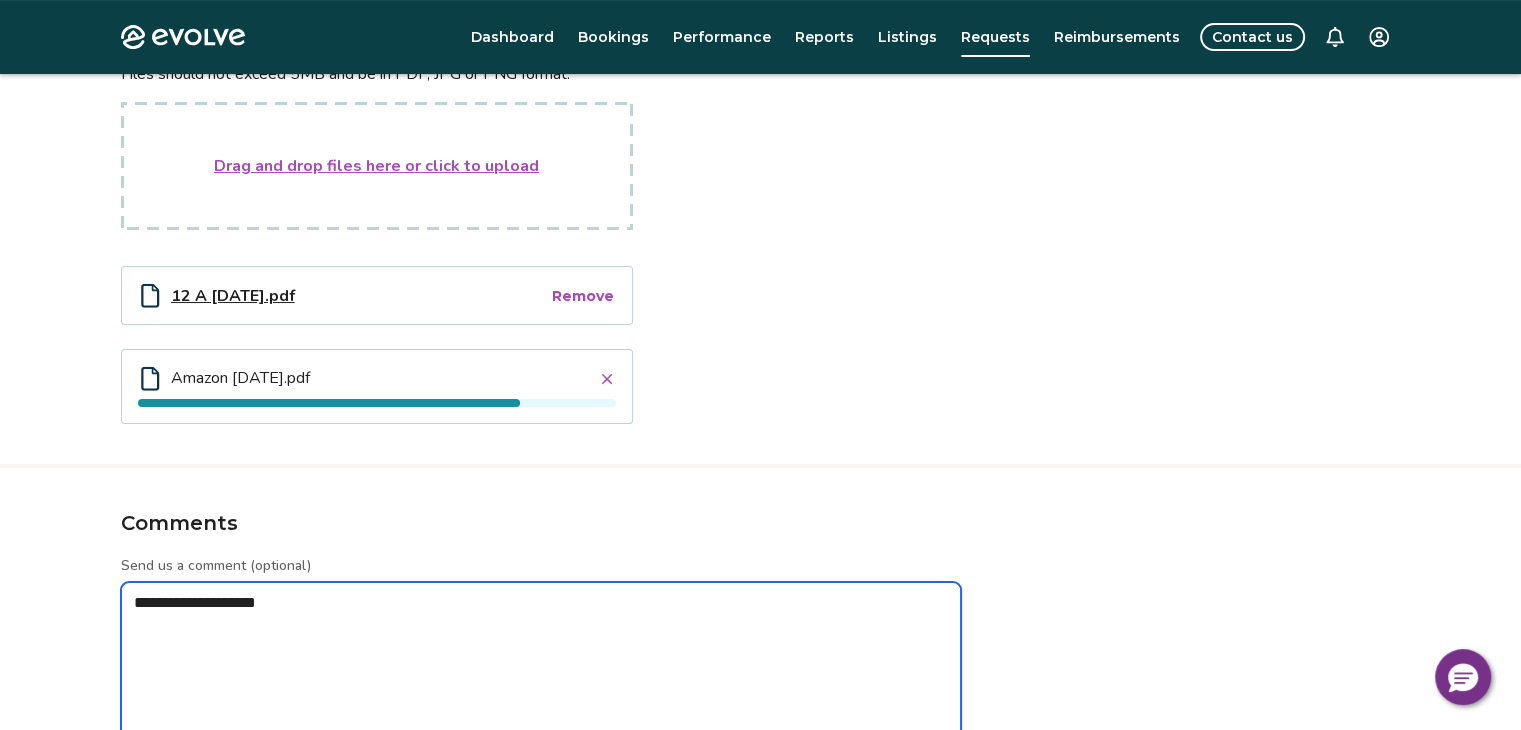 type on "*" 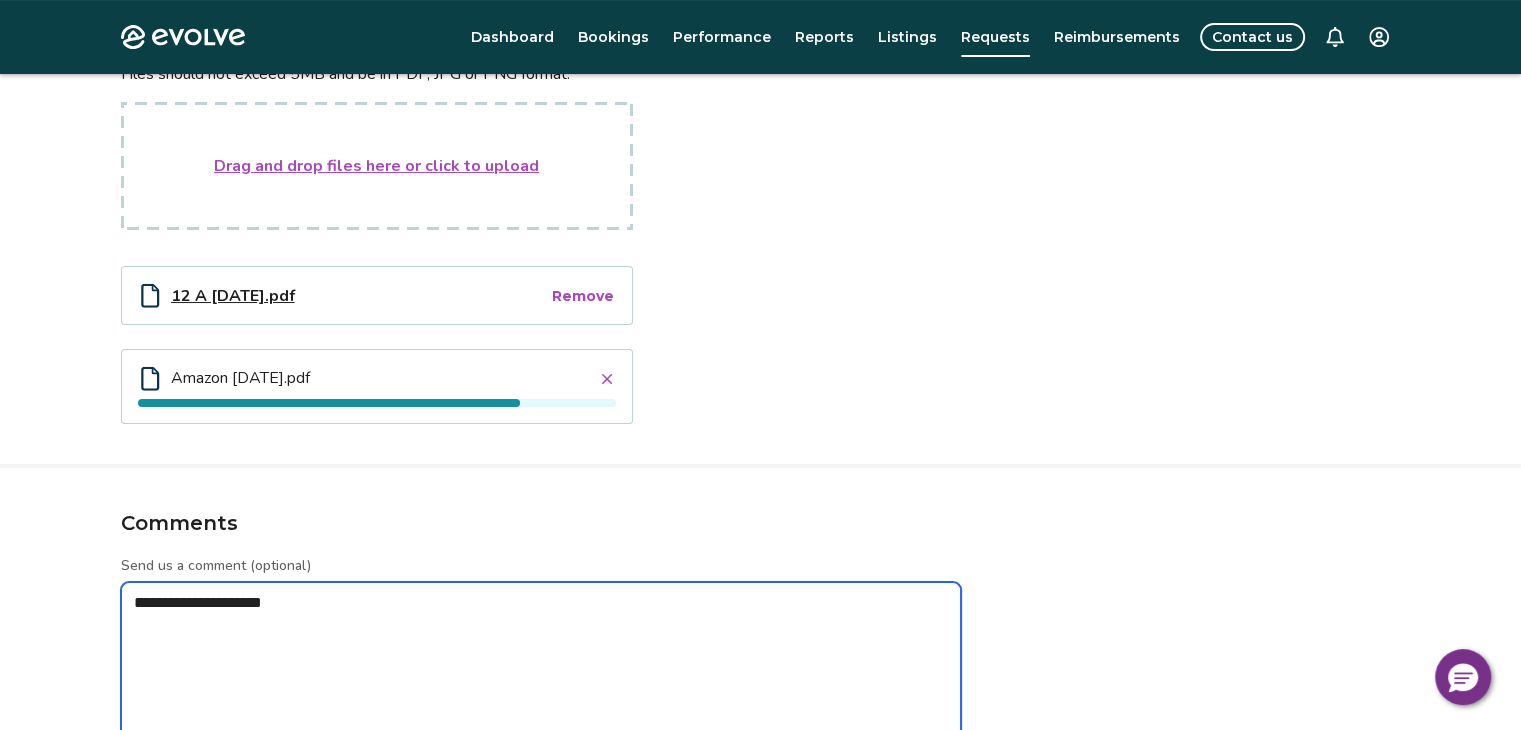 type on "*" 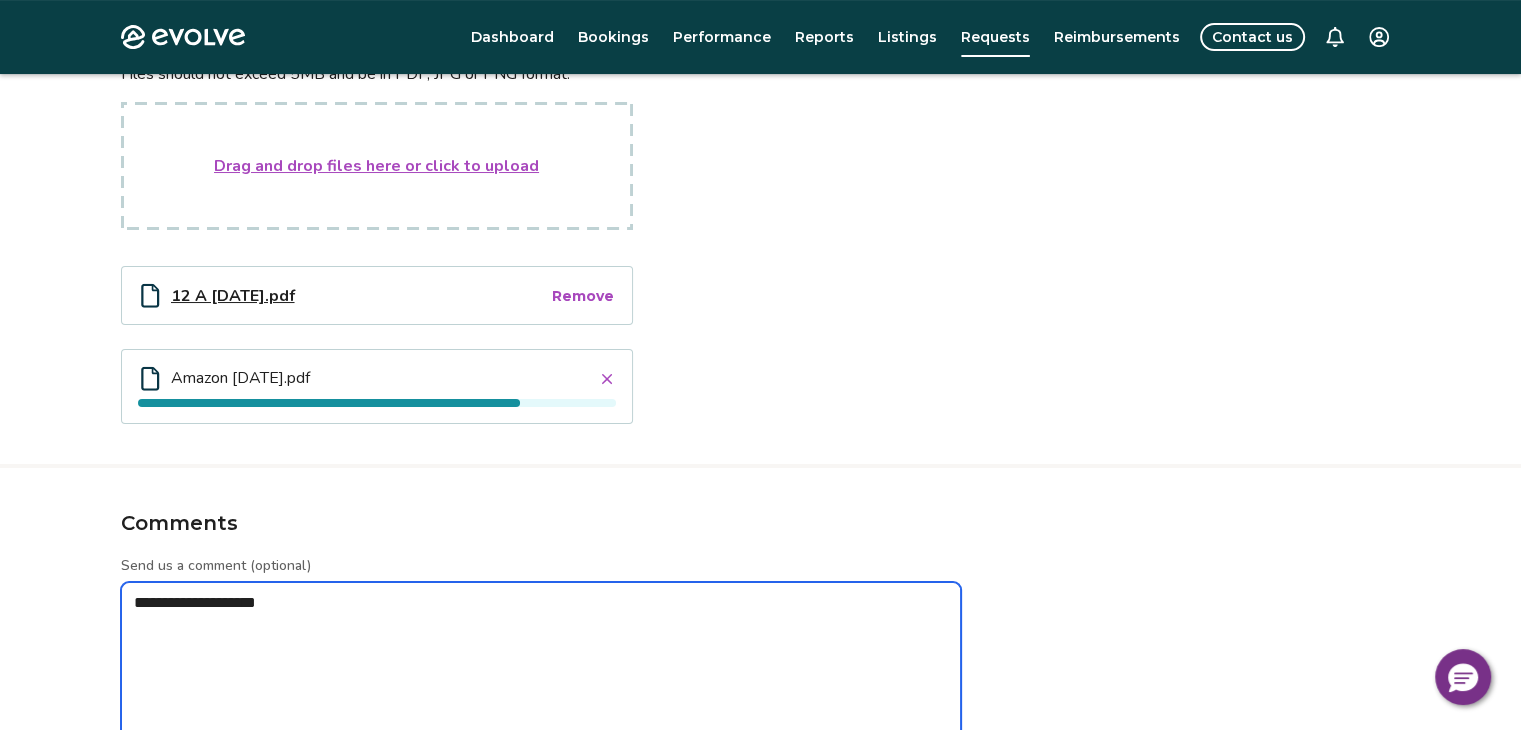 type on "*" 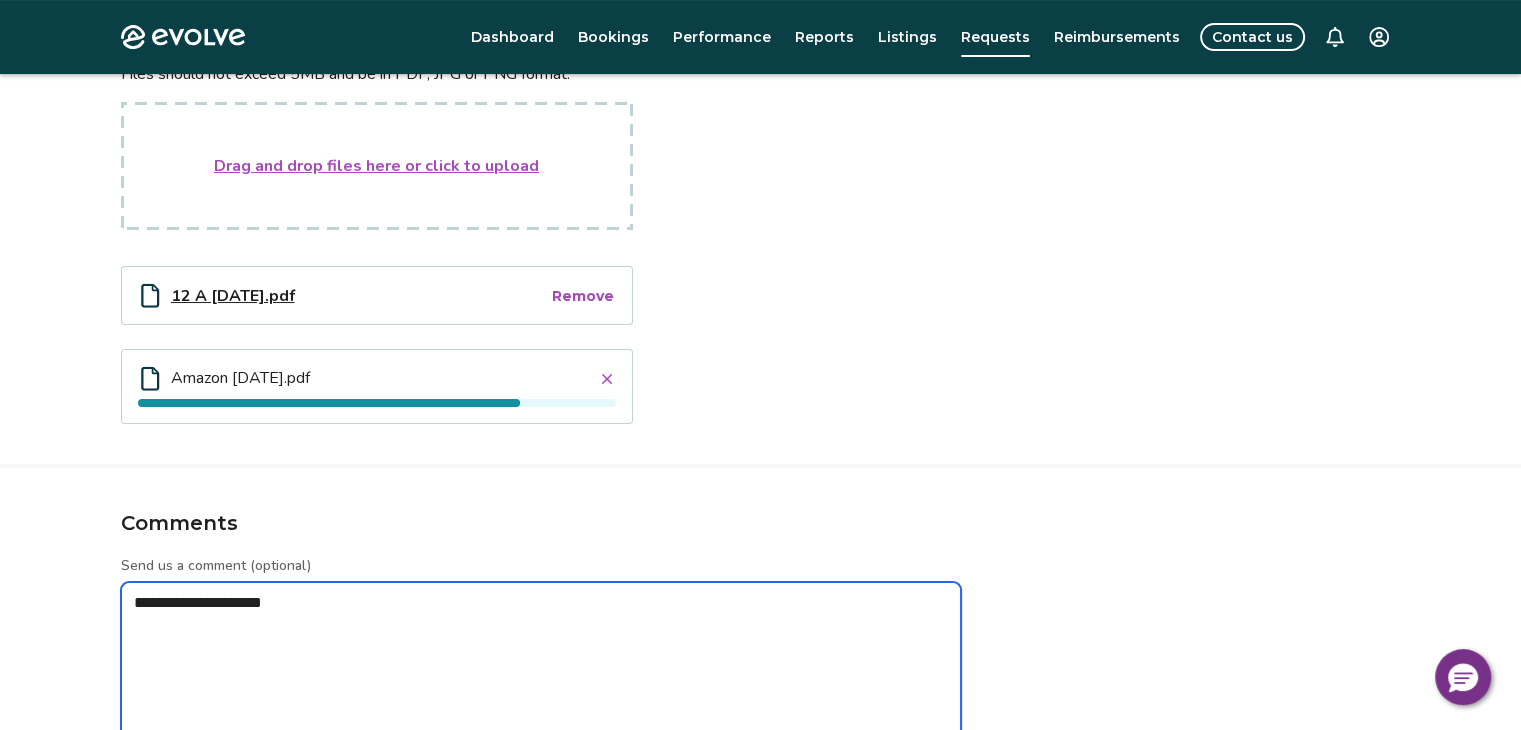 type on "*" 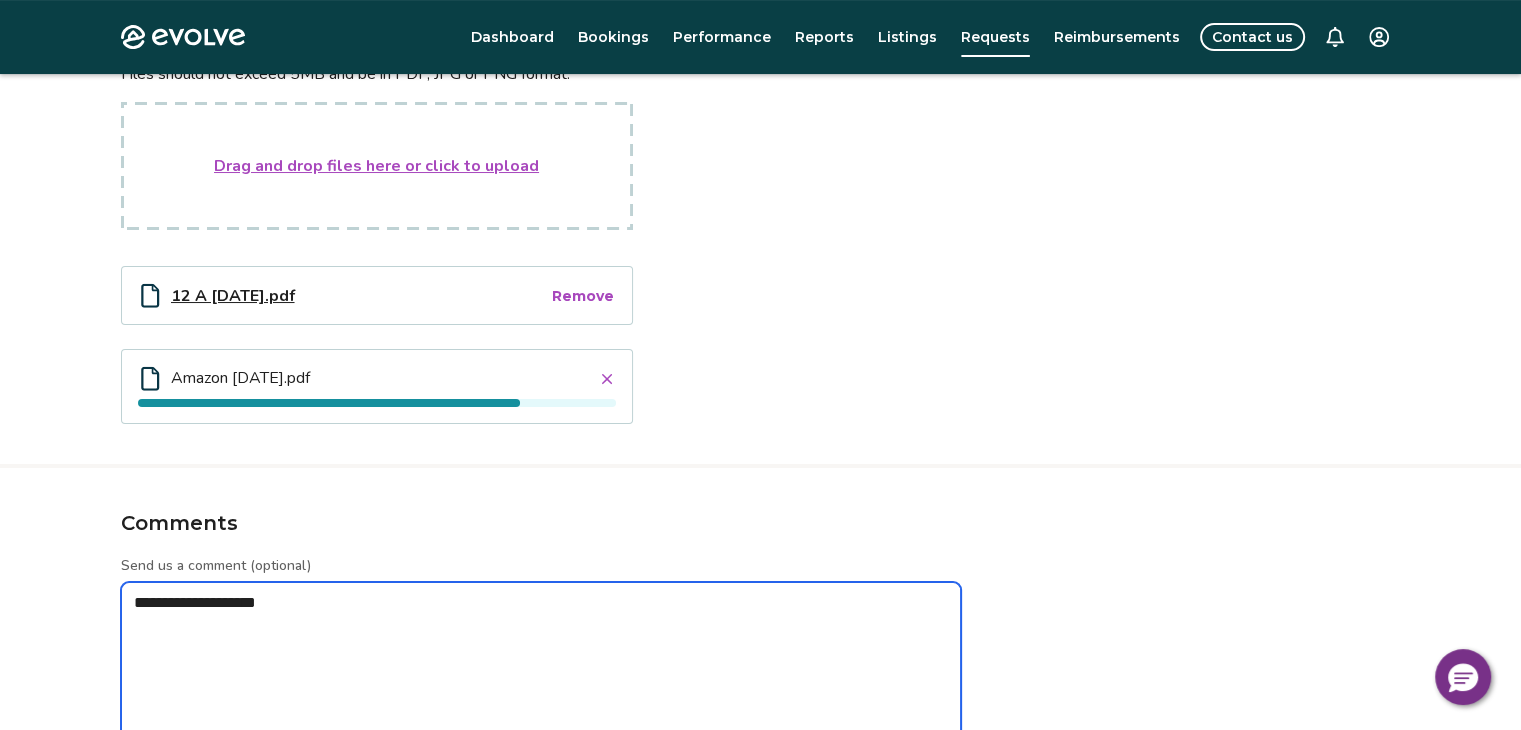 type on "*" 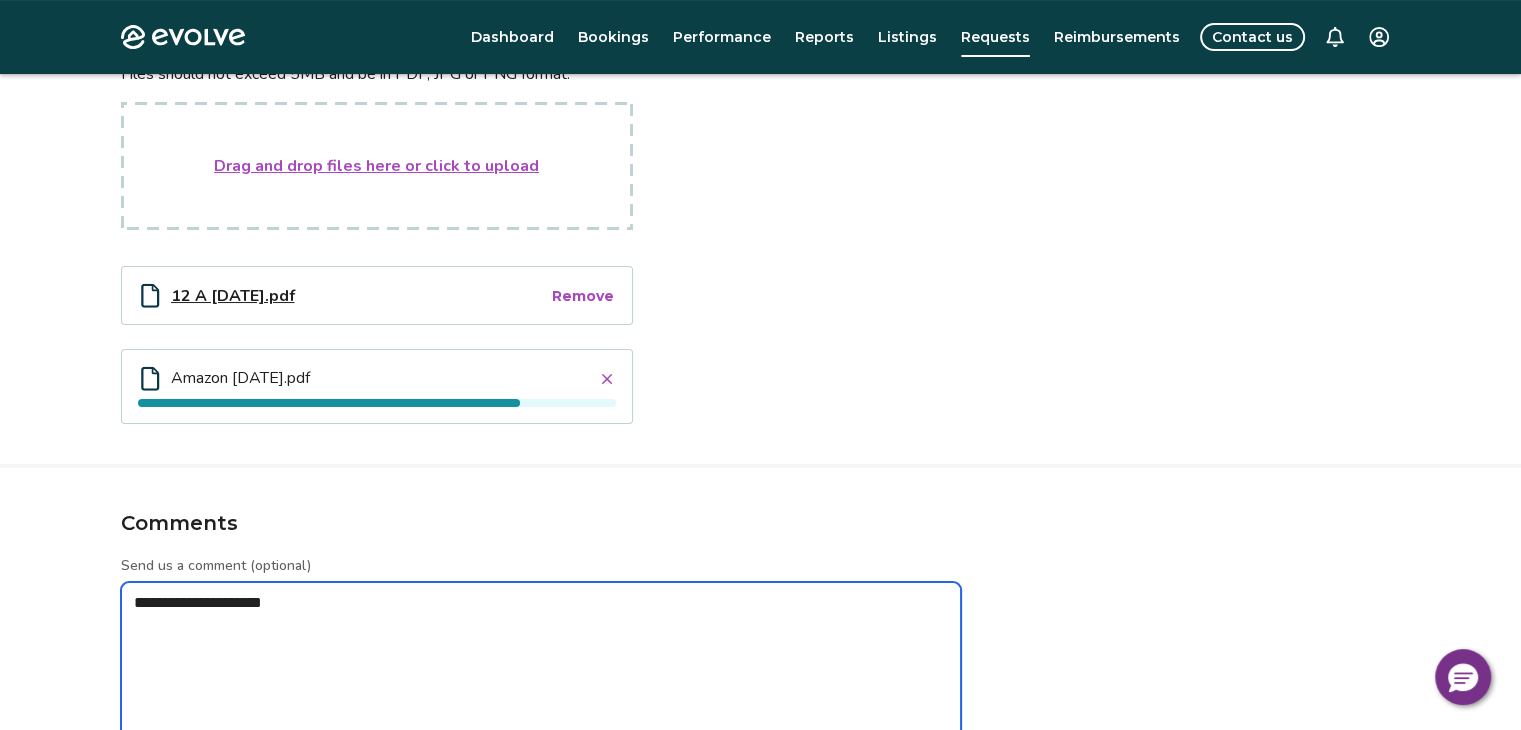 type on "*" 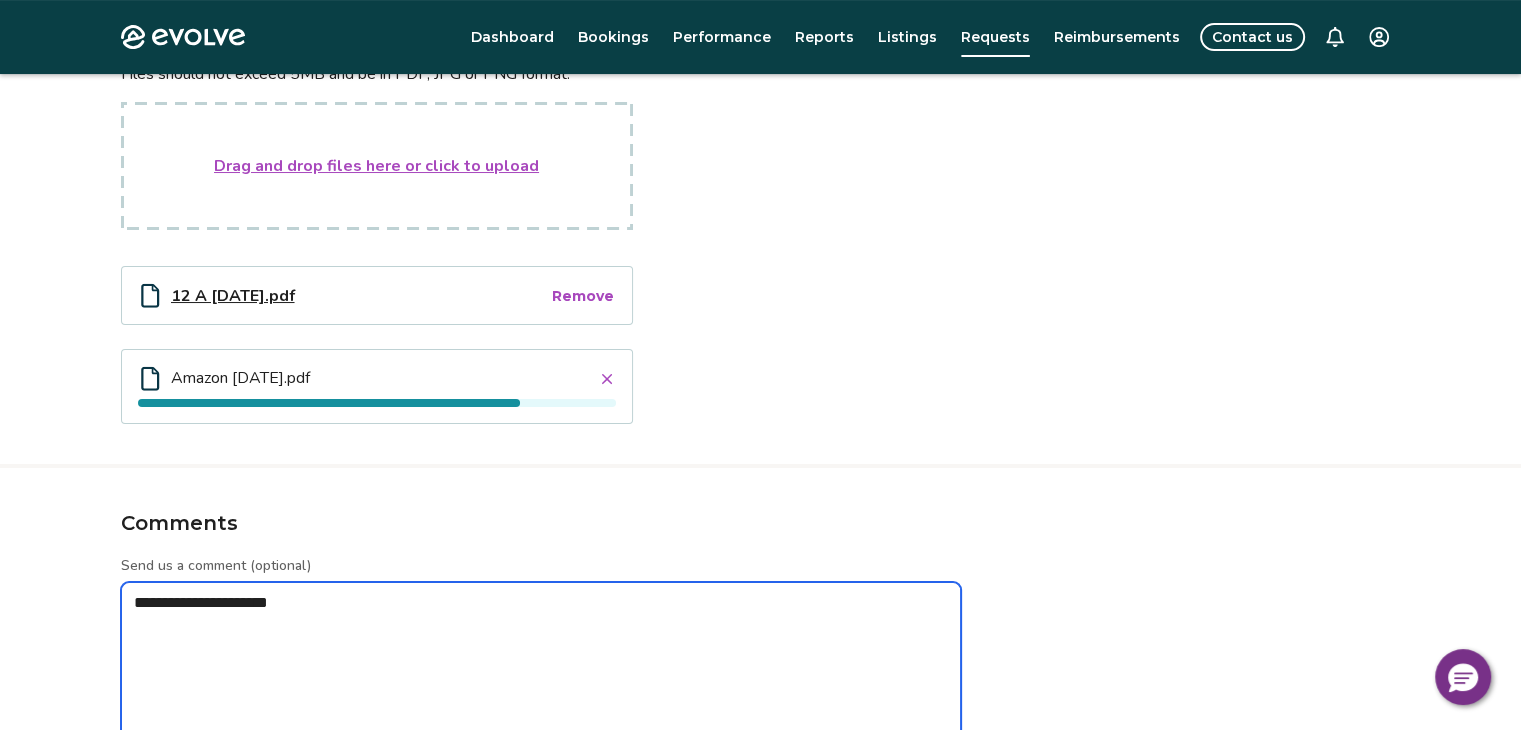 type on "*" 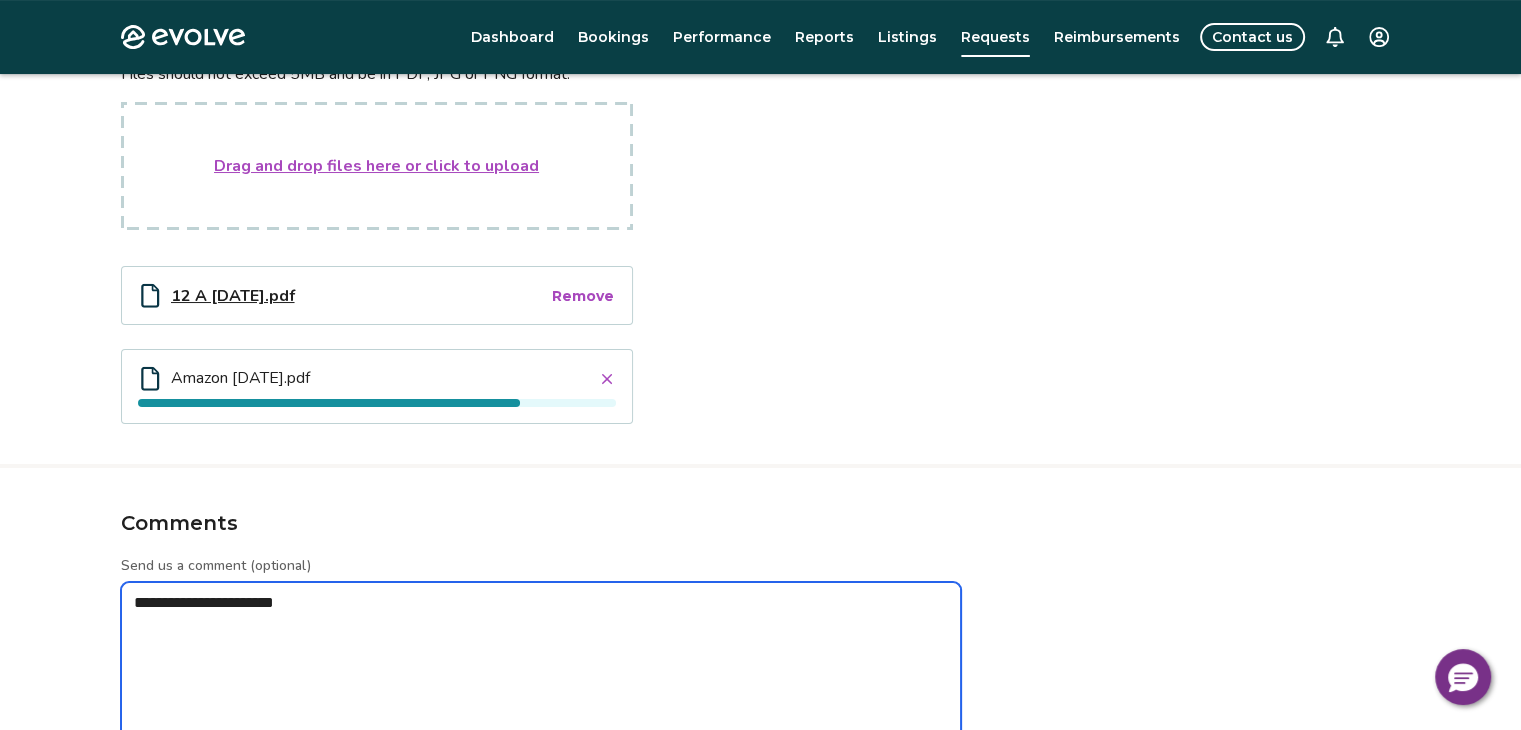 type on "*" 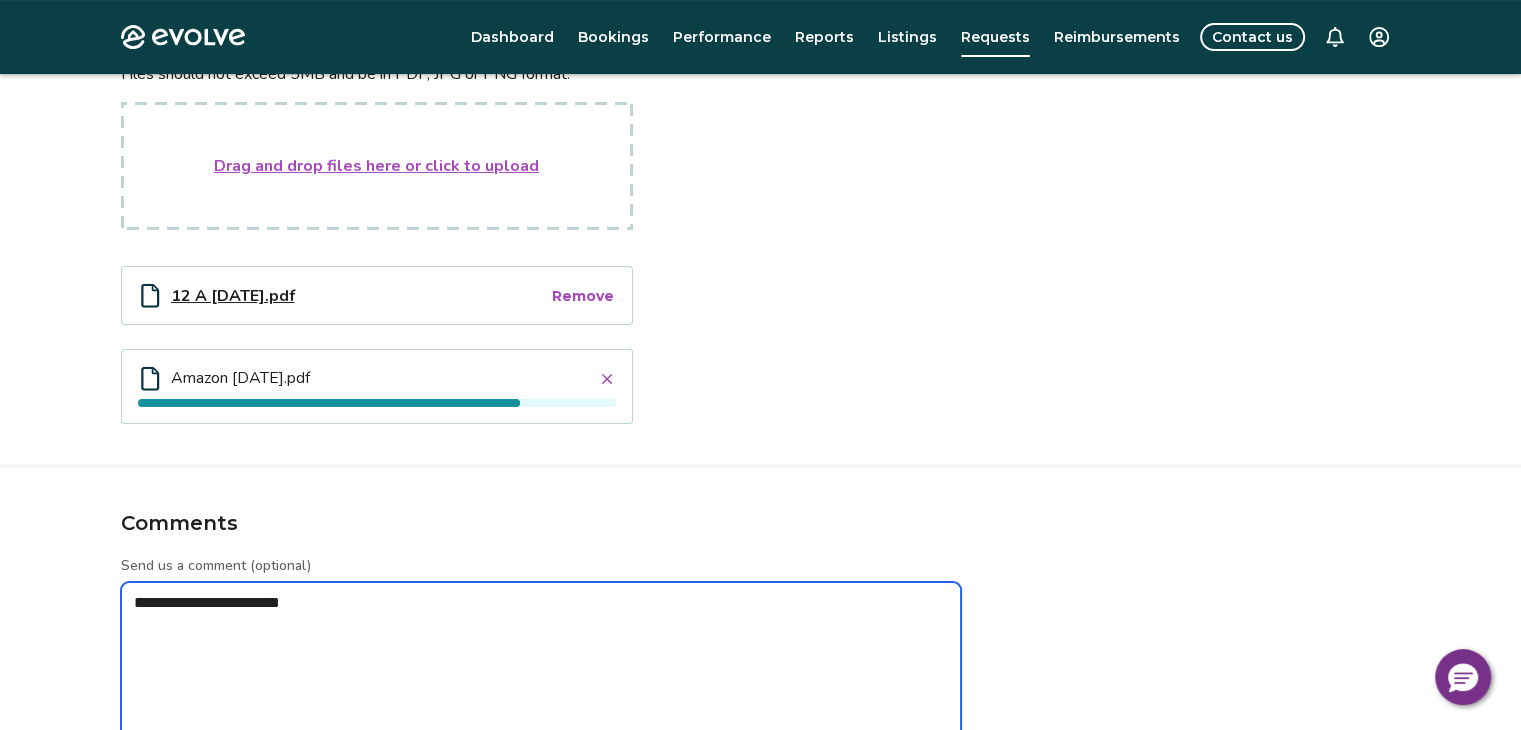 type on "*" 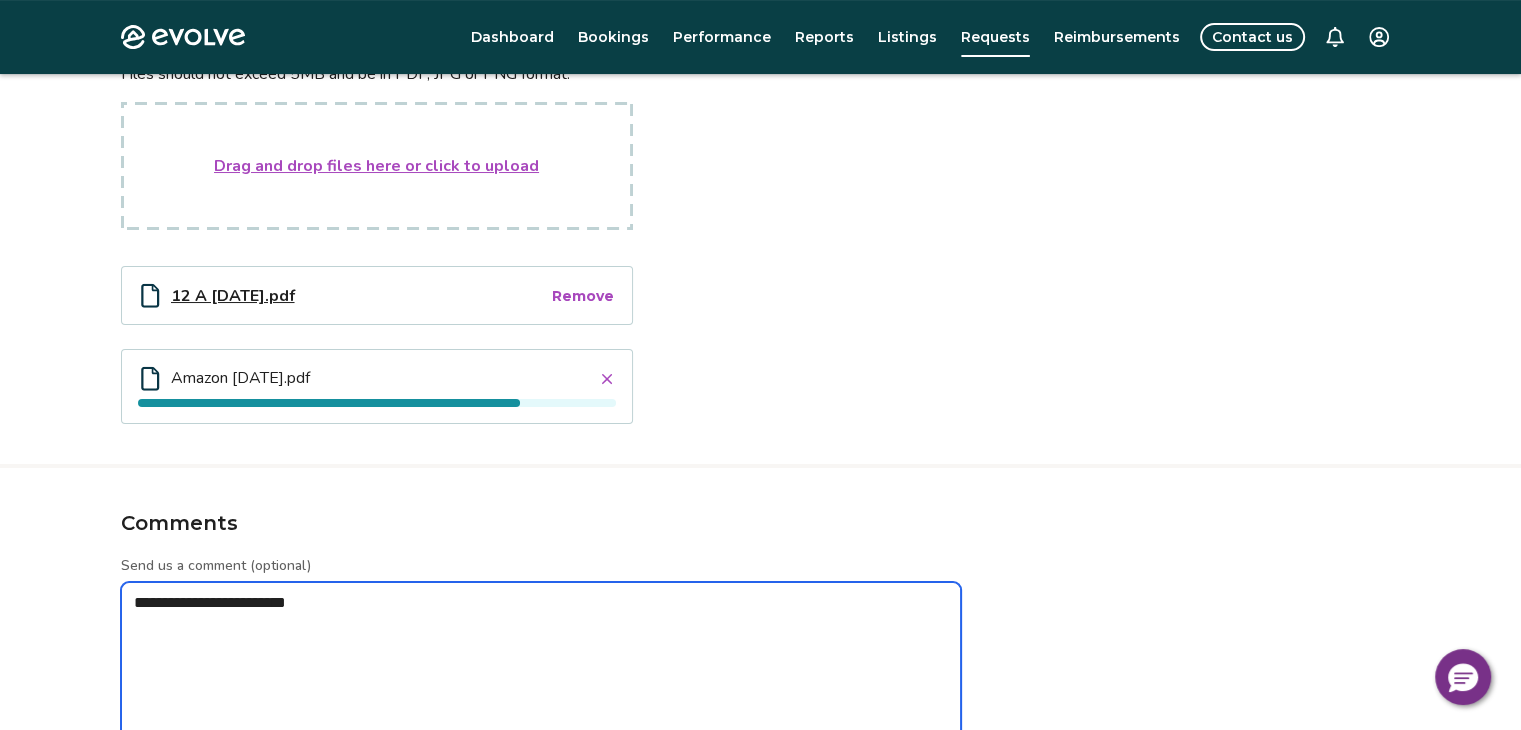 type on "*" 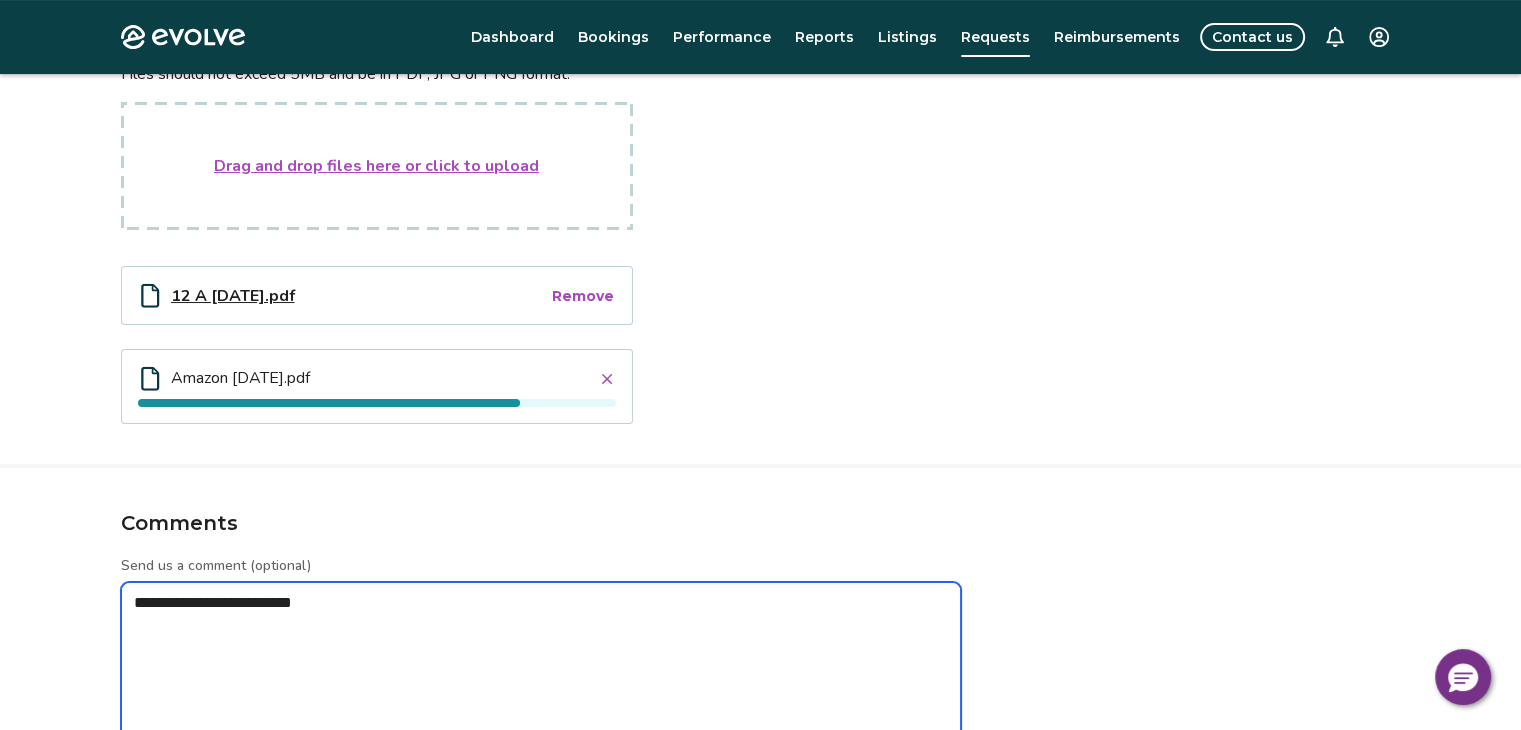 type on "*" 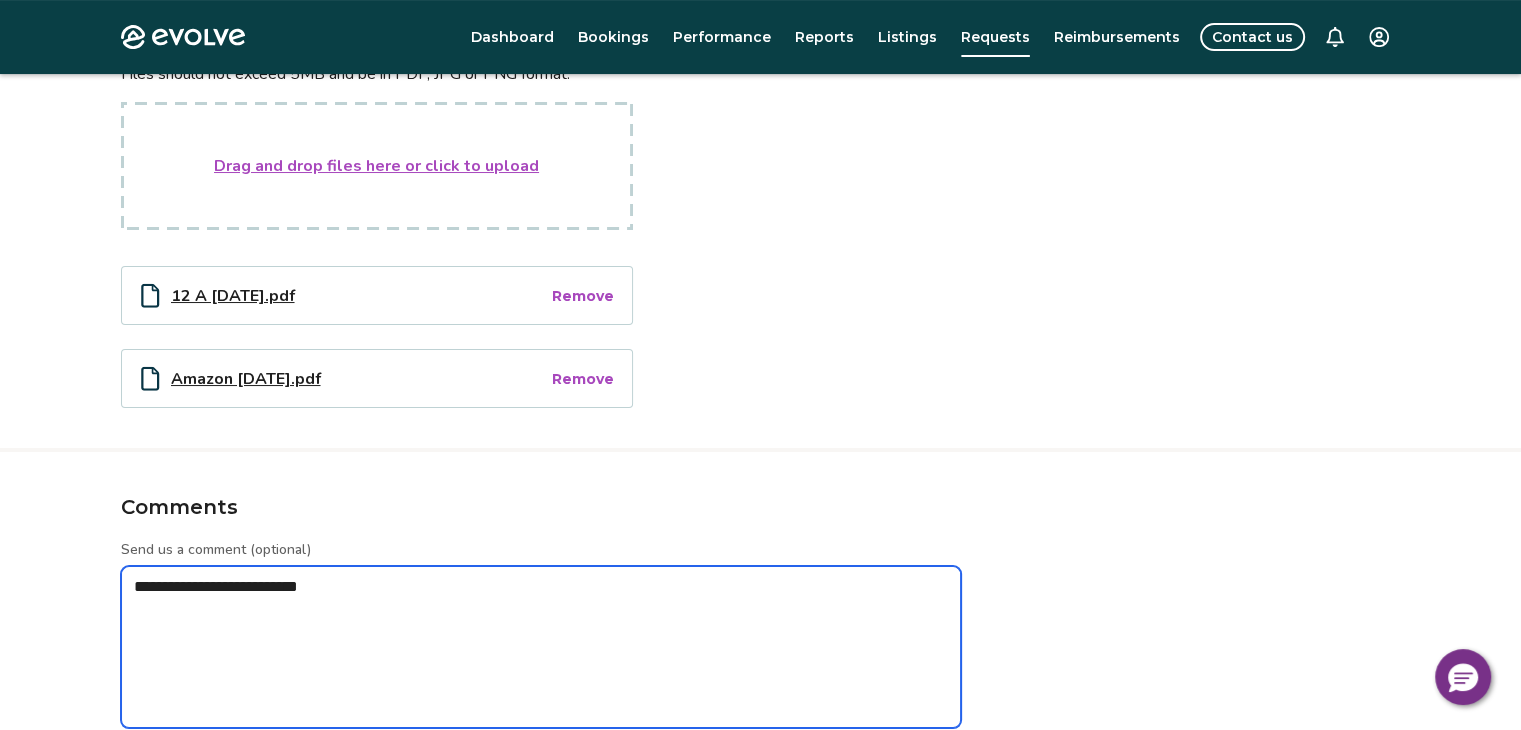 type on "*" 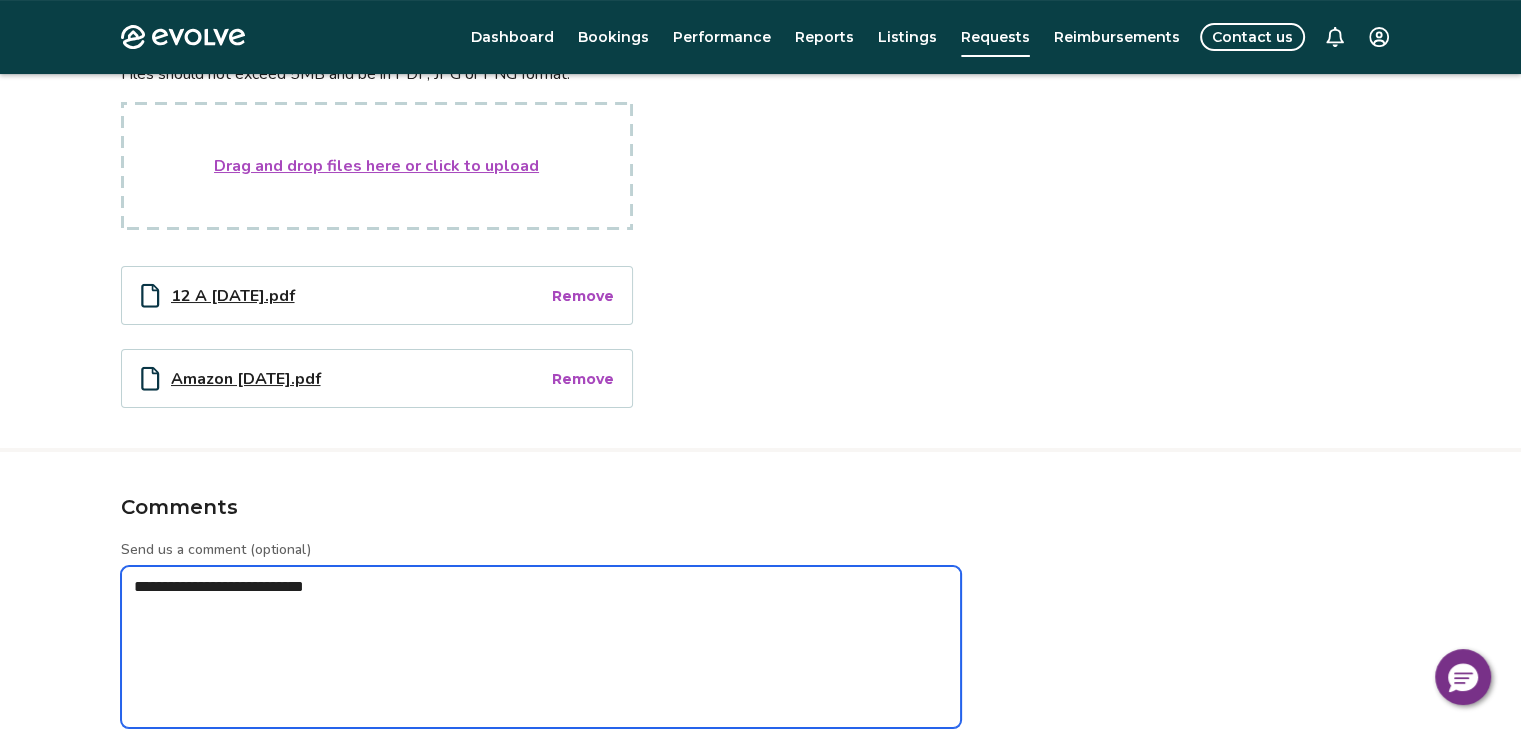 type on "*" 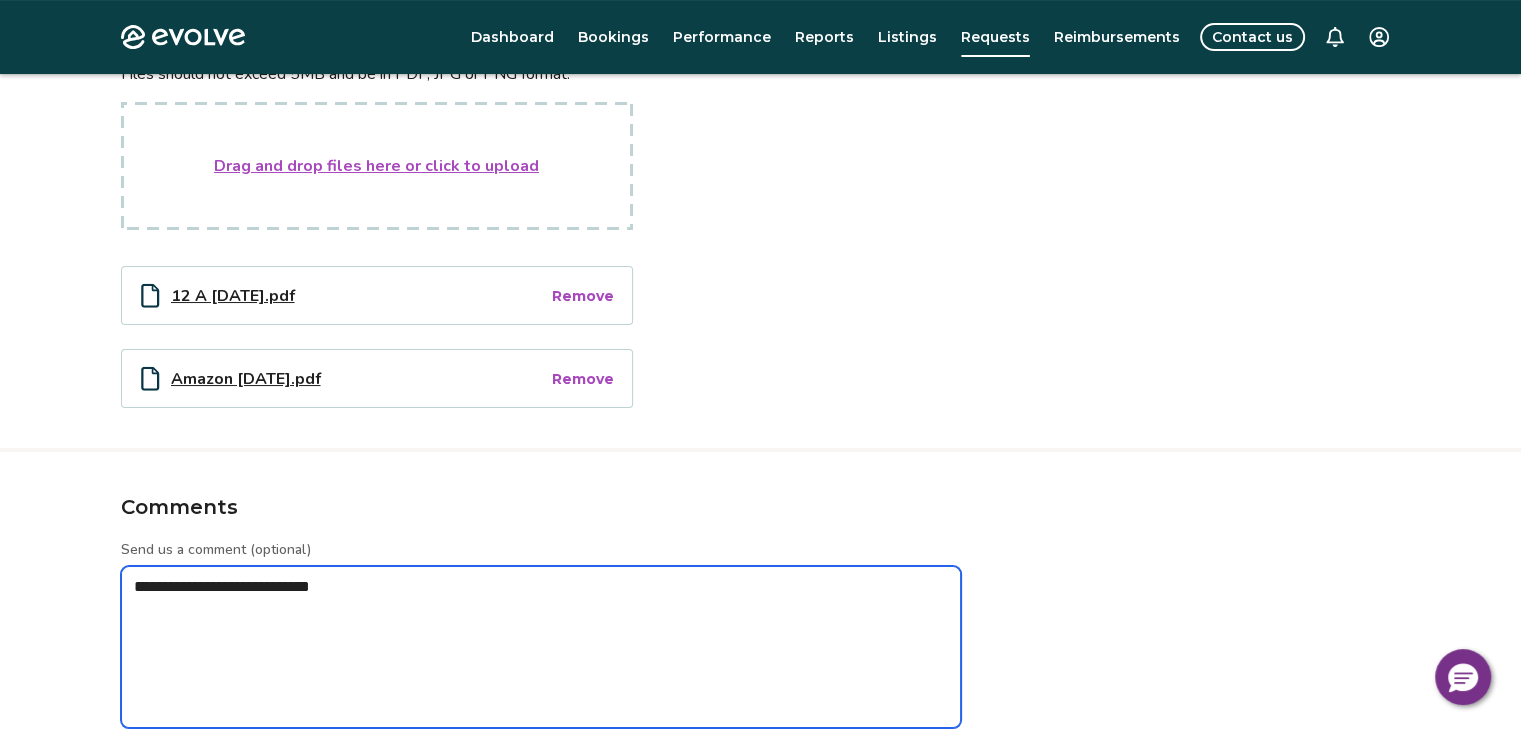 type on "*" 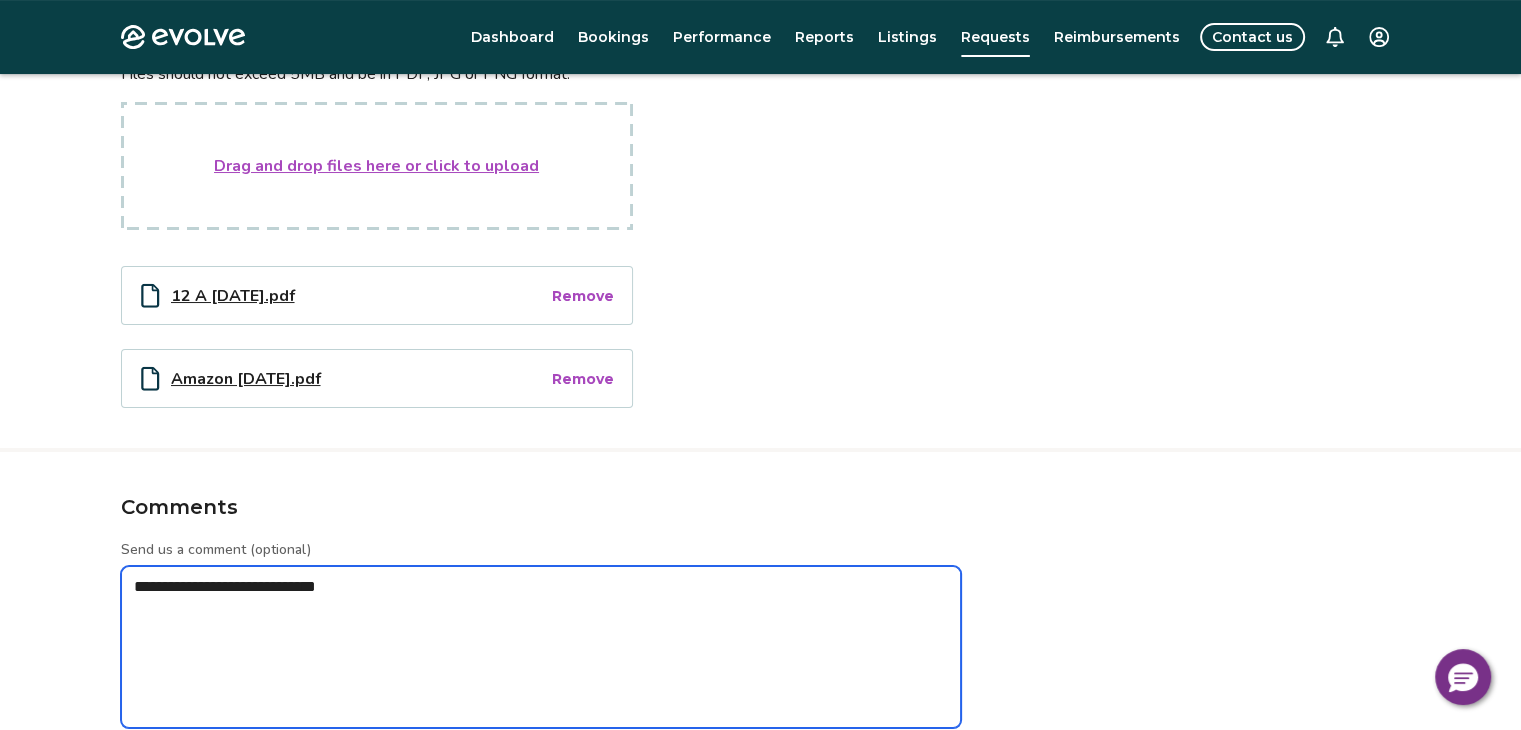 type on "*" 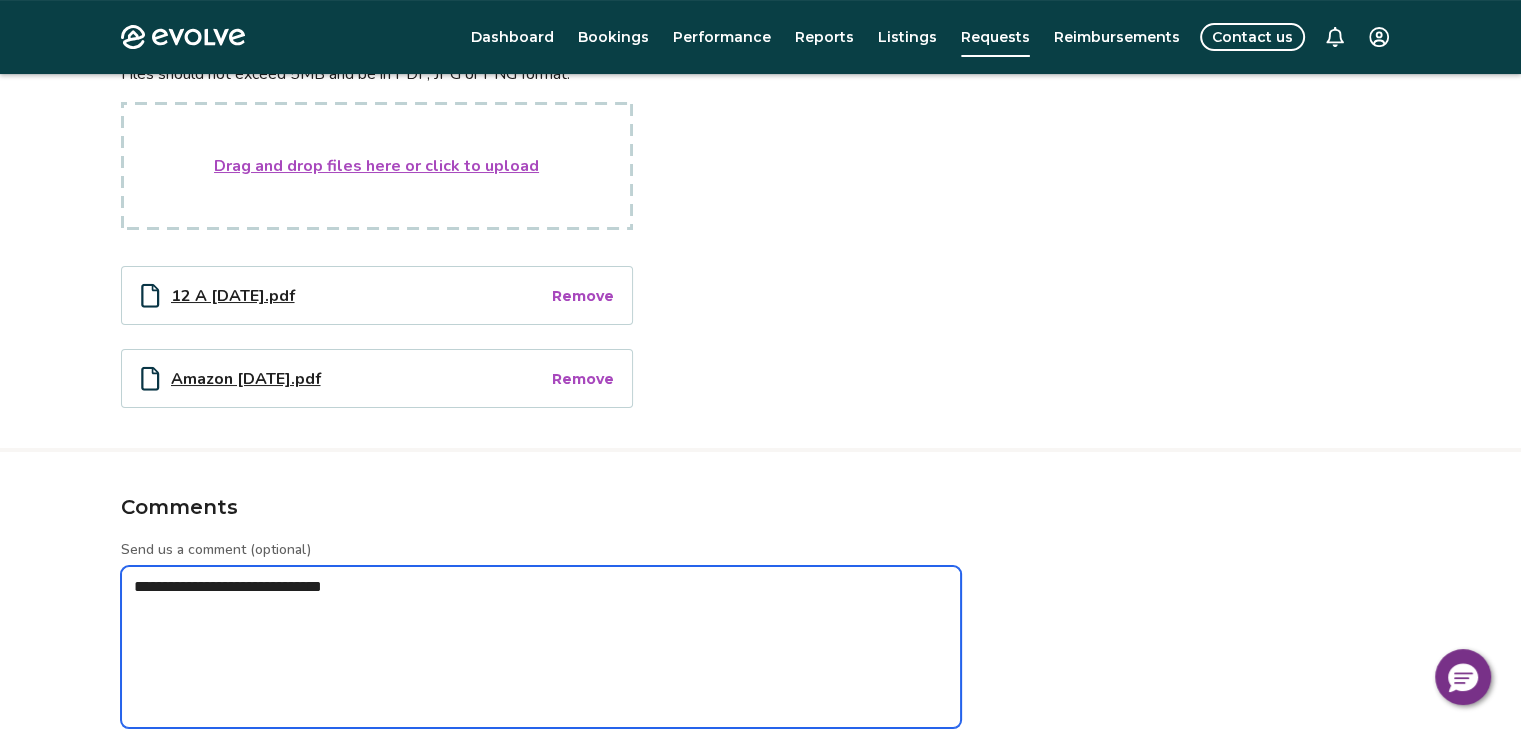 type on "*" 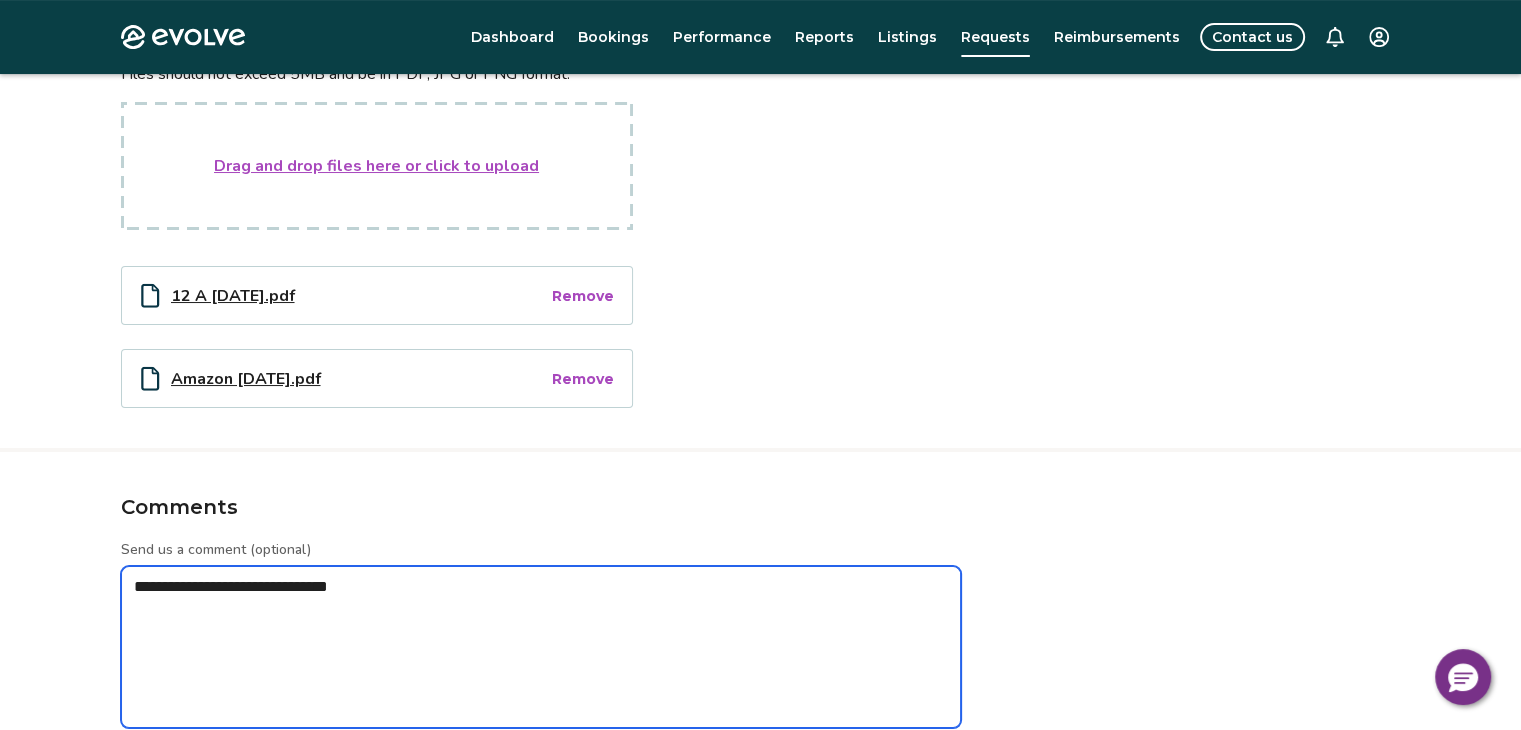 type on "*" 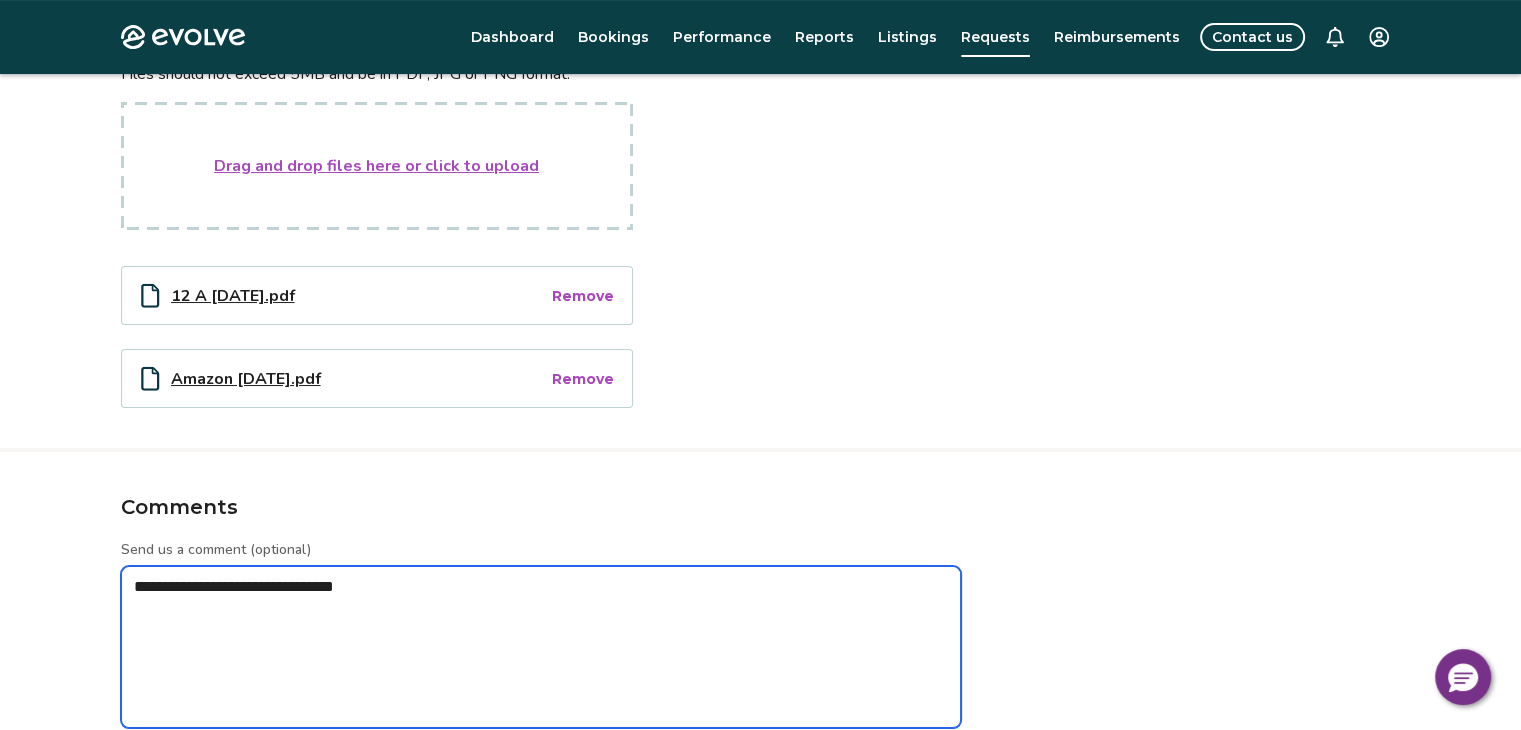 type on "*" 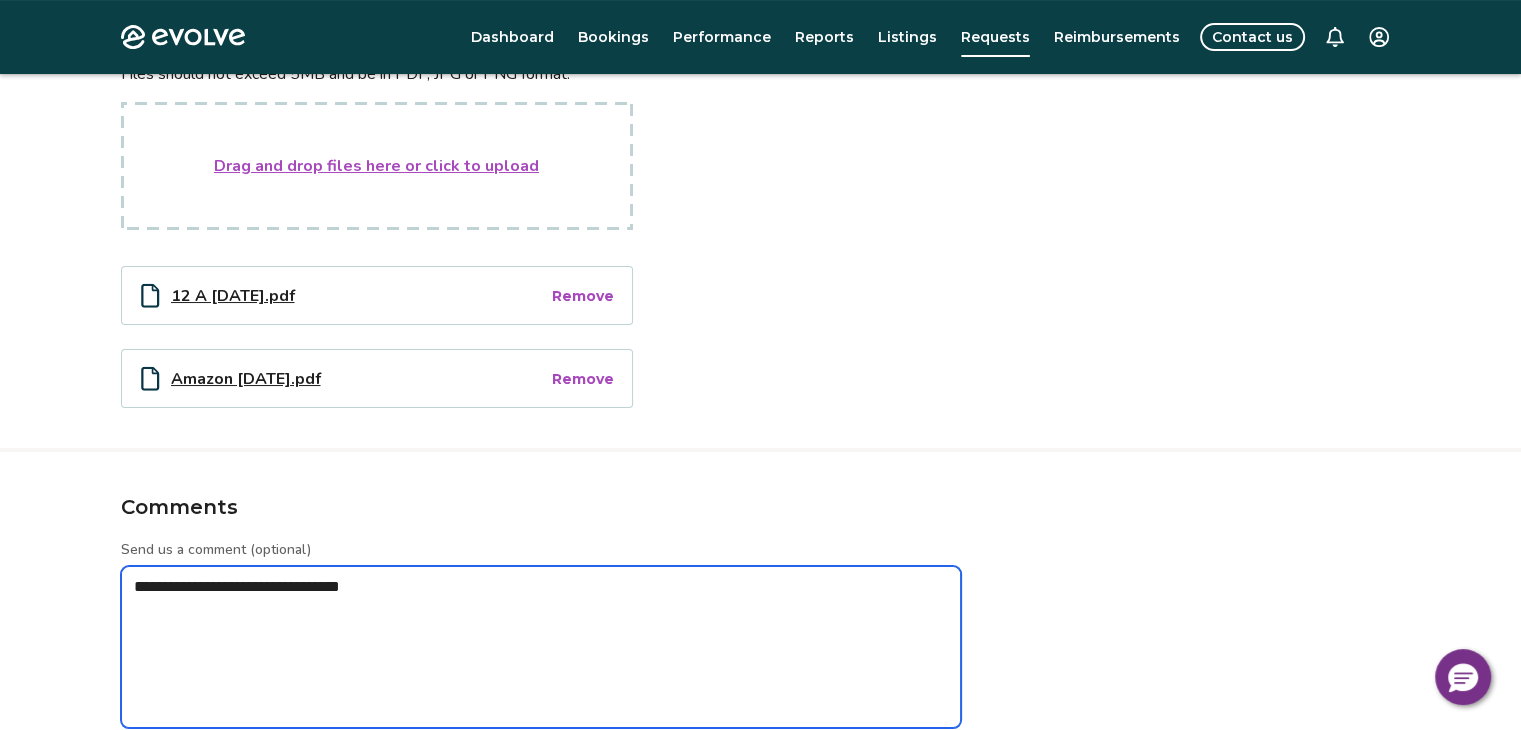 type on "*" 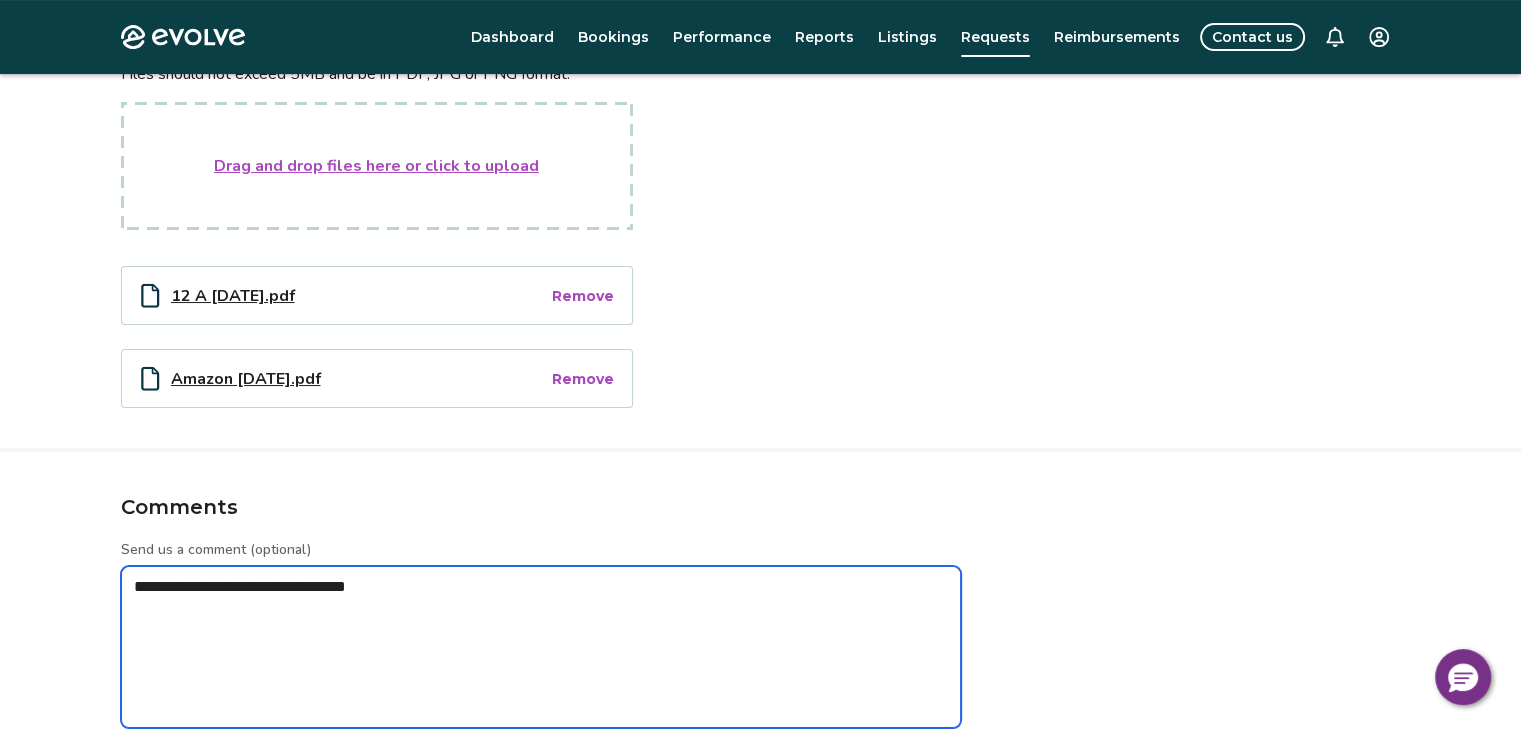 type on "*" 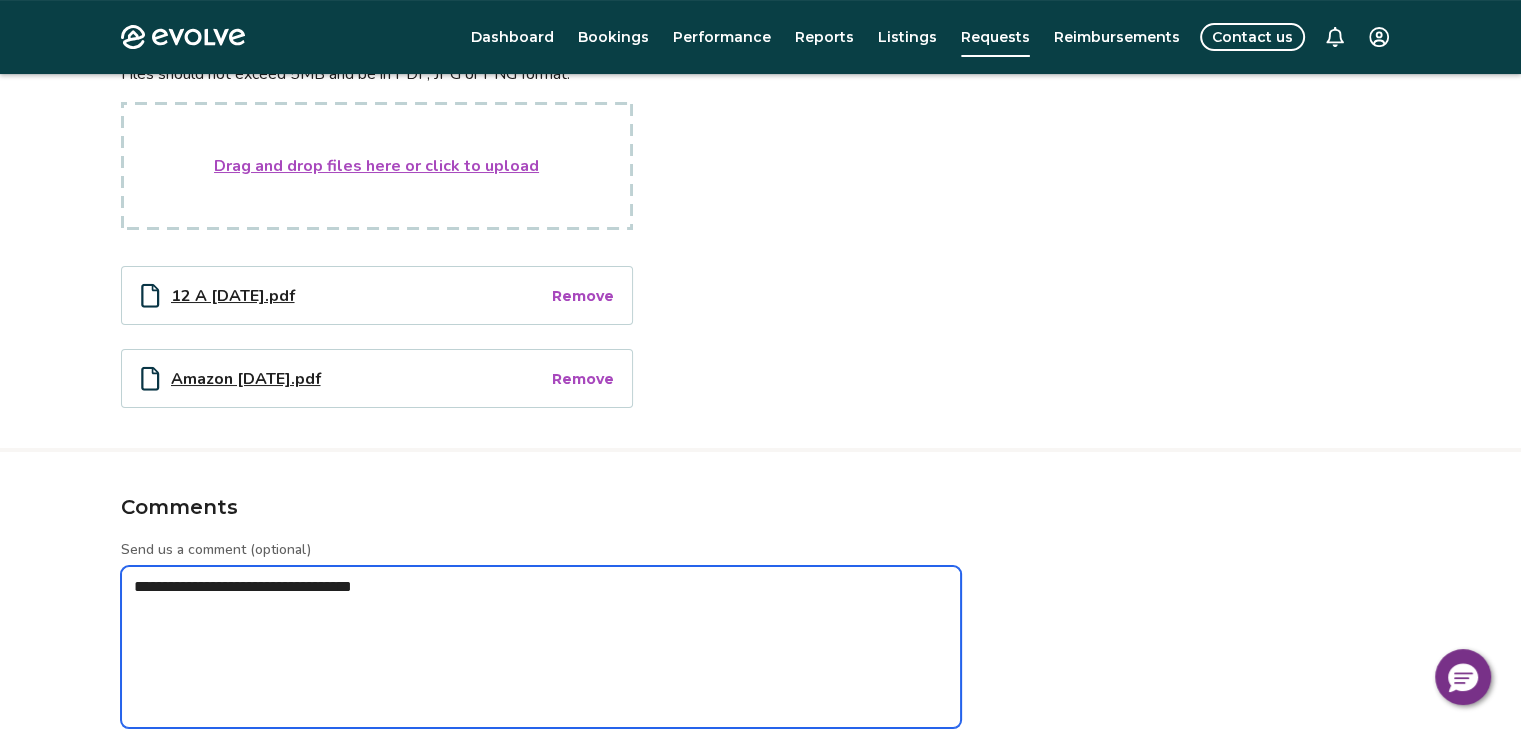 type on "**********" 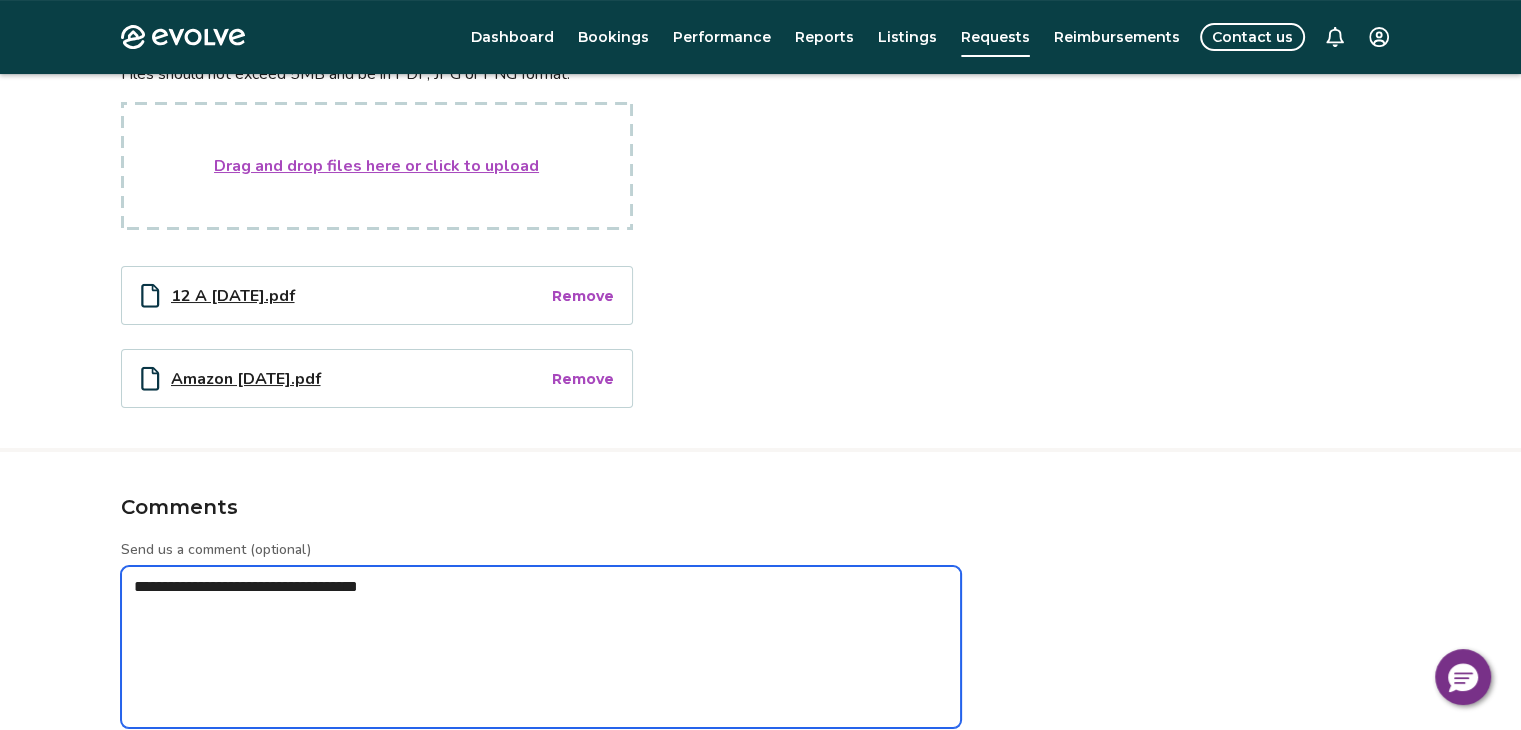 type on "*" 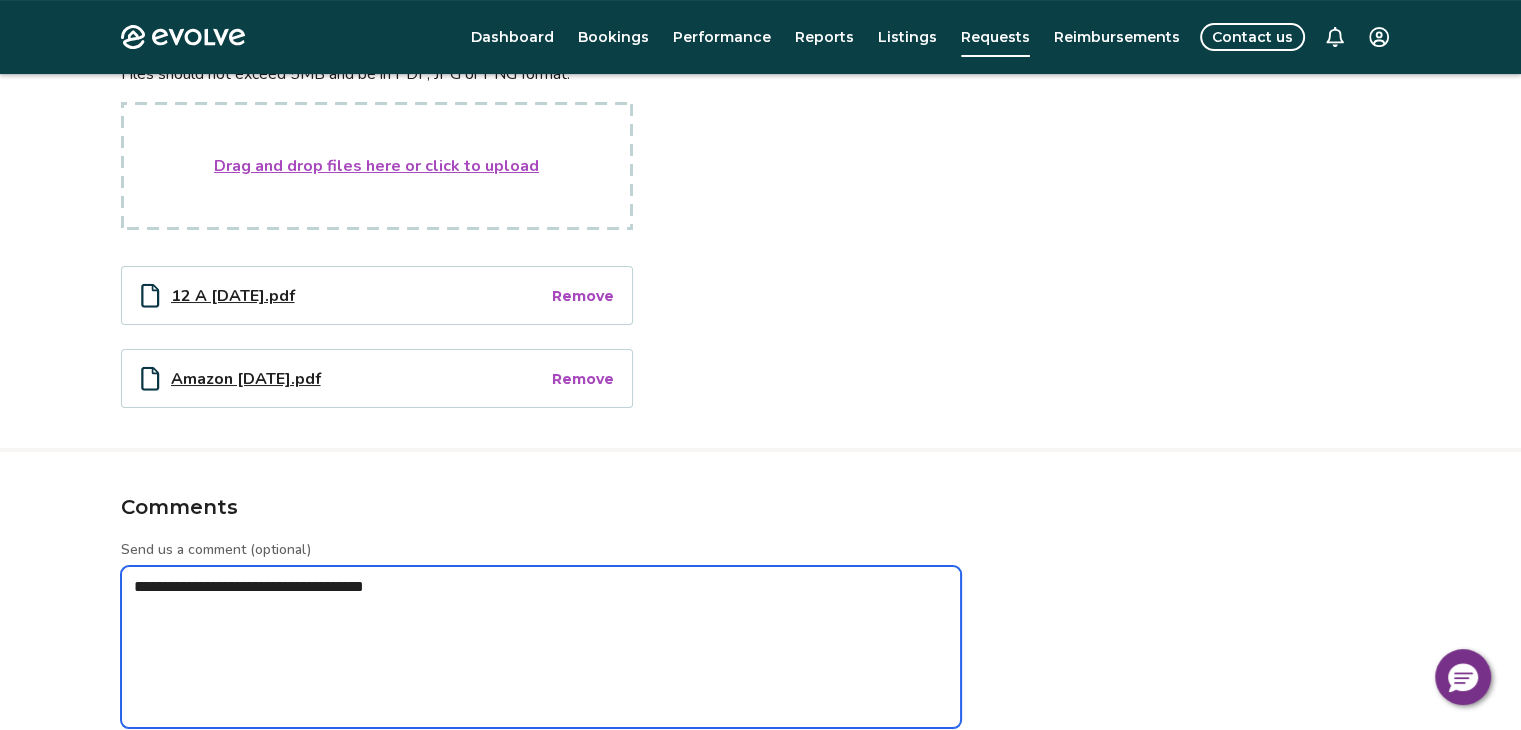 type on "*" 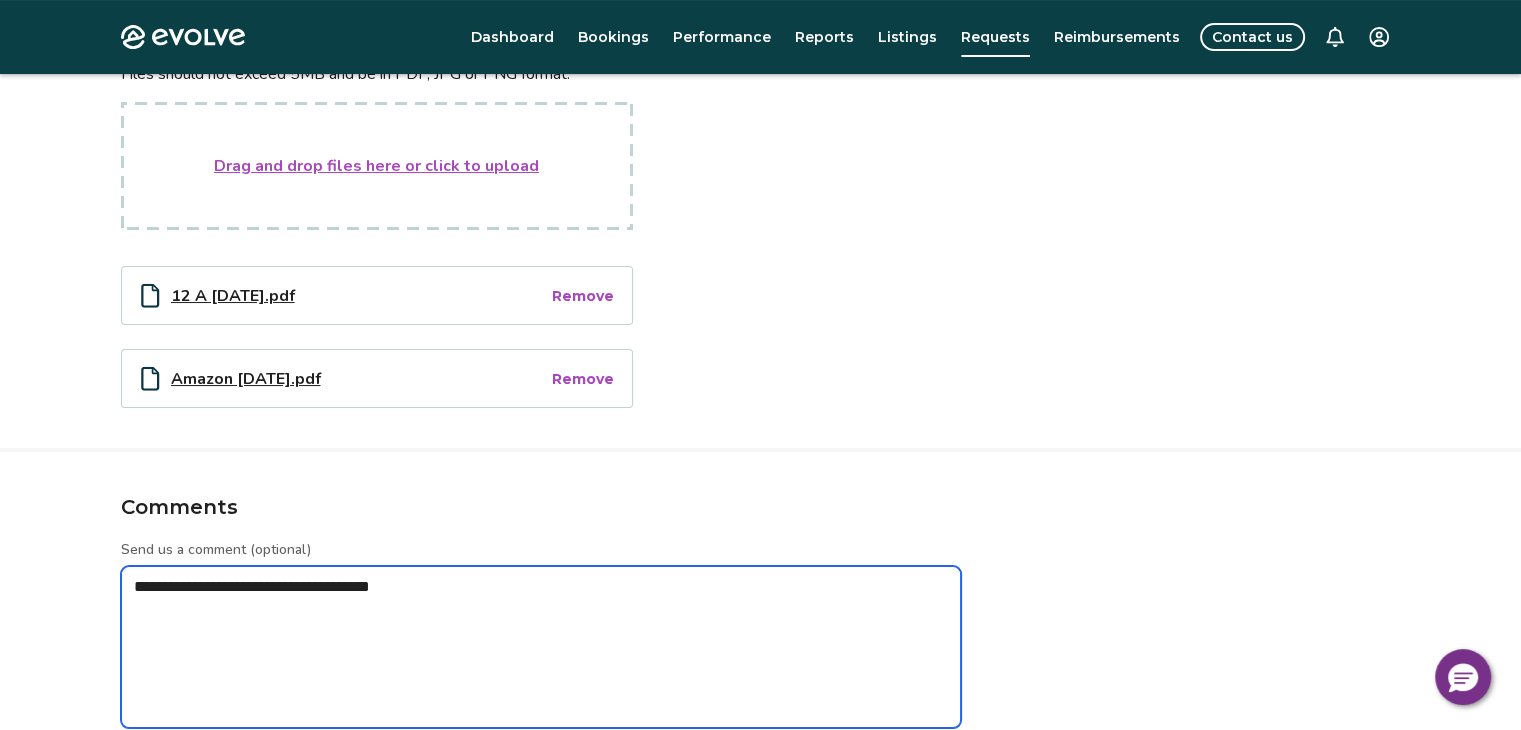 type on "*" 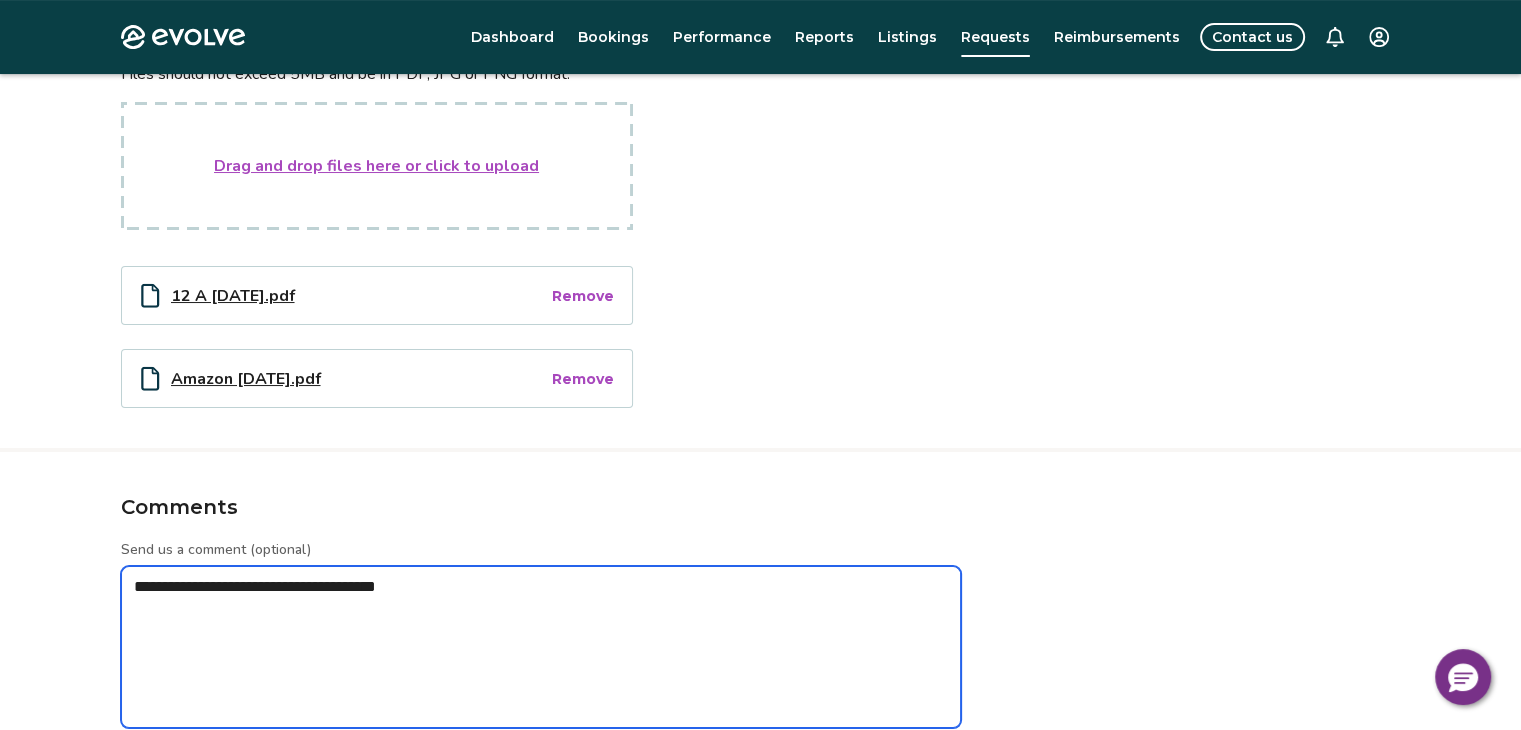 type on "*" 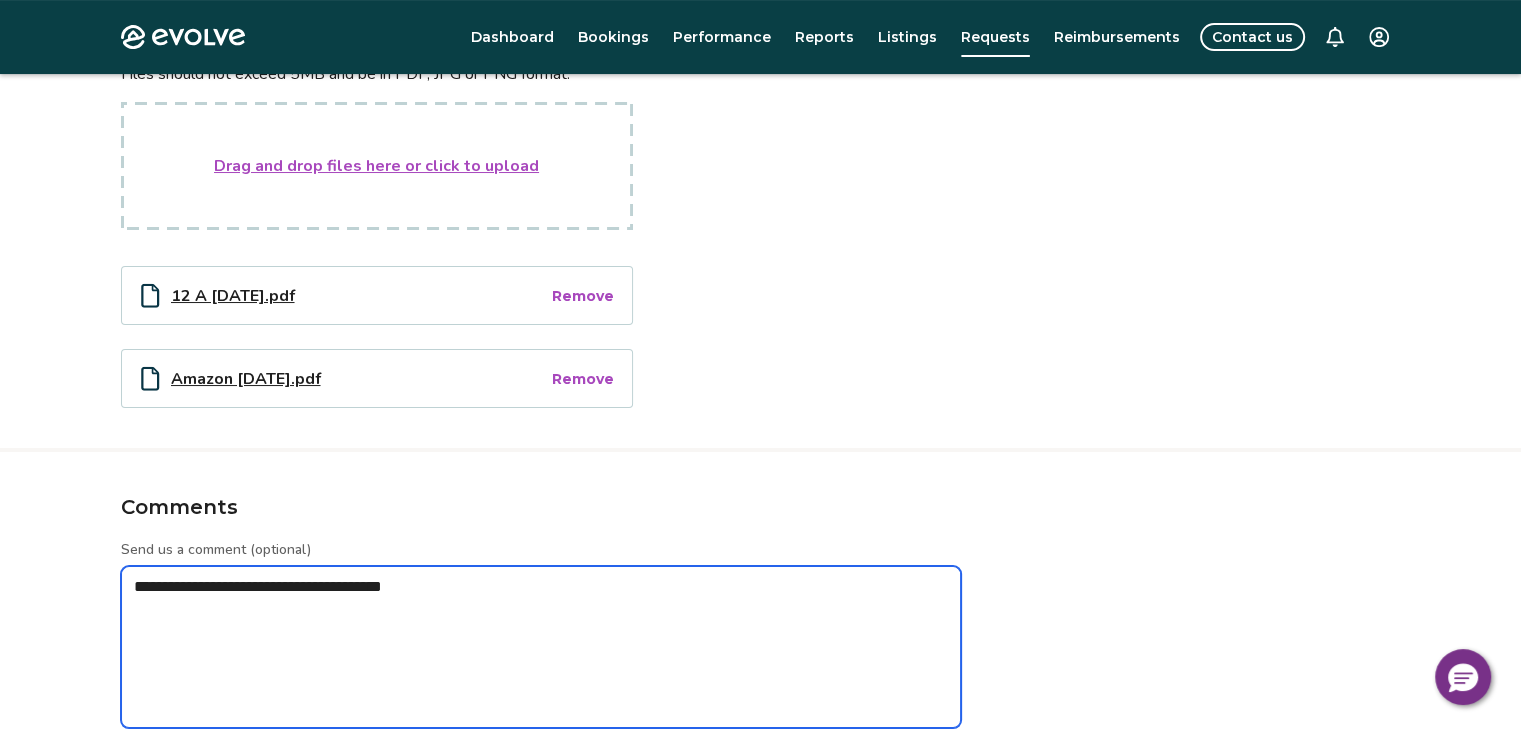 type on "*" 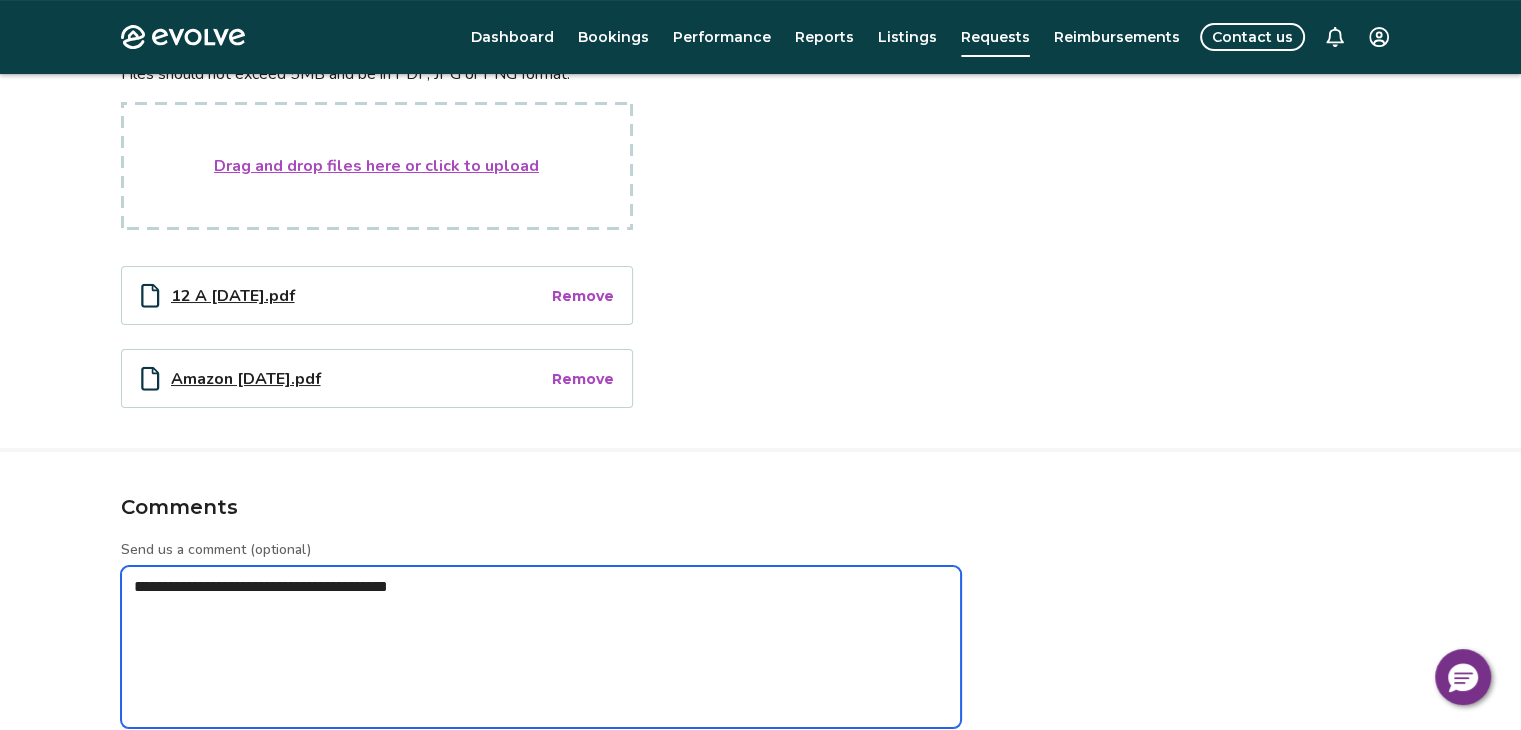 type on "*" 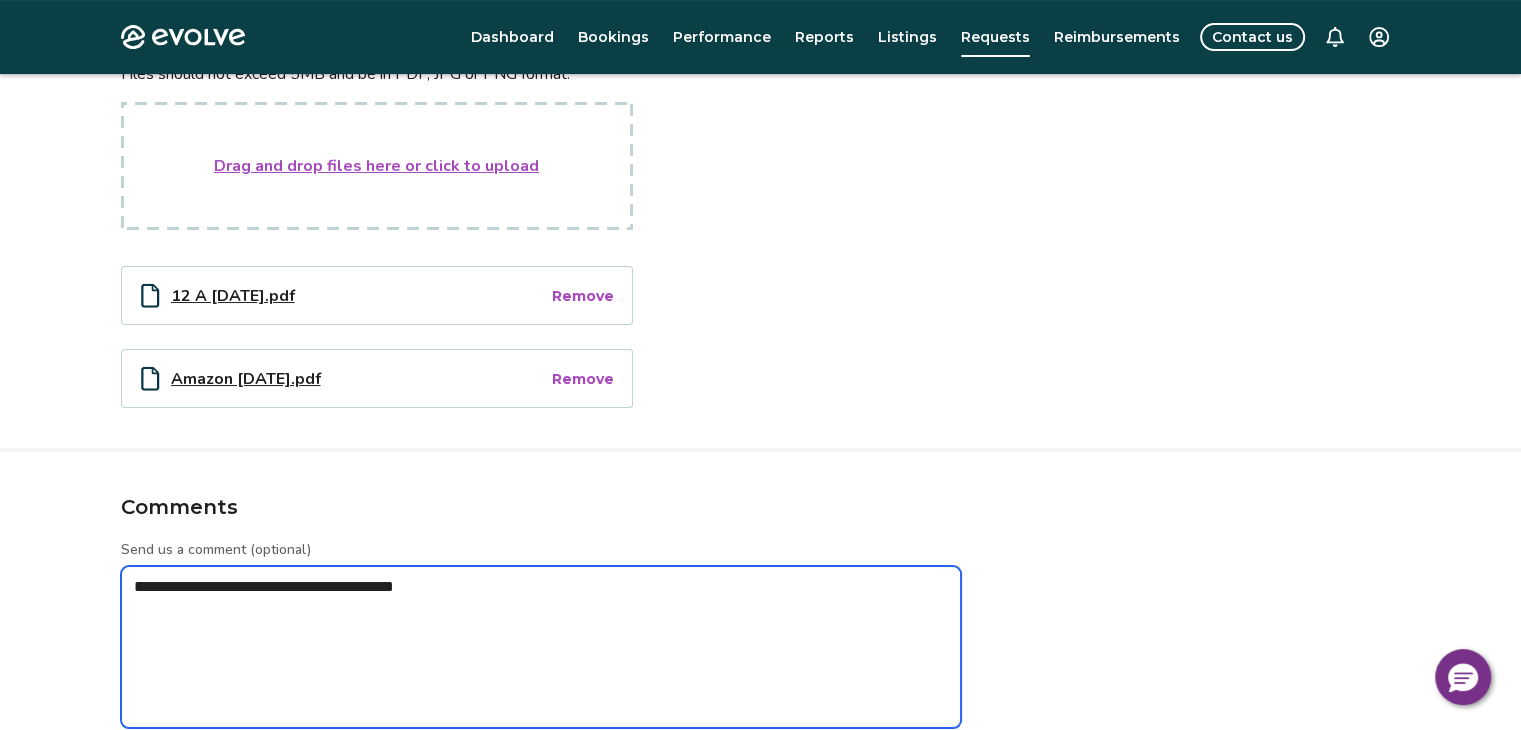 type on "*" 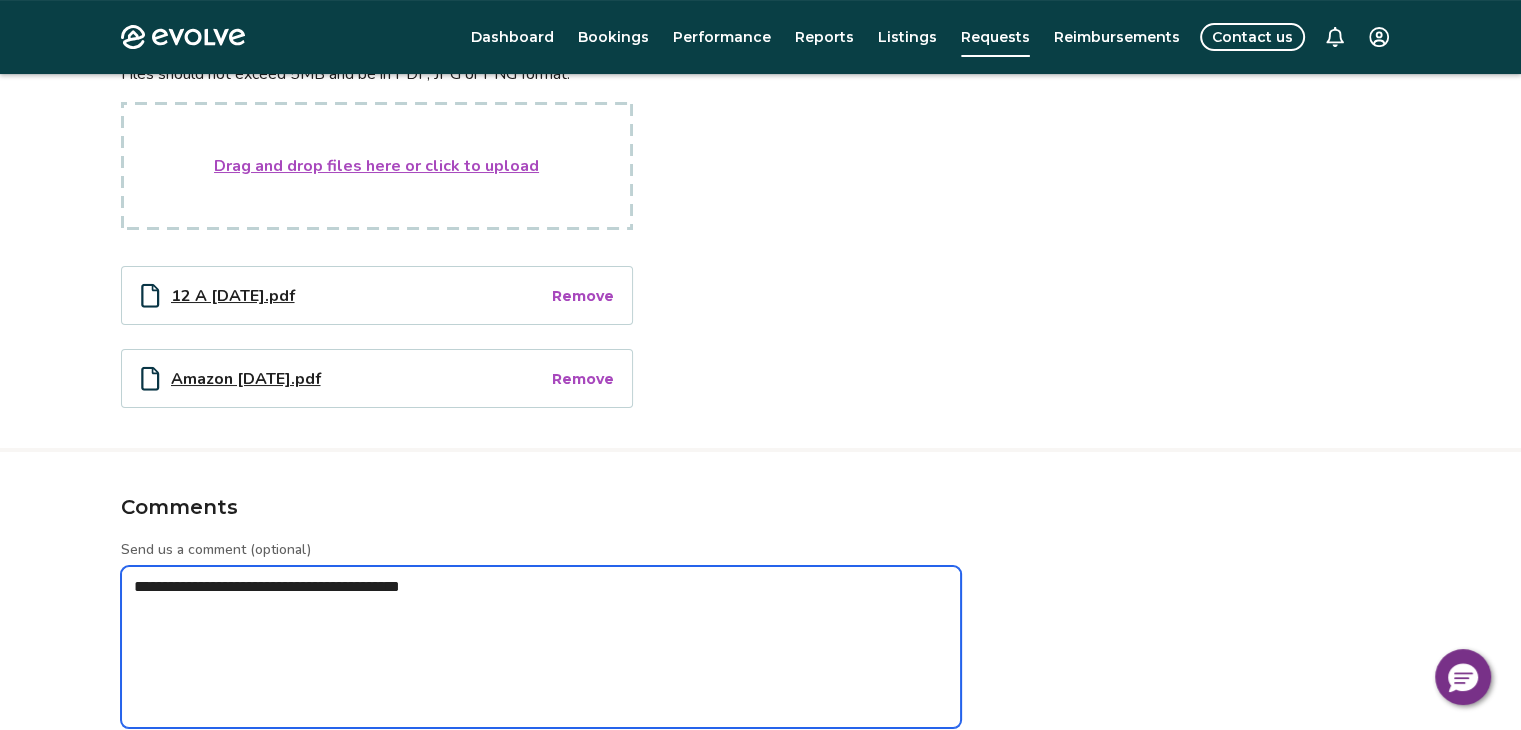 type on "*" 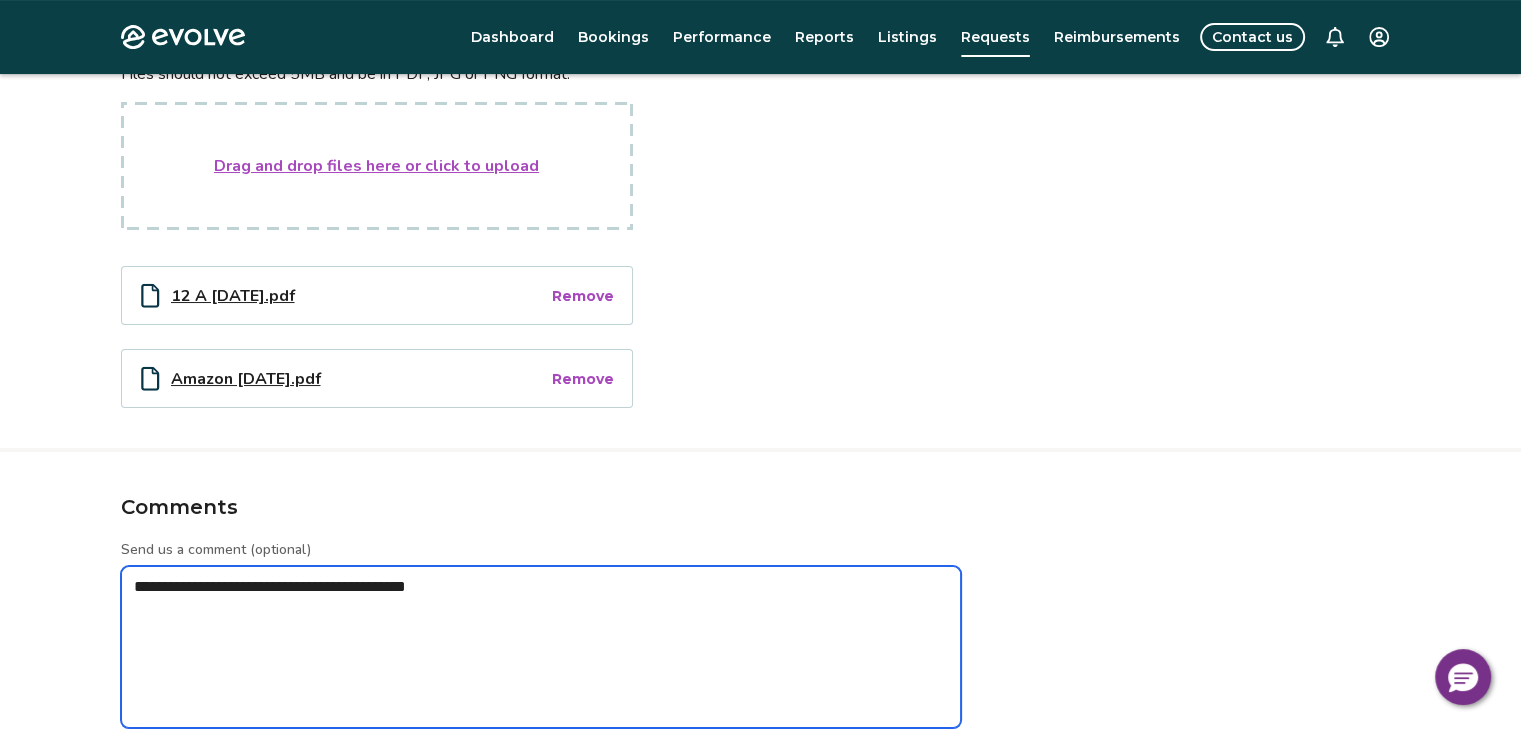 type on "*" 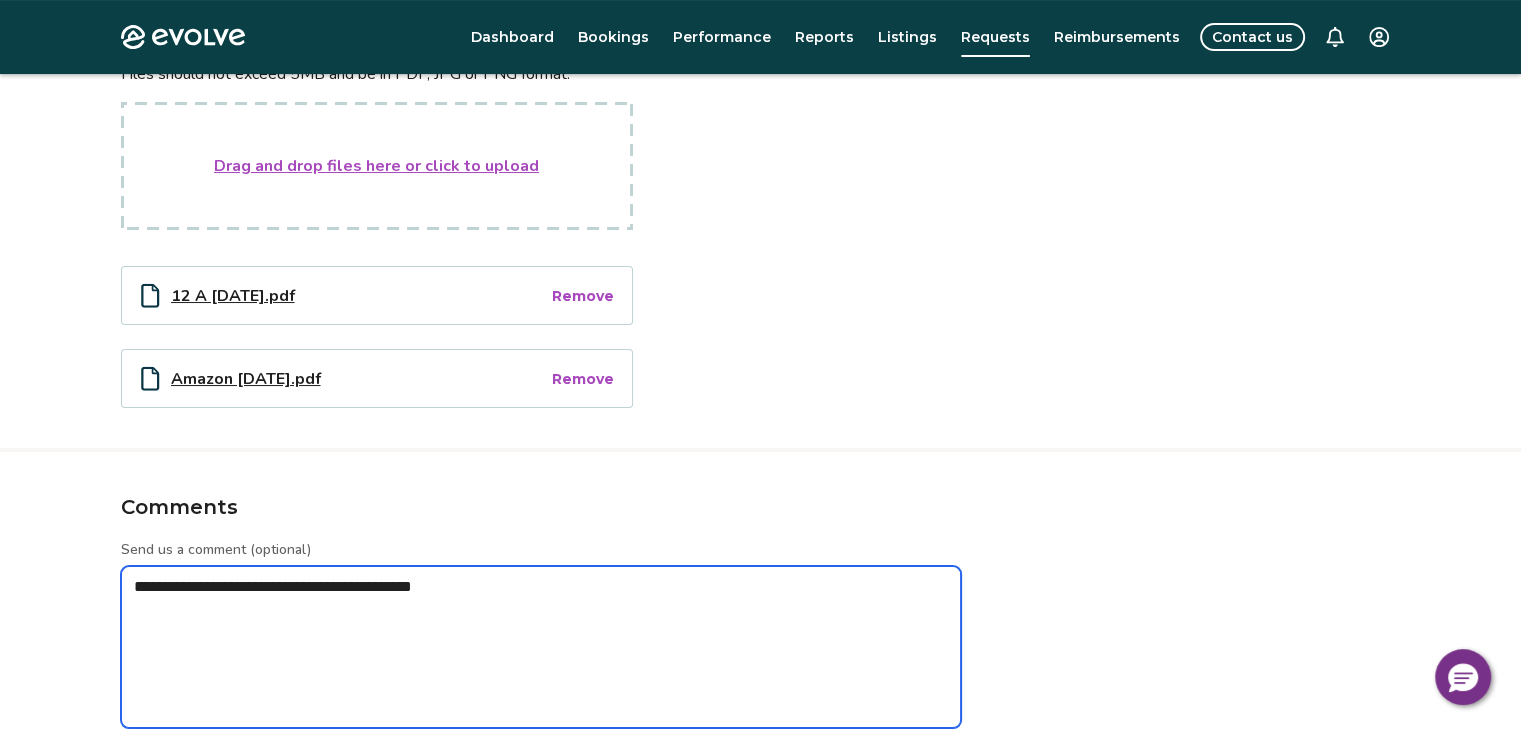 type on "*" 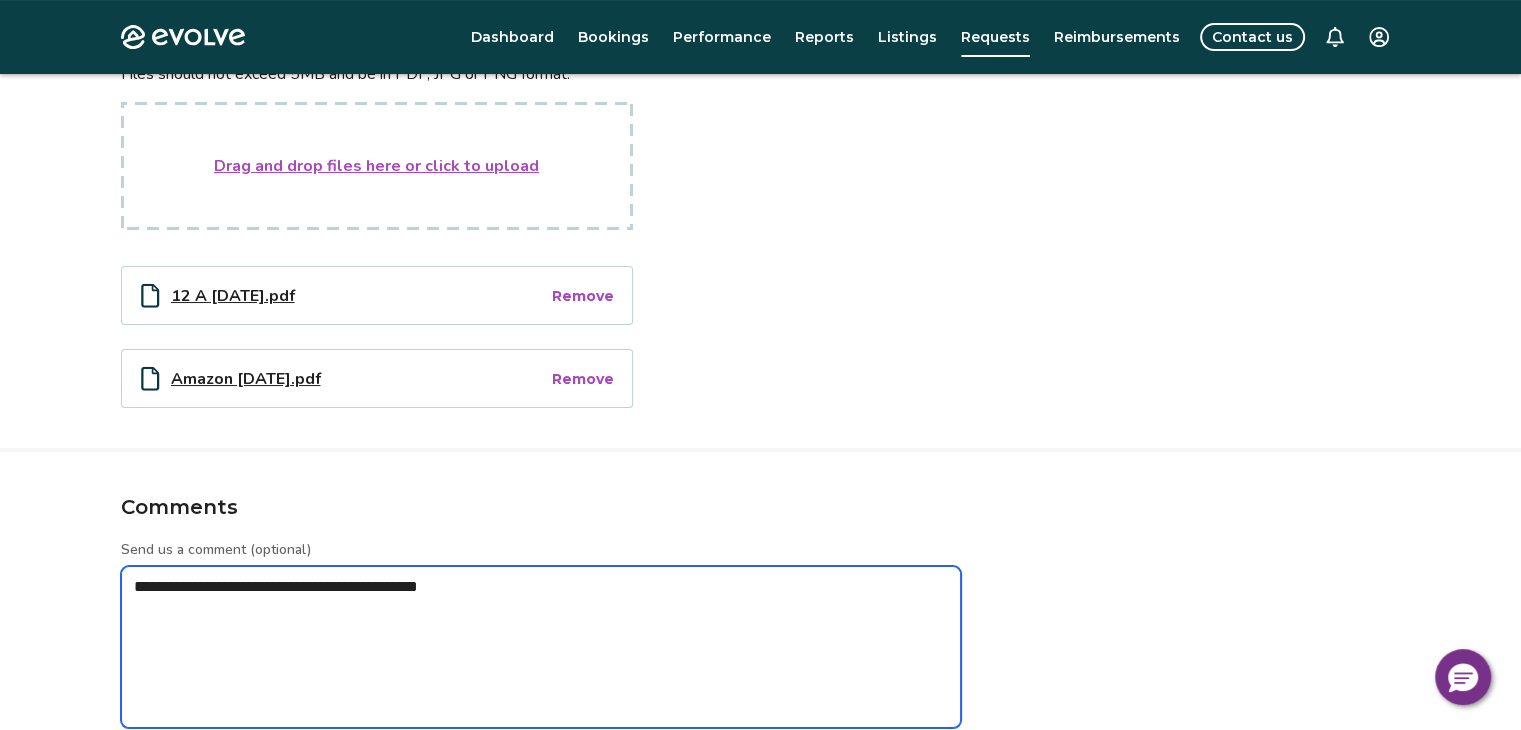 type on "*" 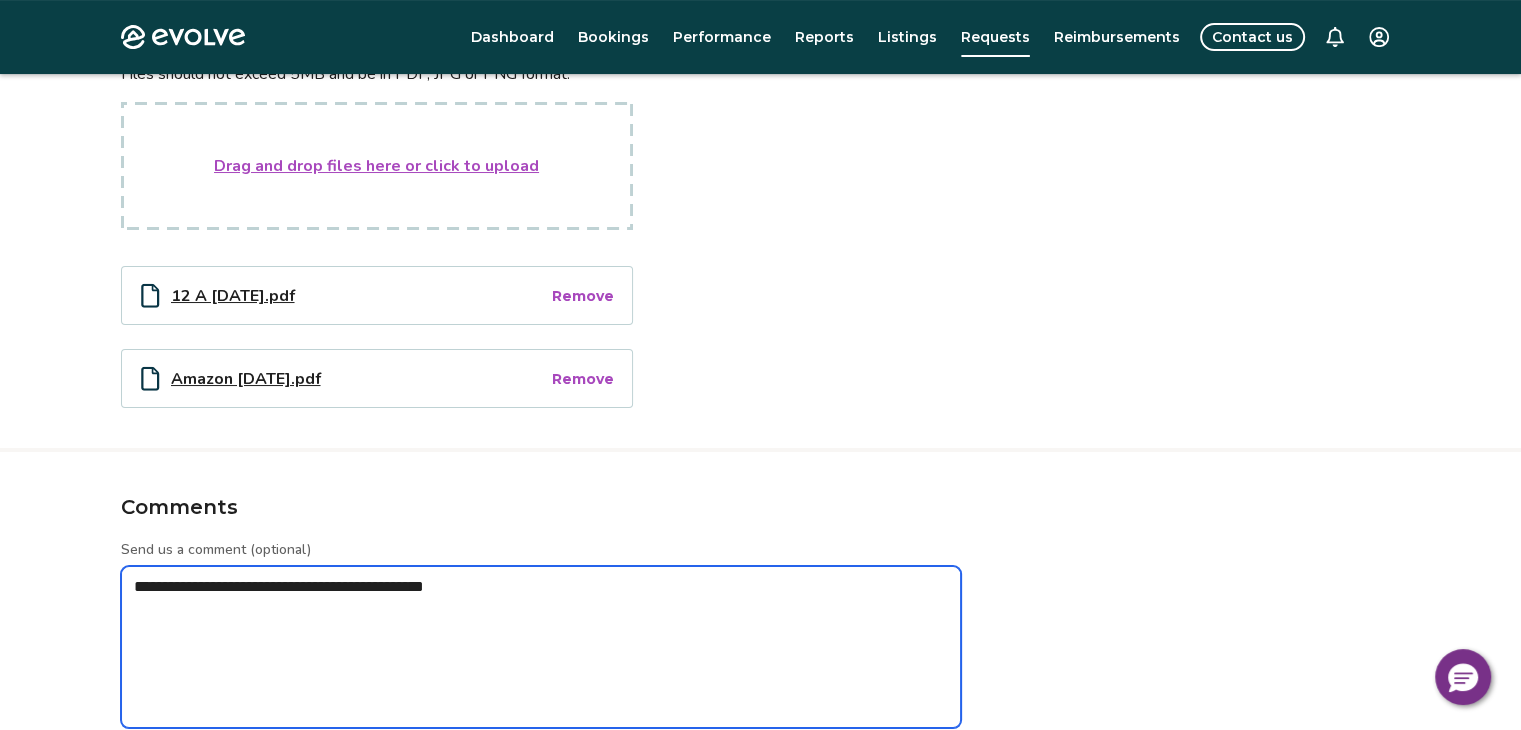 type on "*" 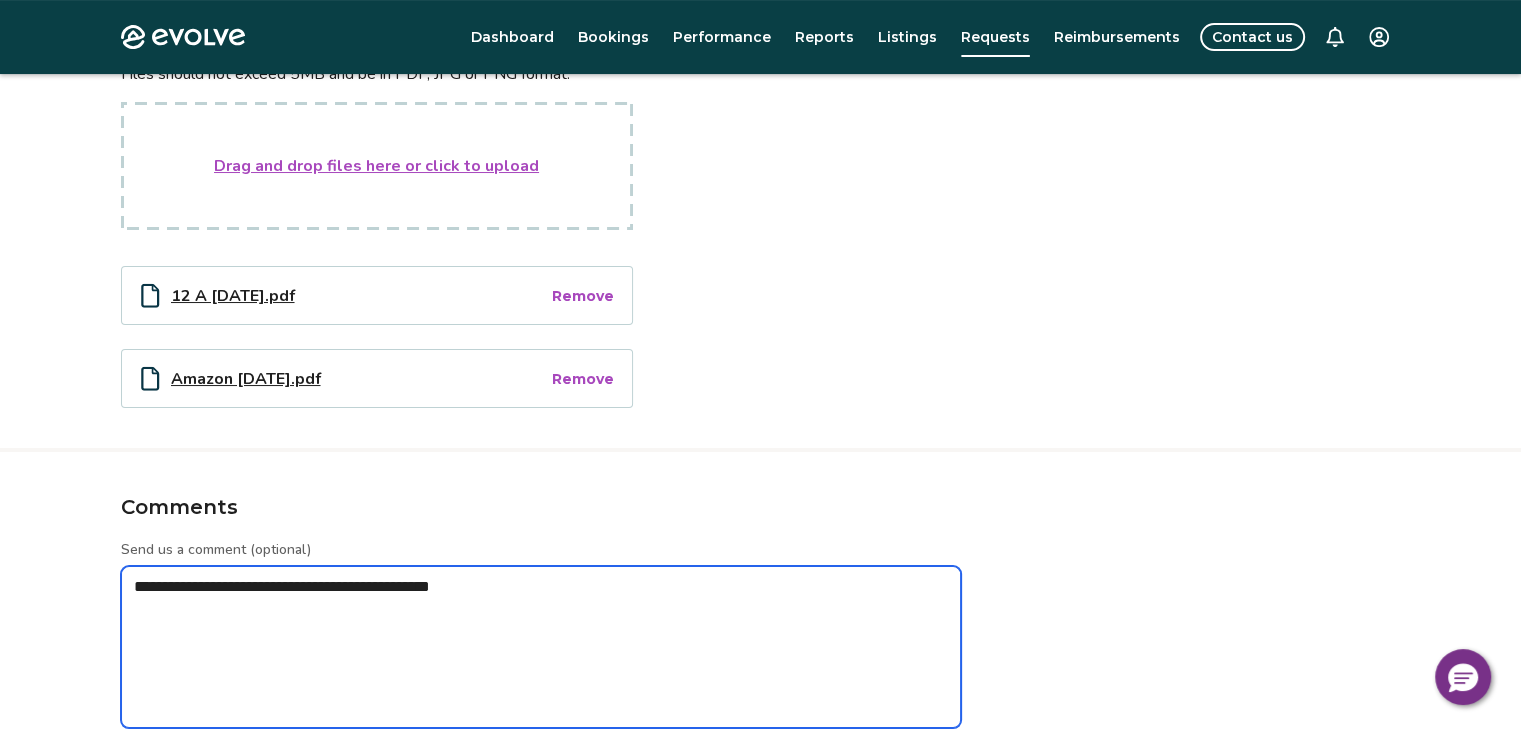type on "*" 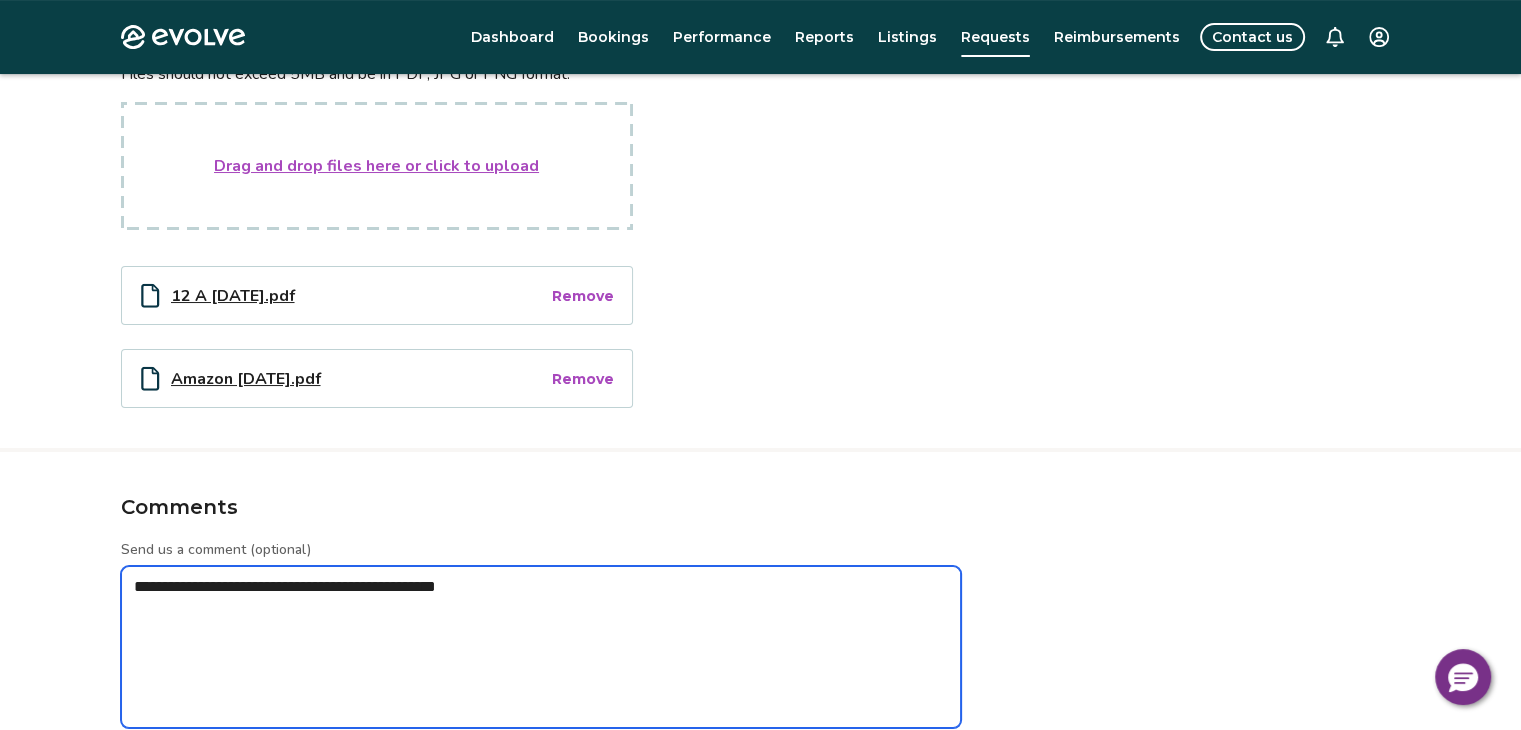 type on "*" 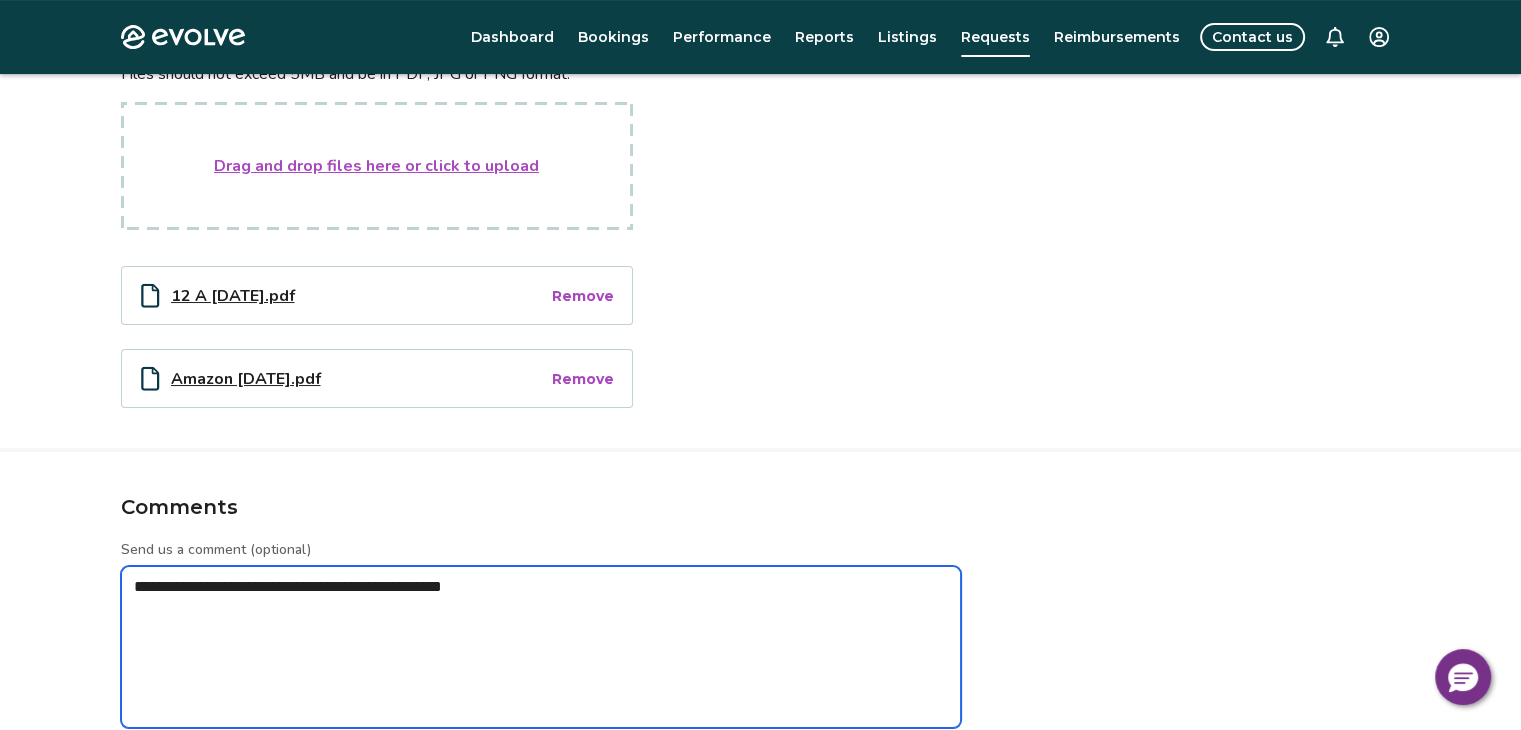 type on "*" 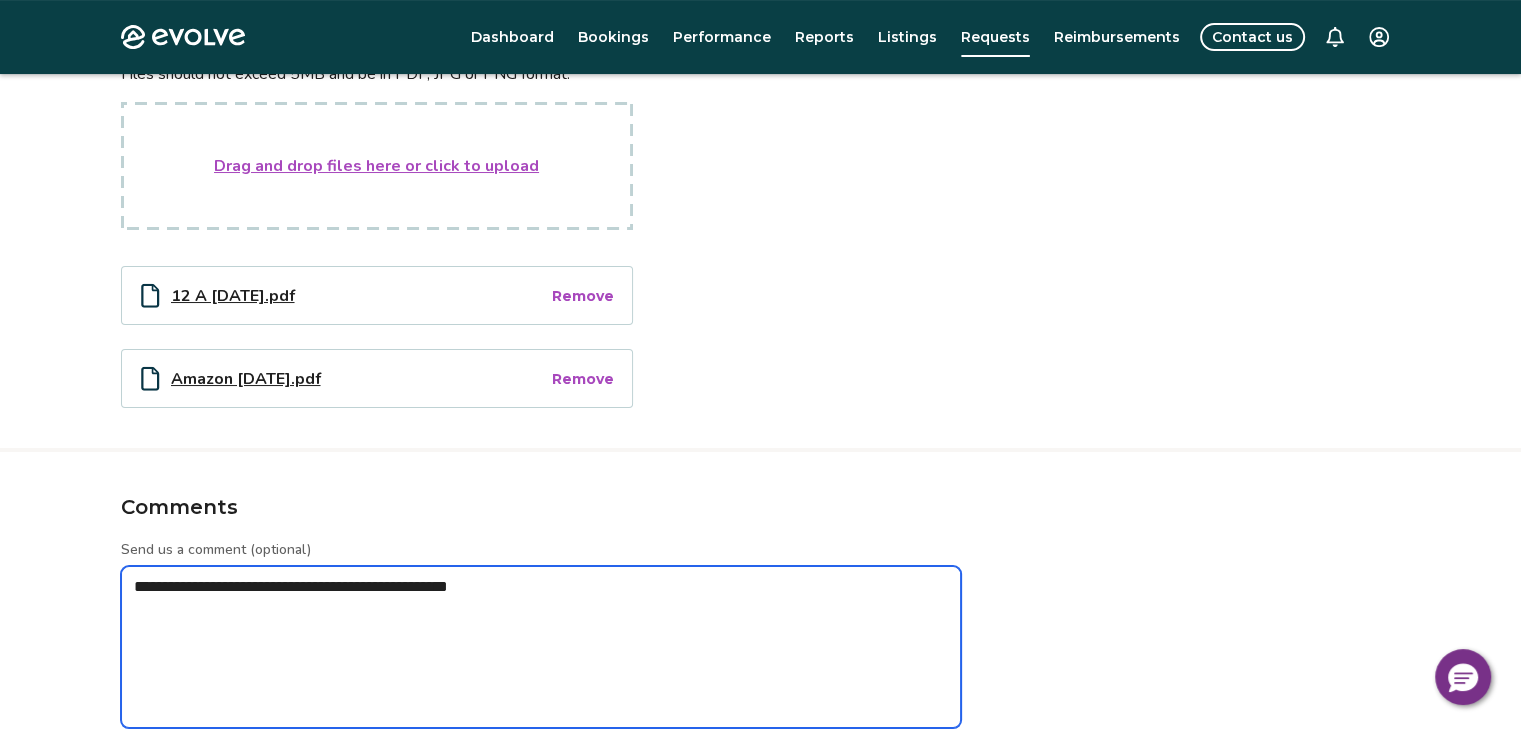 type on "*" 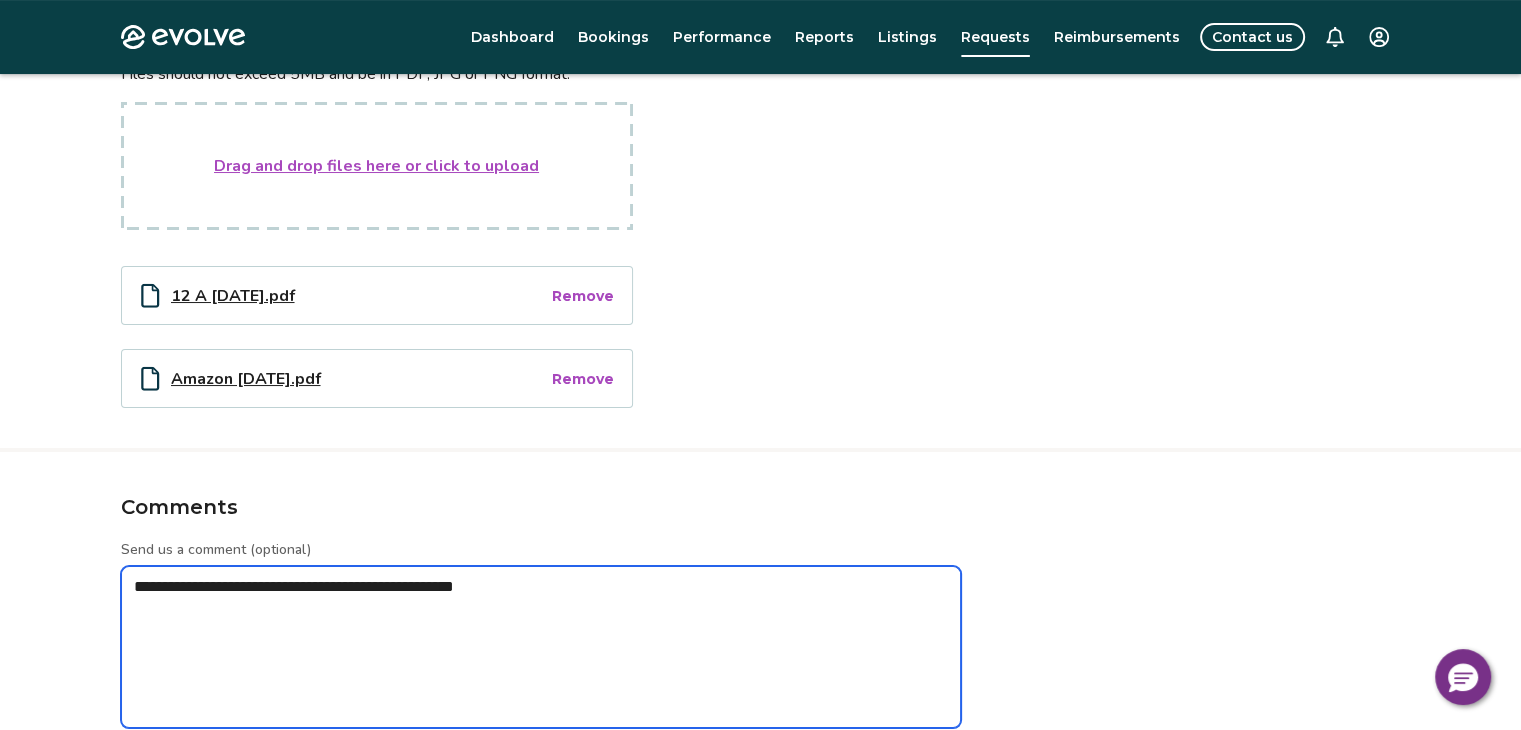 type on "*" 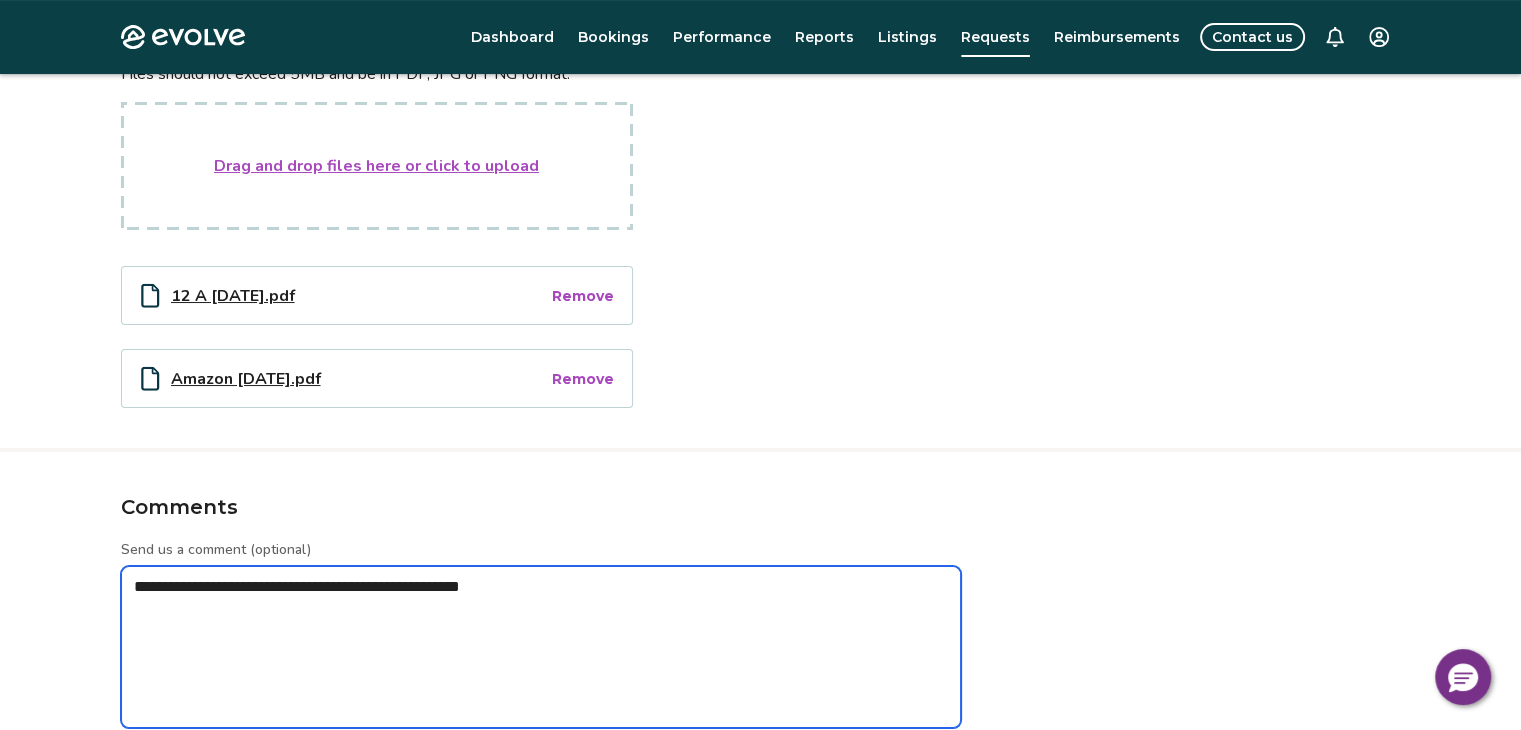 type on "*" 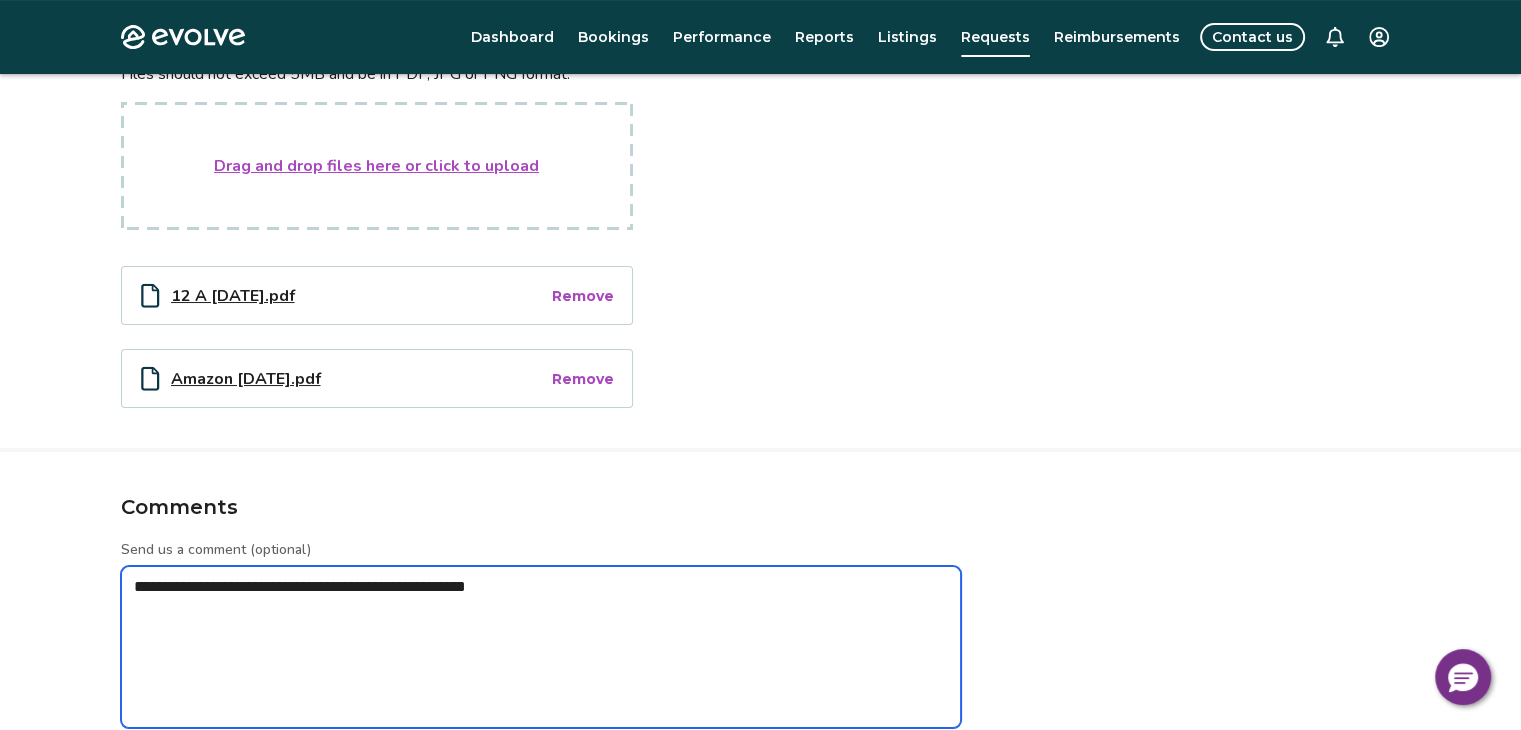 type on "*" 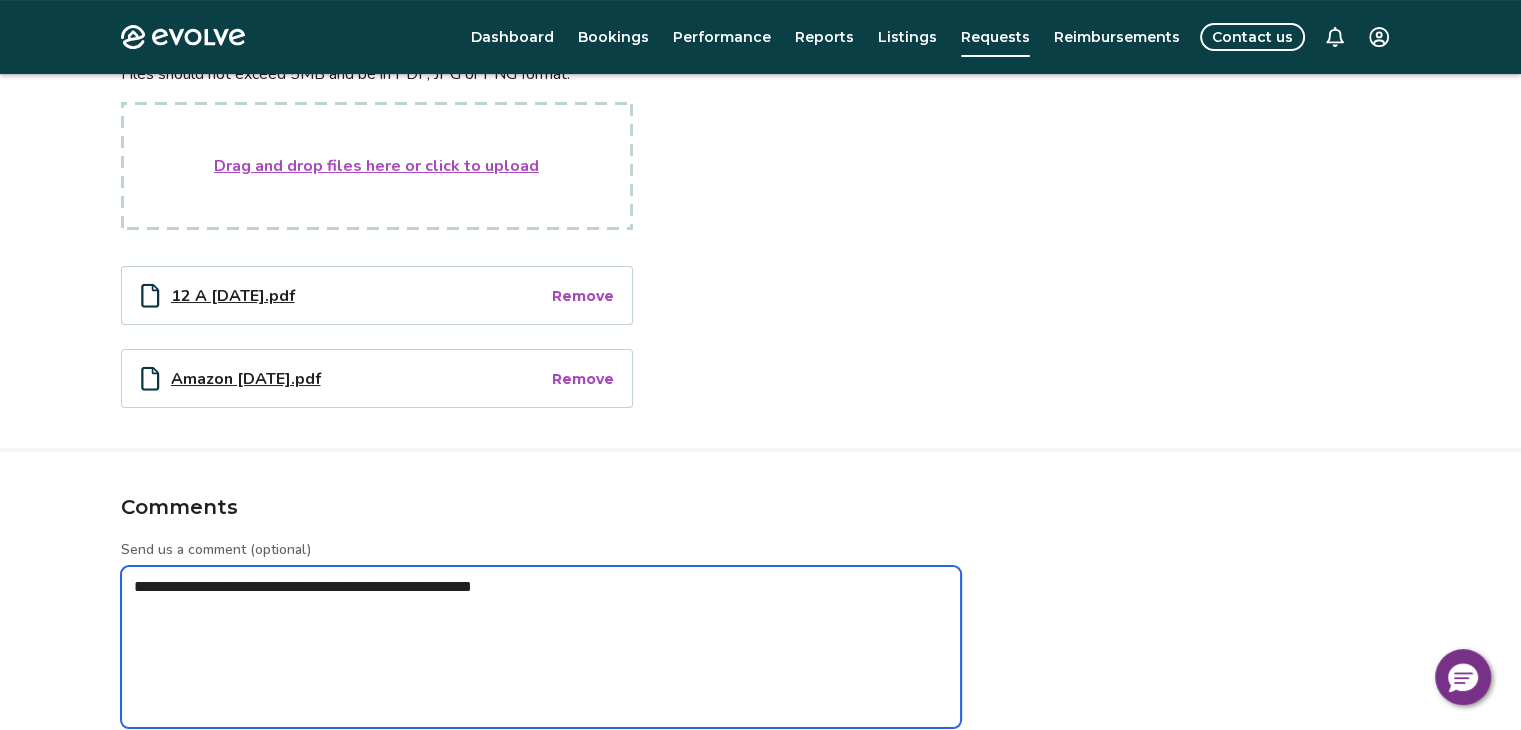 type on "*" 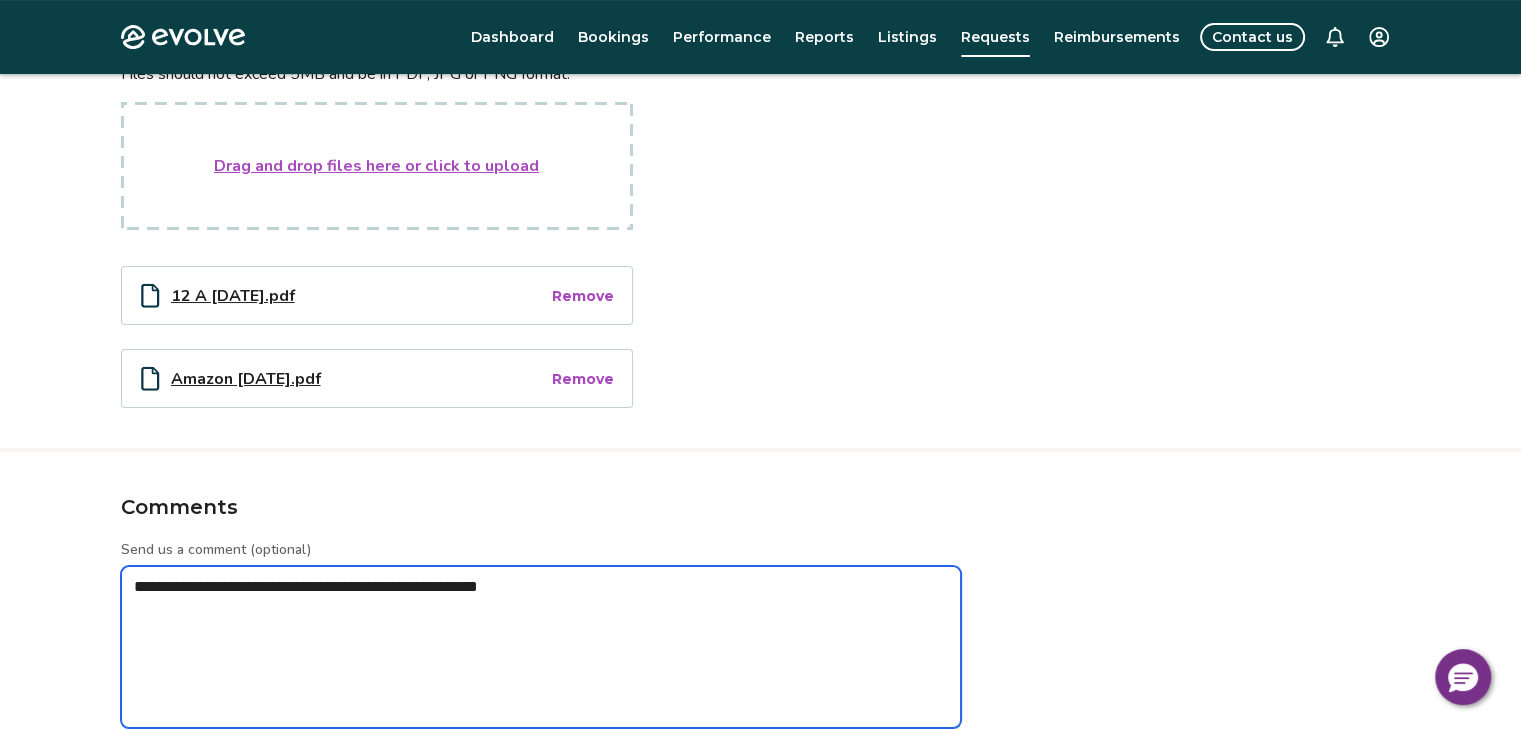 type on "*" 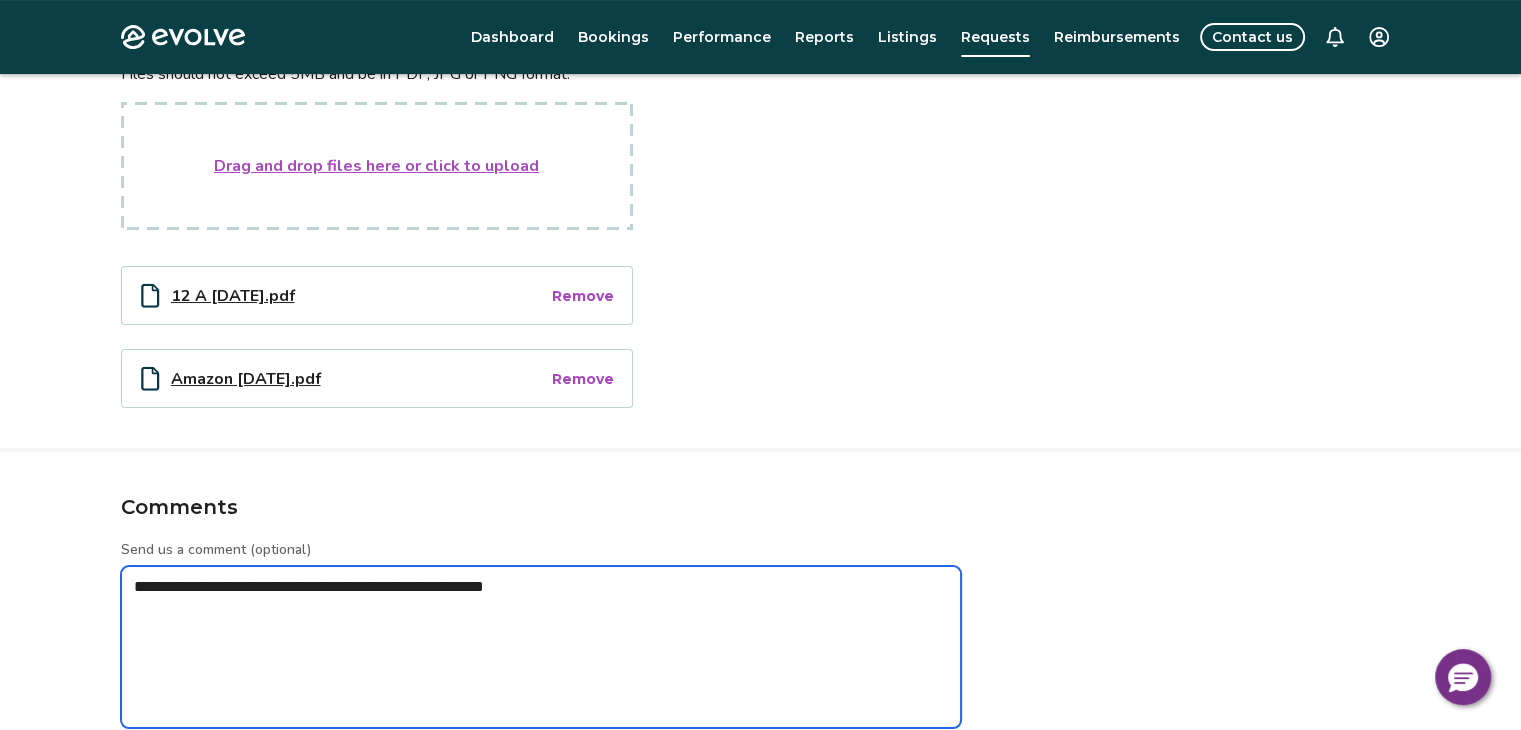 type on "*" 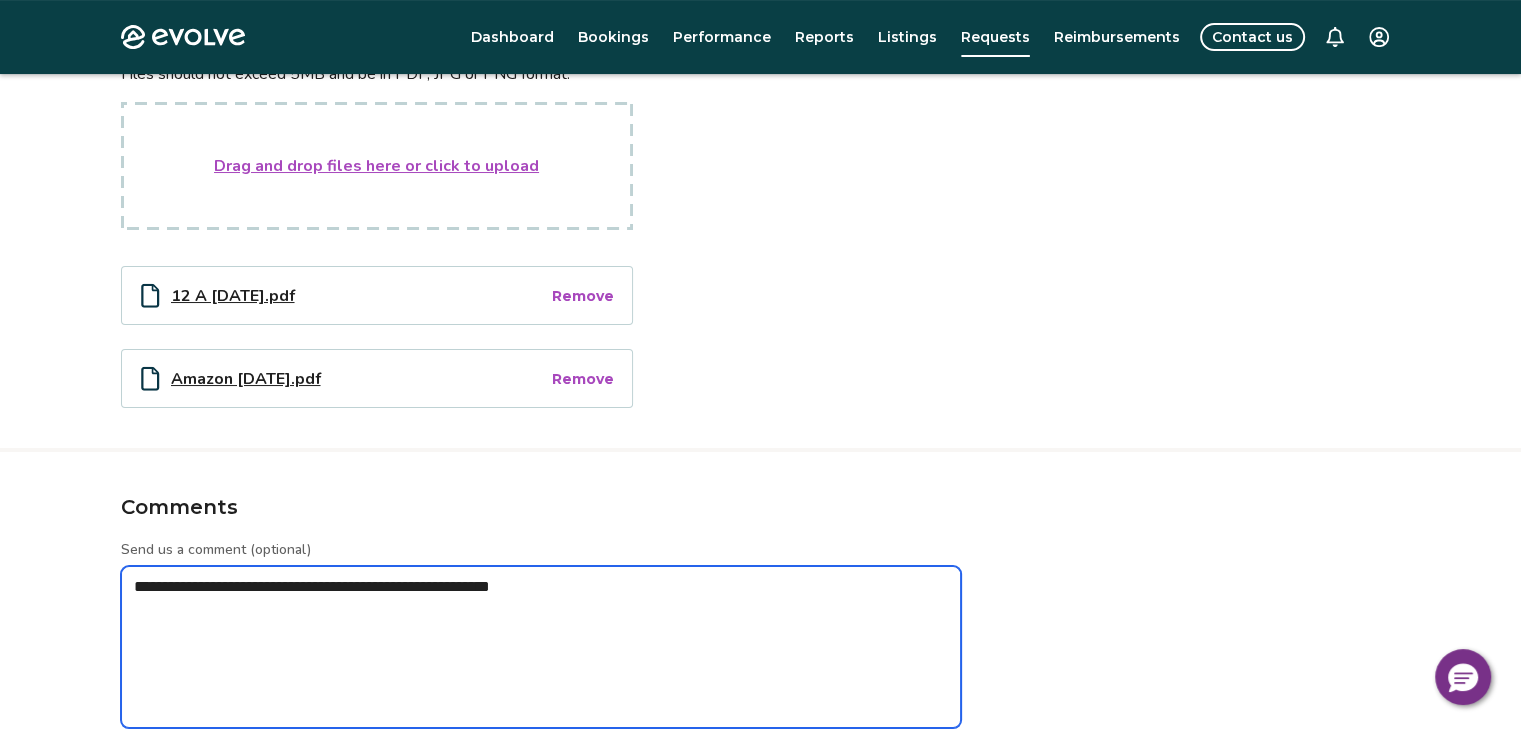 type on "*" 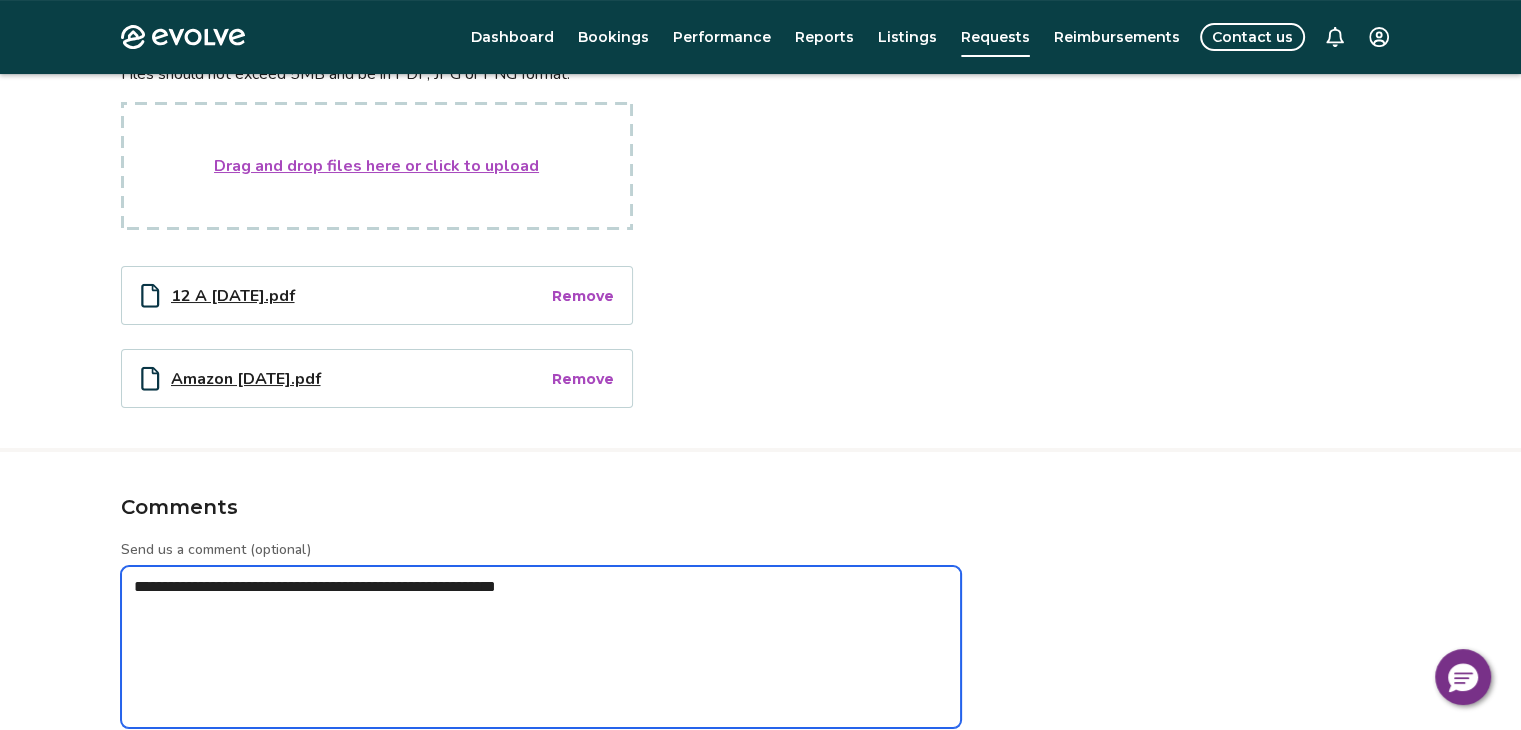 type on "*" 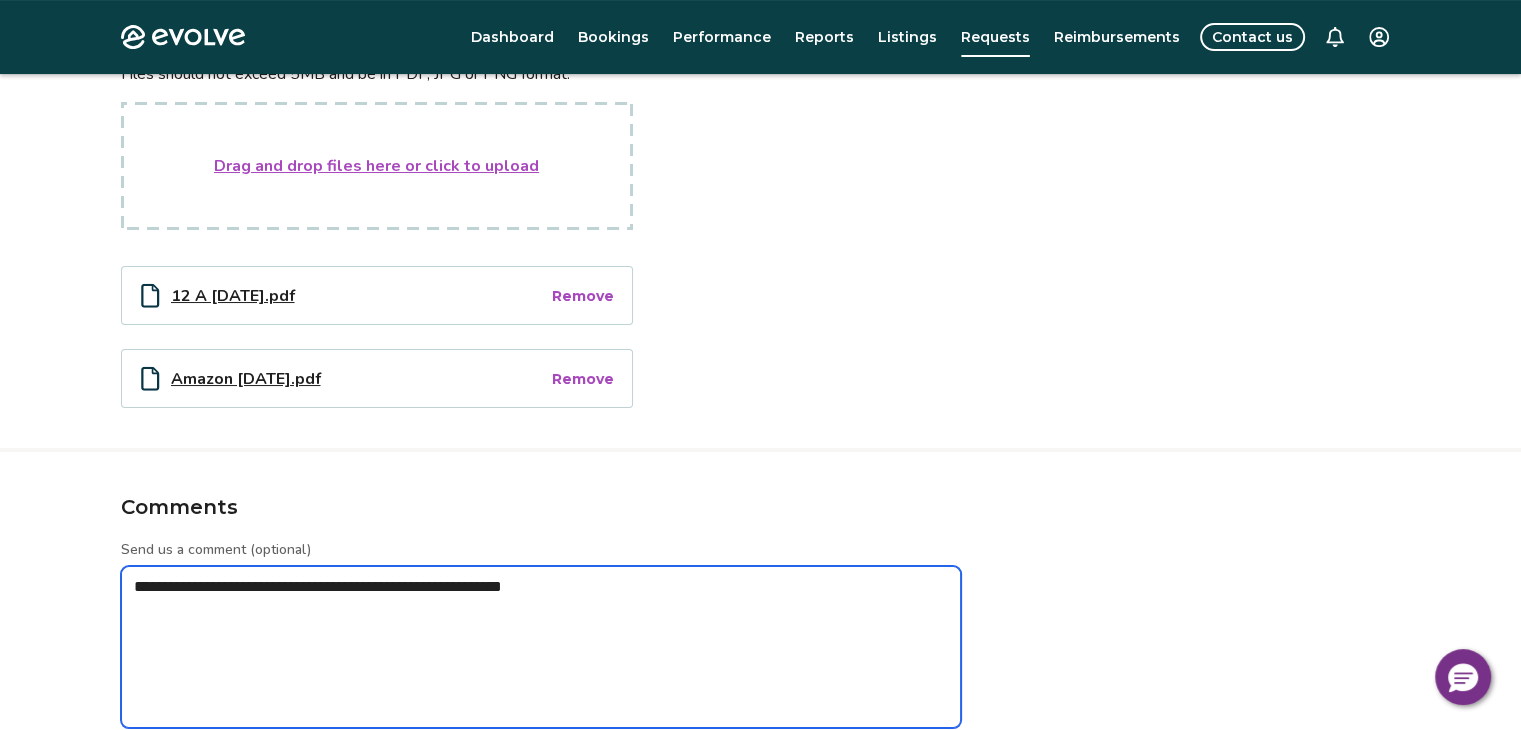 type on "*" 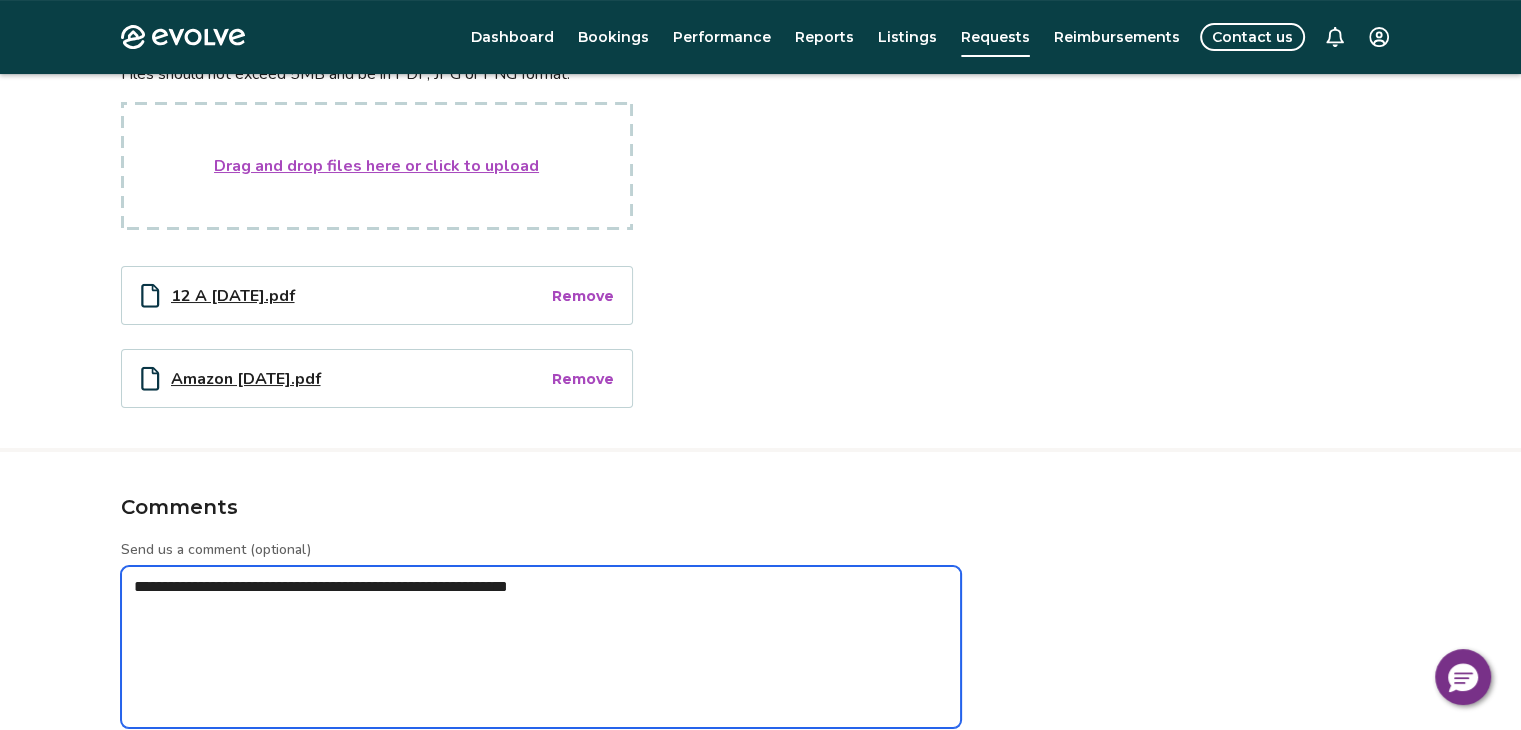 type on "*" 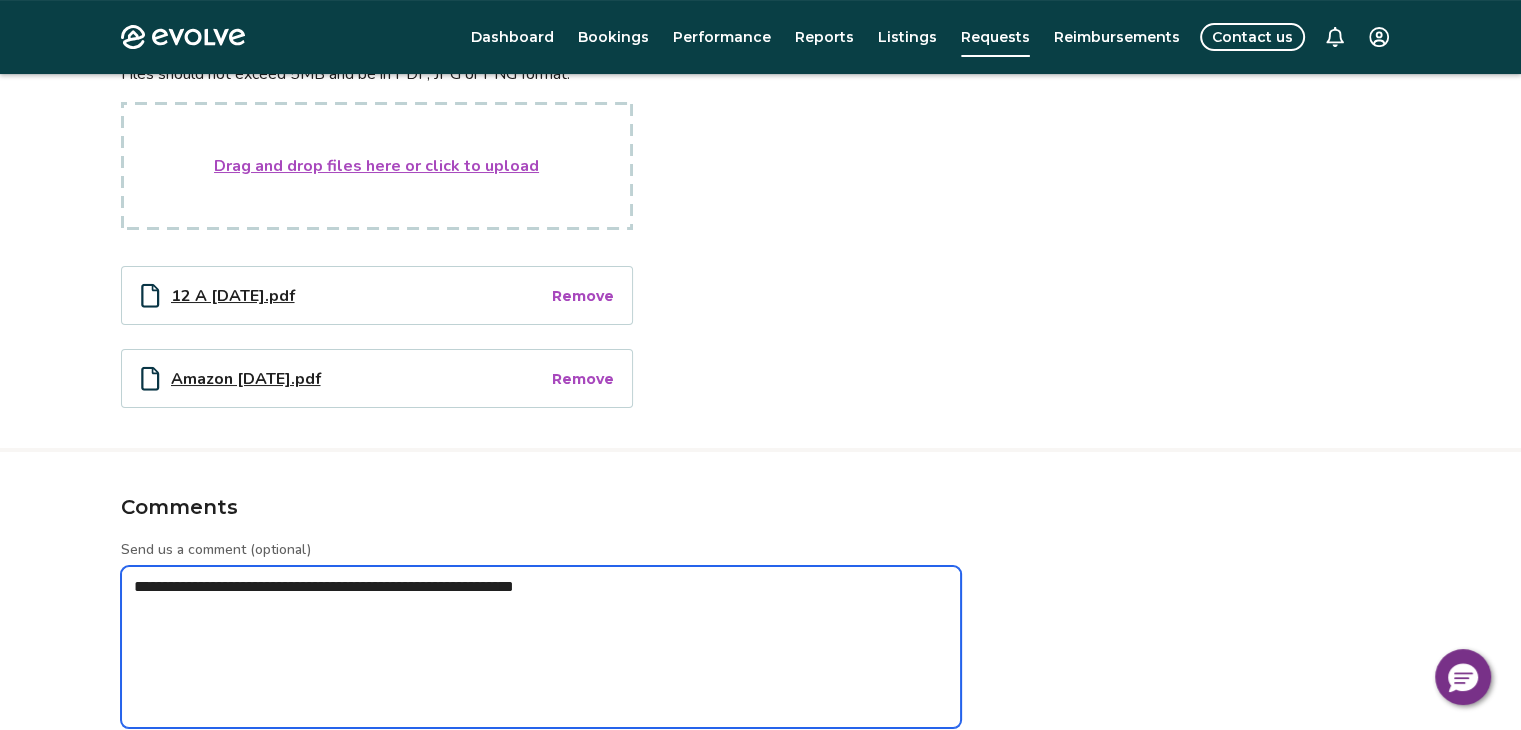 type on "*" 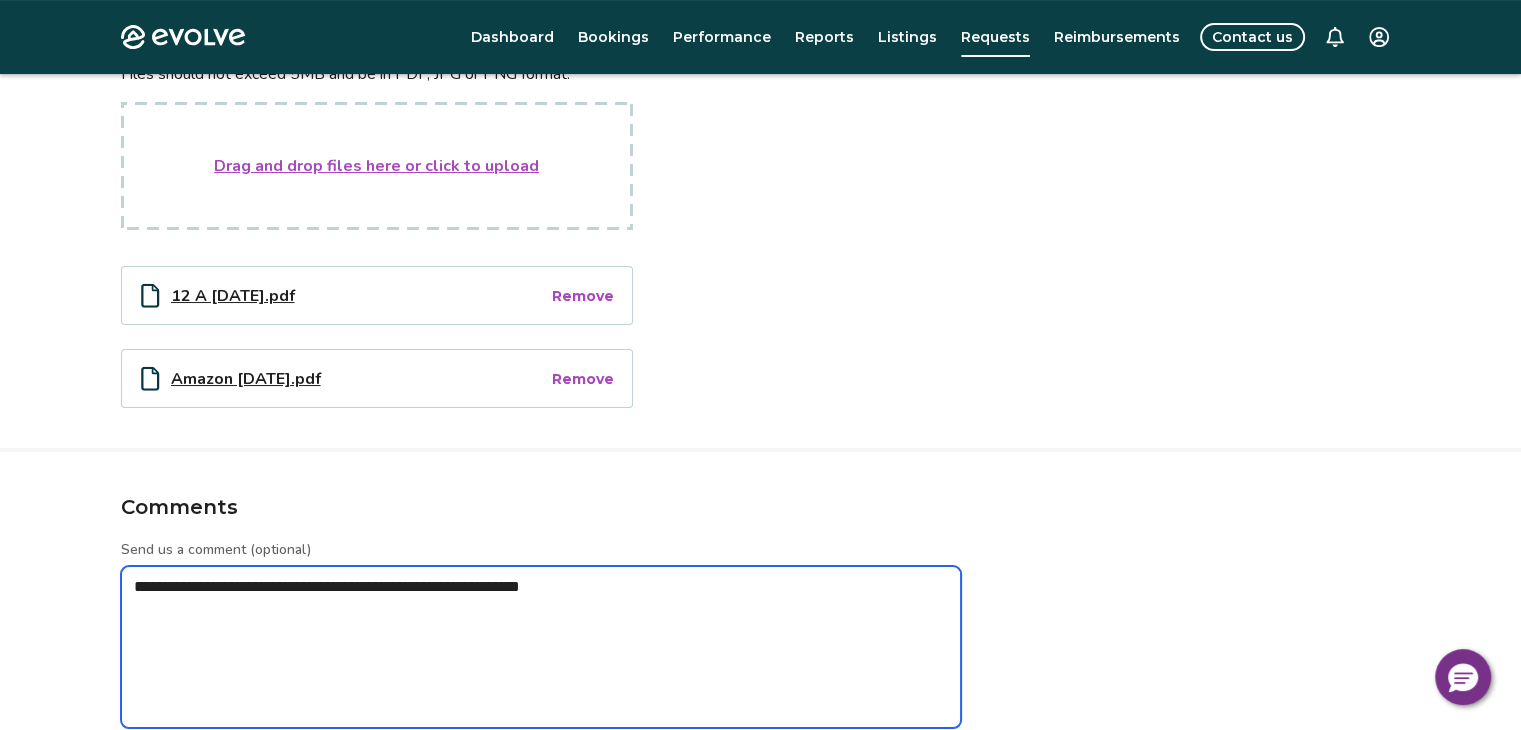 type on "*" 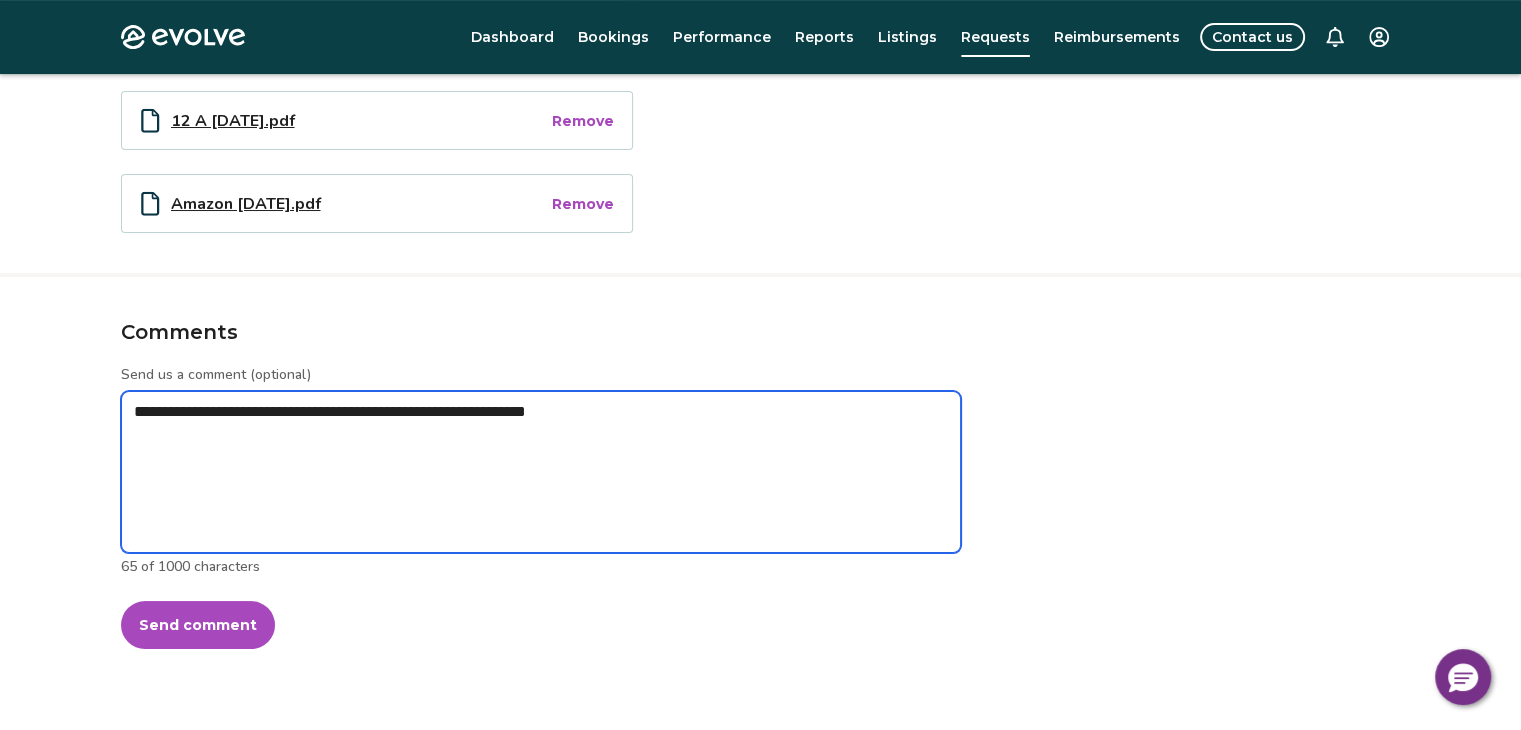 scroll, scrollTop: 736, scrollLeft: 0, axis: vertical 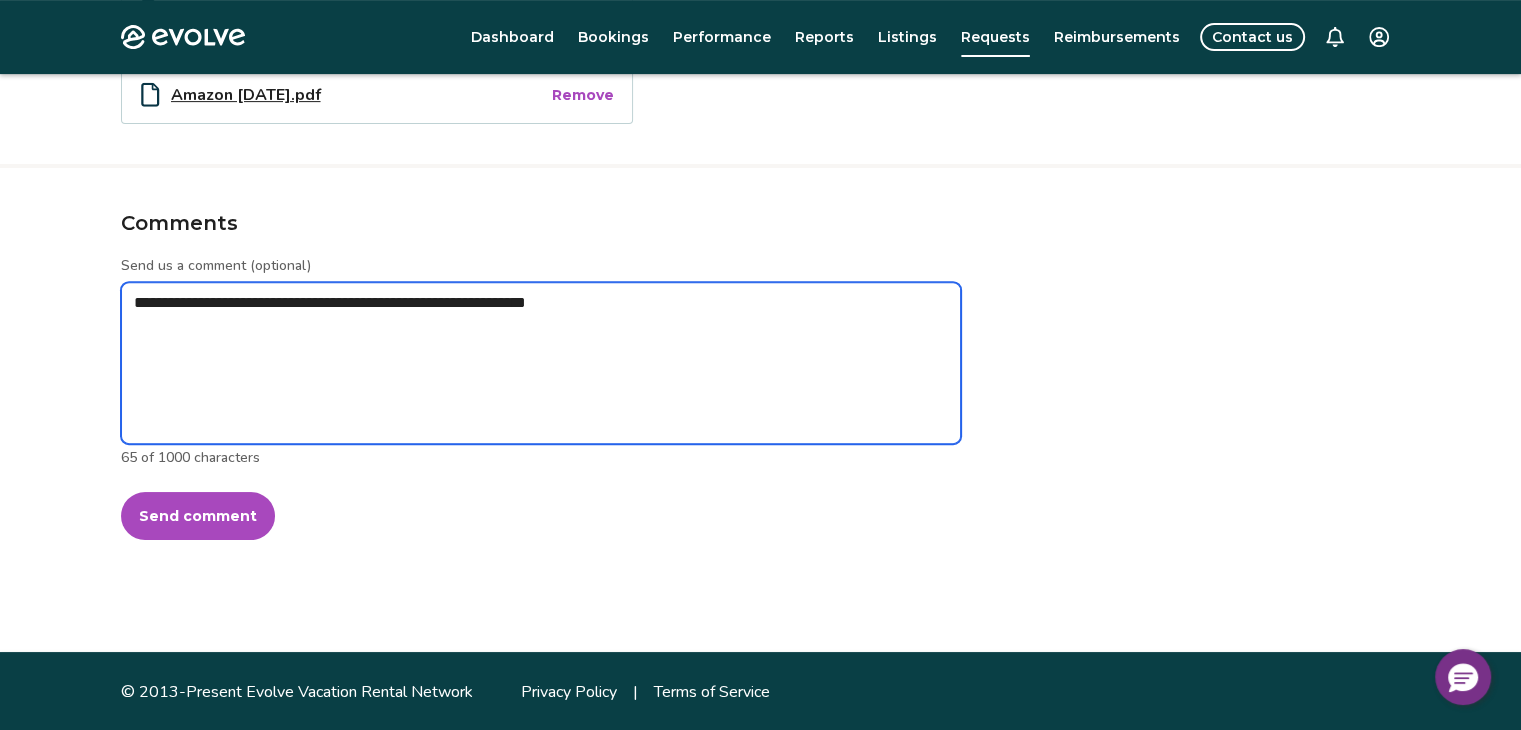 type on "**********" 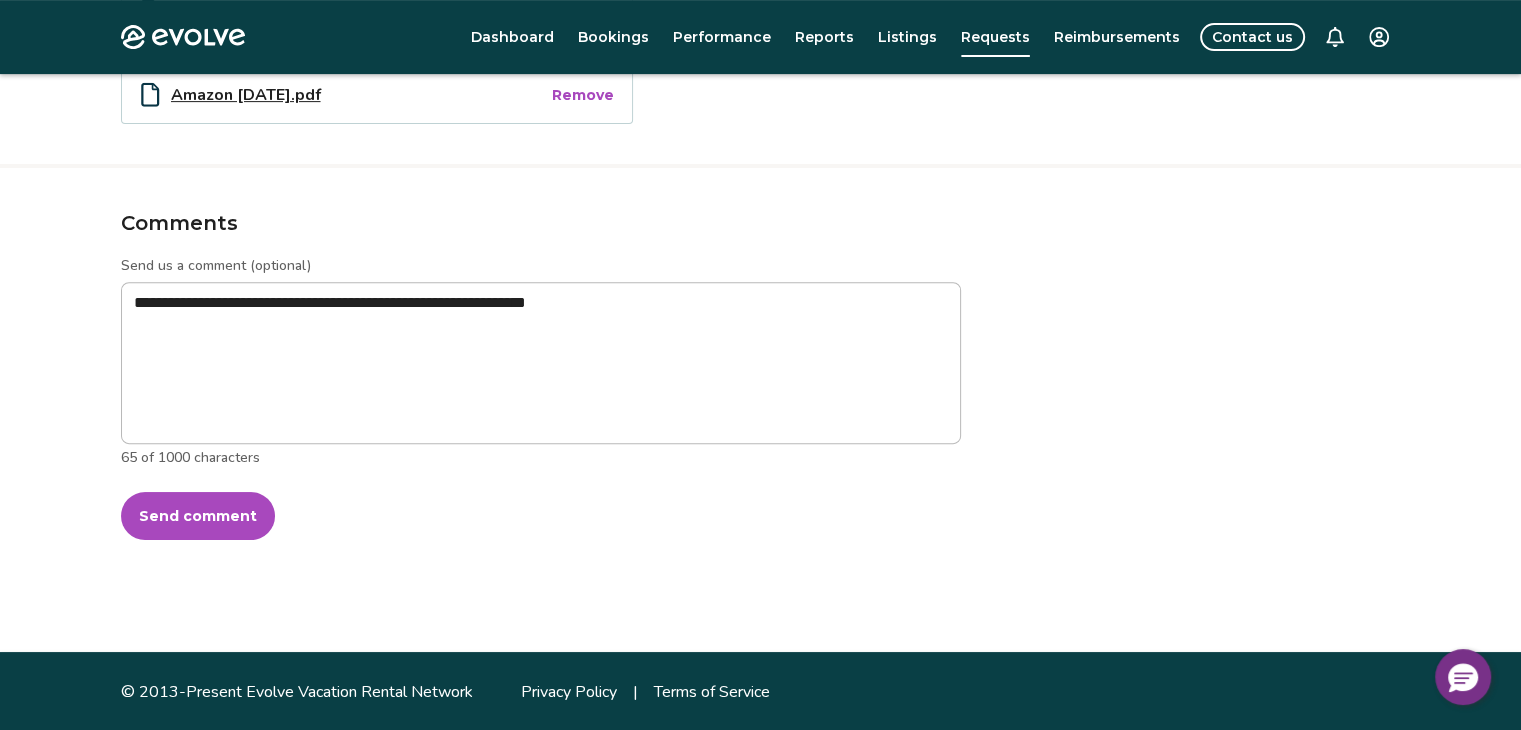 click on "Send comment" at bounding box center (198, 516) 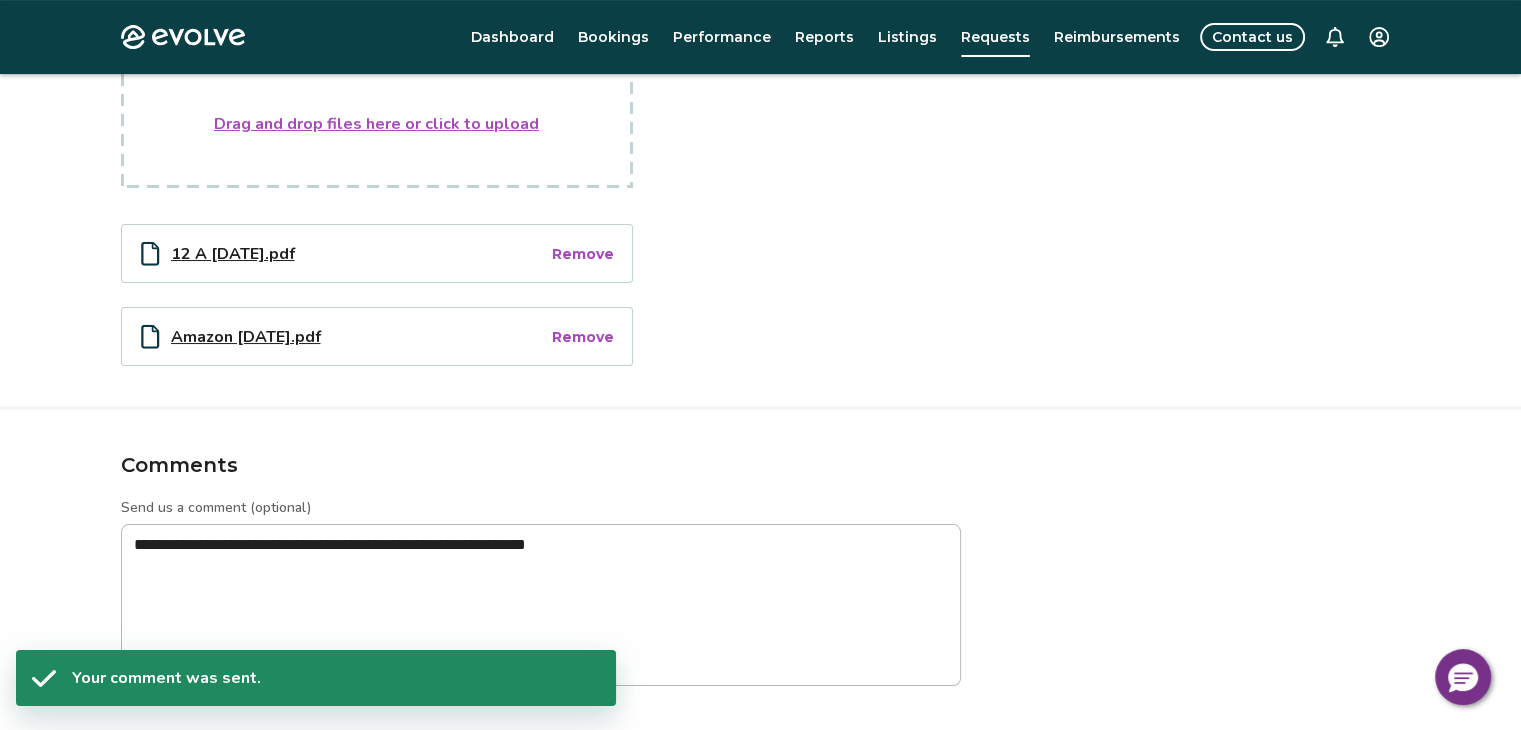 scroll, scrollTop: 236, scrollLeft: 0, axis: vertical 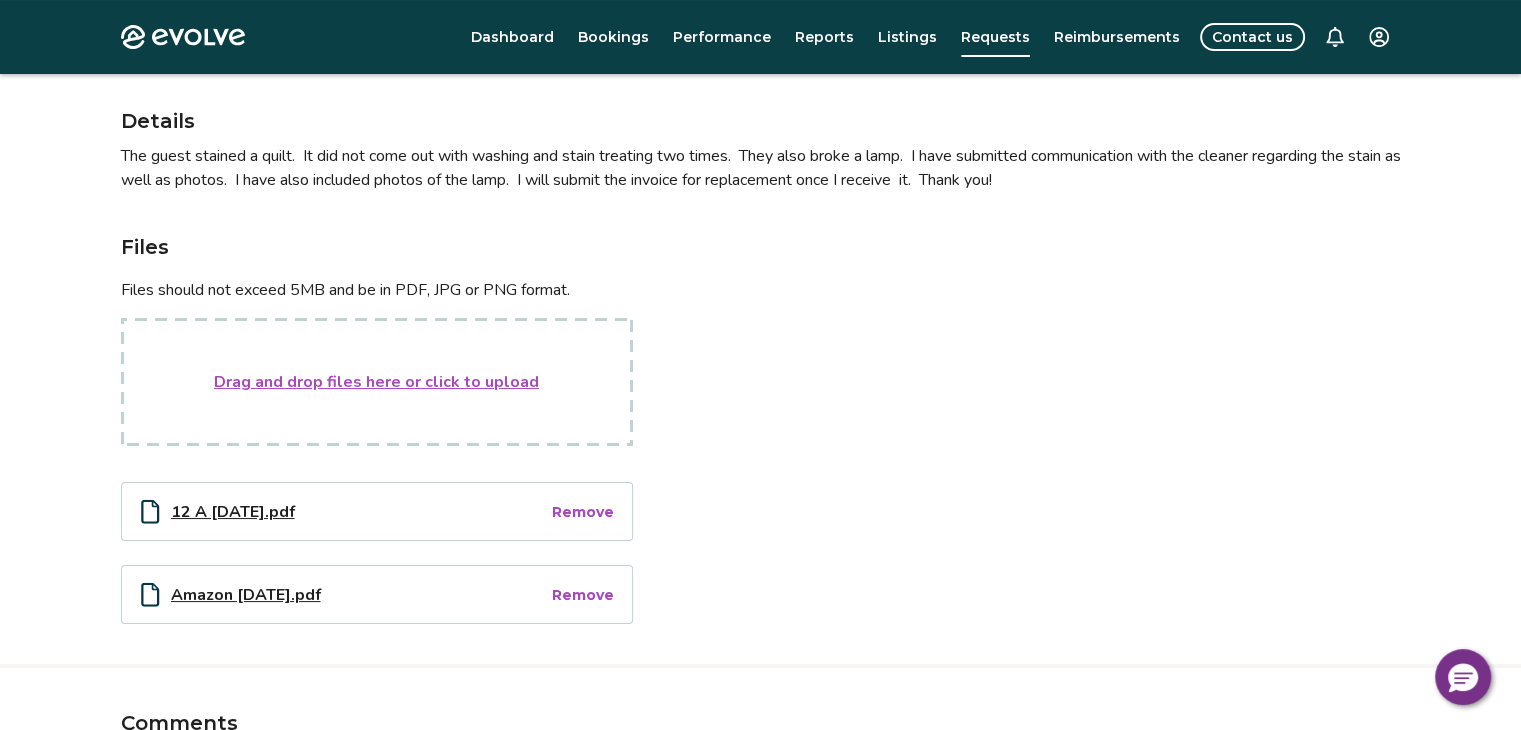 click on "12 A [DATE].pdf" at bounding box center [360, 511] 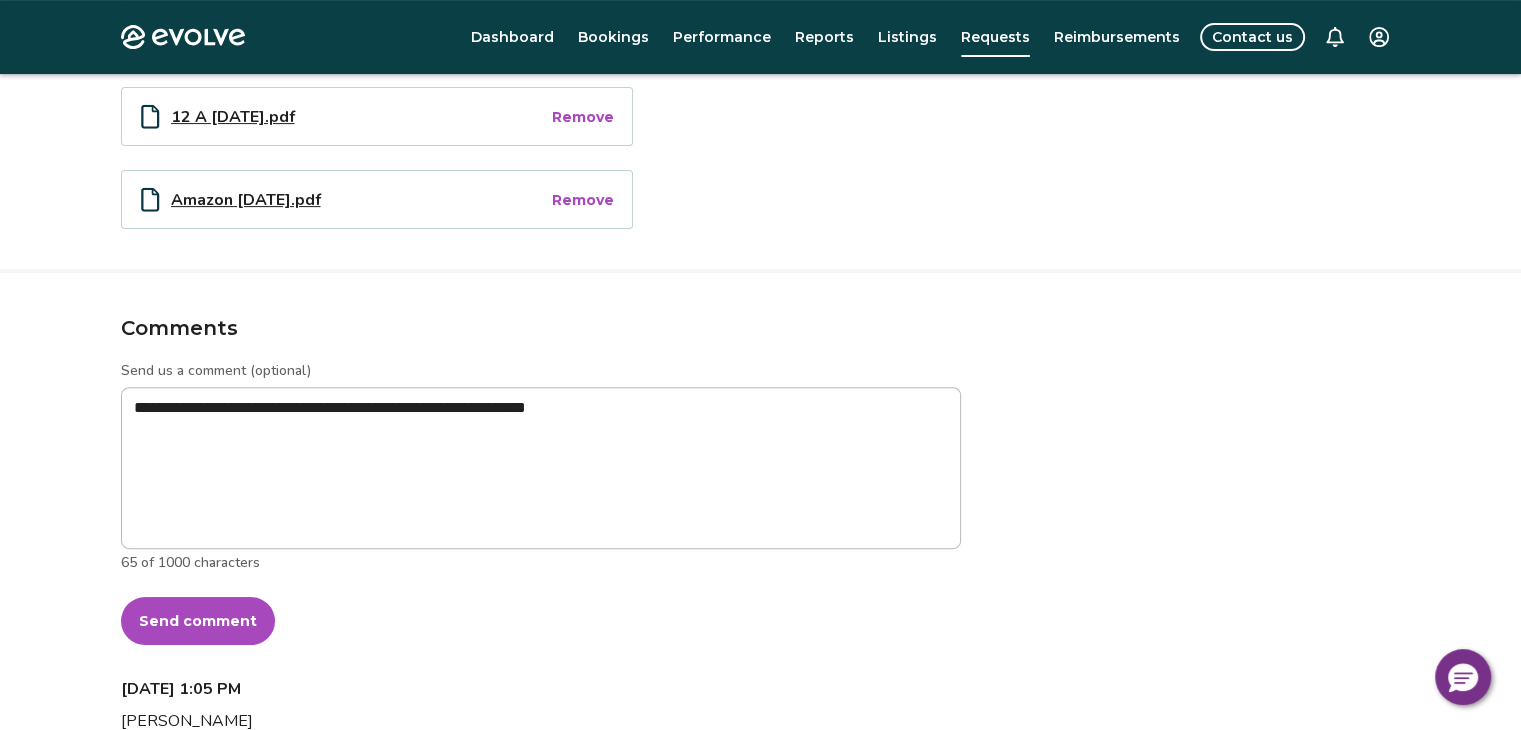 scroll, scrollTop: 636, scrollLeft: 0, axis: vertical 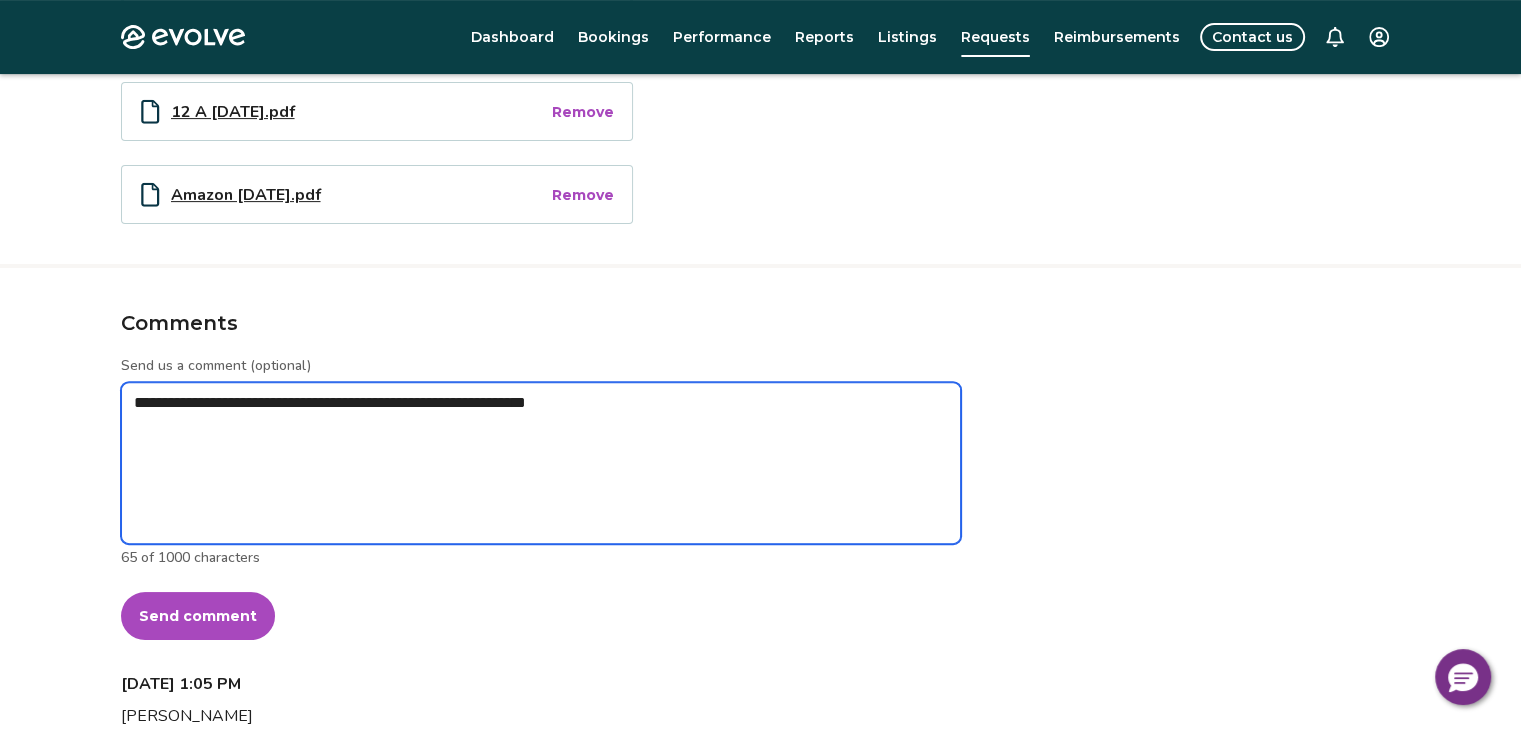 drag, startPoint x: 150, startPoint y: 452, endPoint x: 19, endPoint y: 656, distance: 242.43968 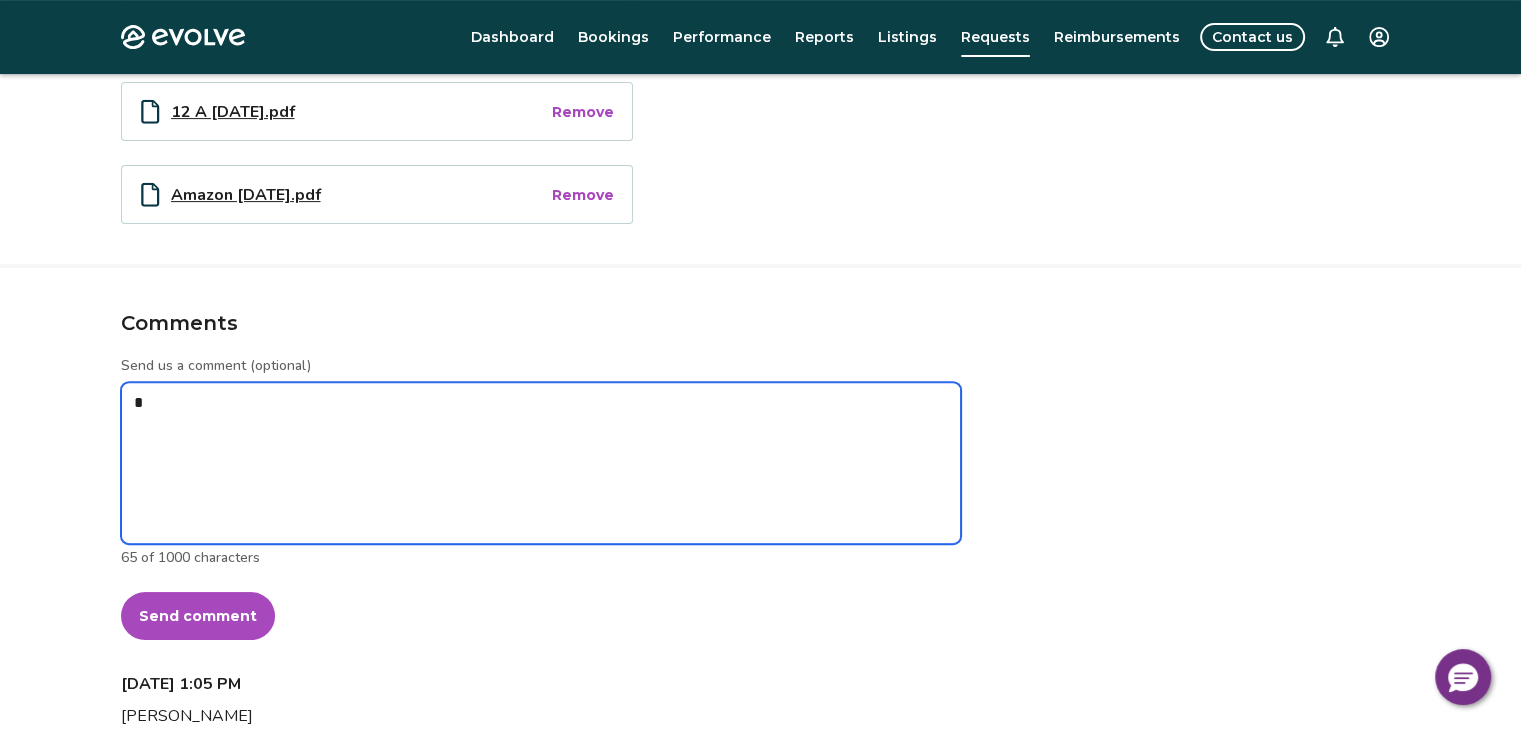 type on "*" 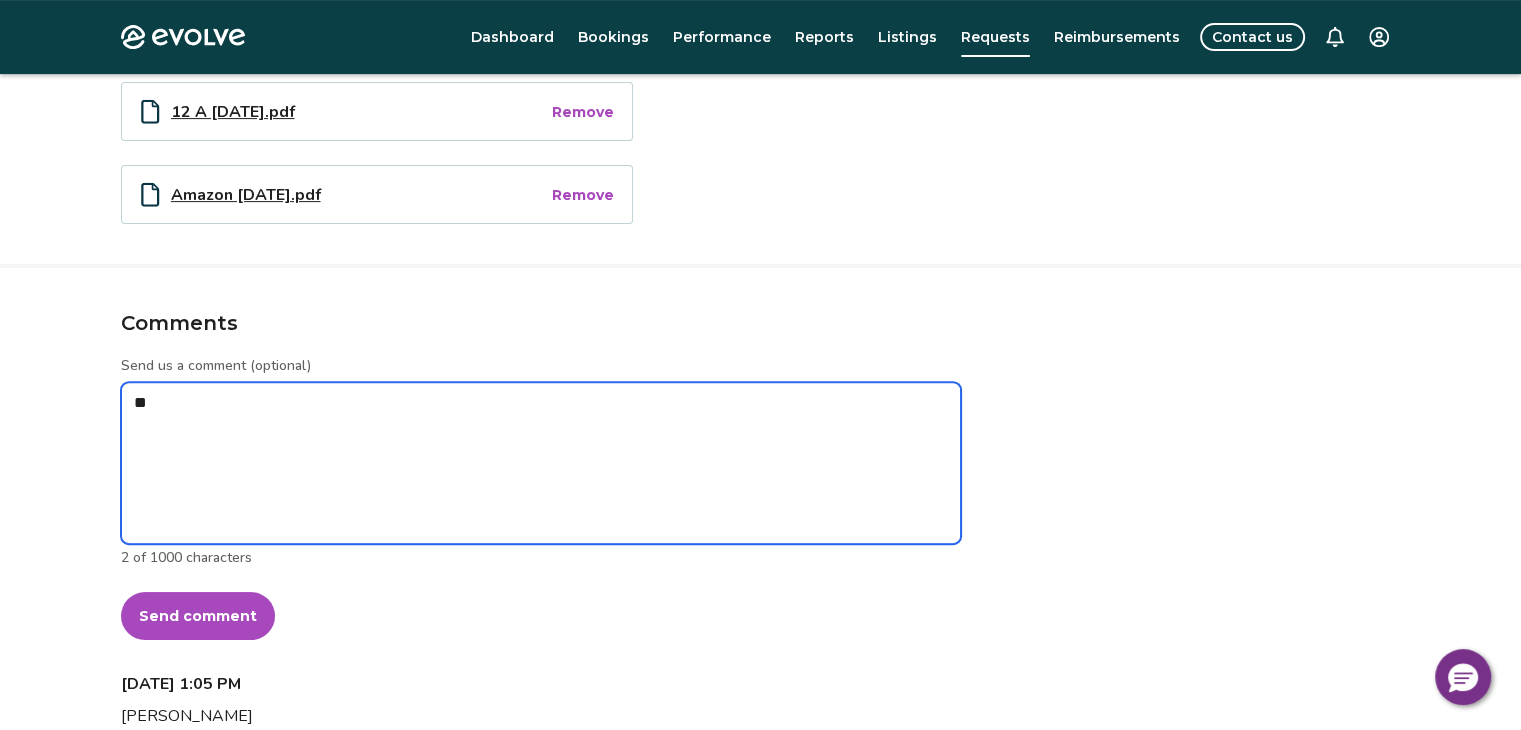 type on "*" 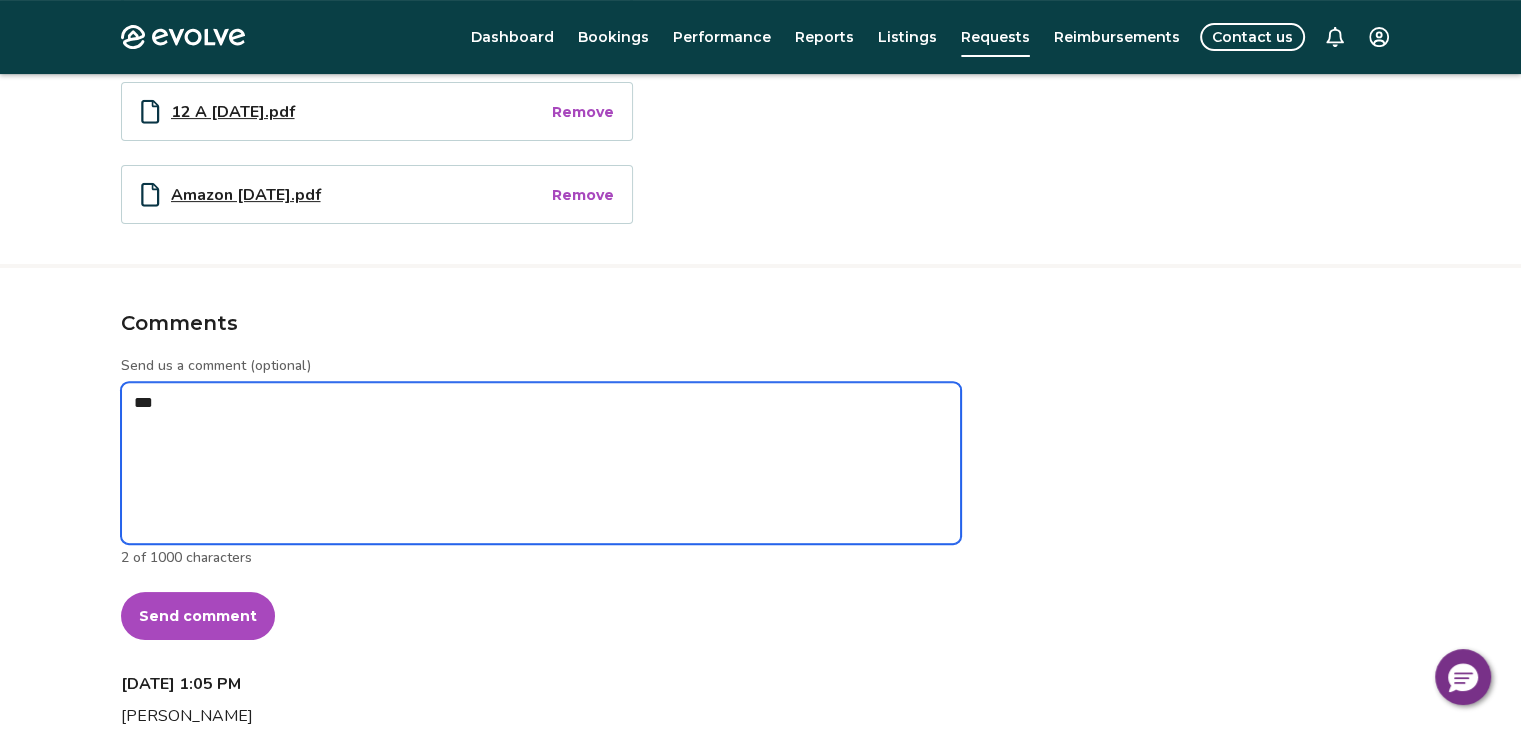 type on "*" 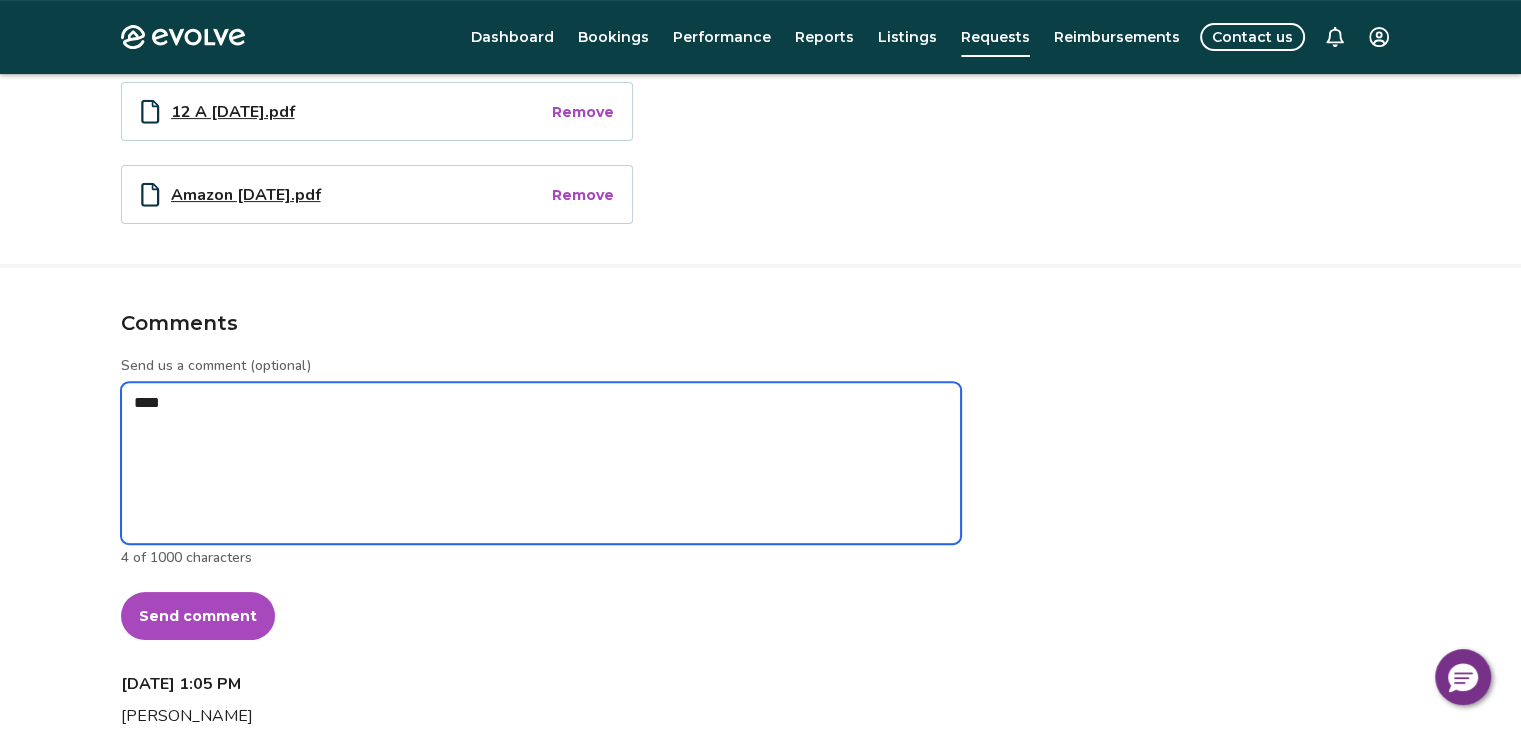 type on "*" 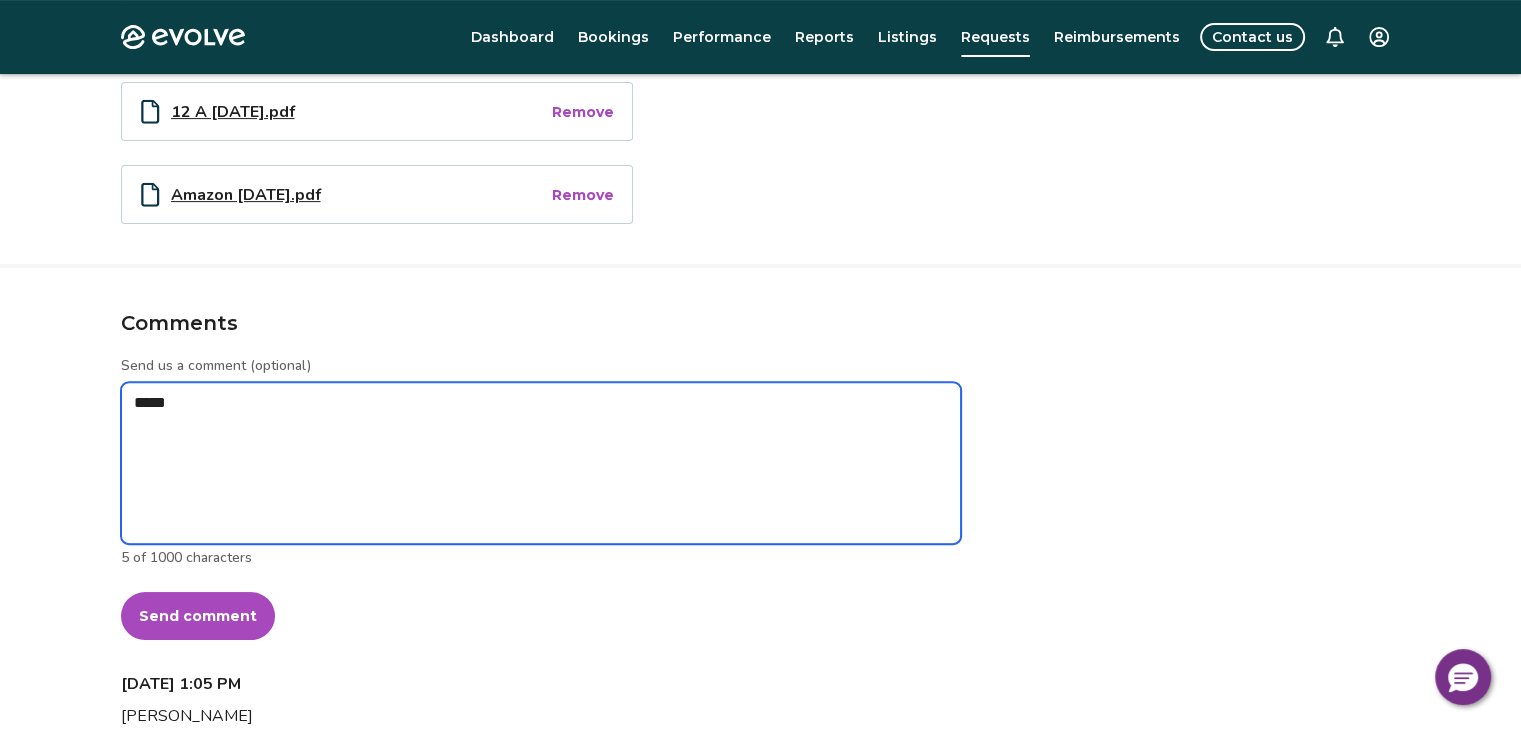 type on "*" 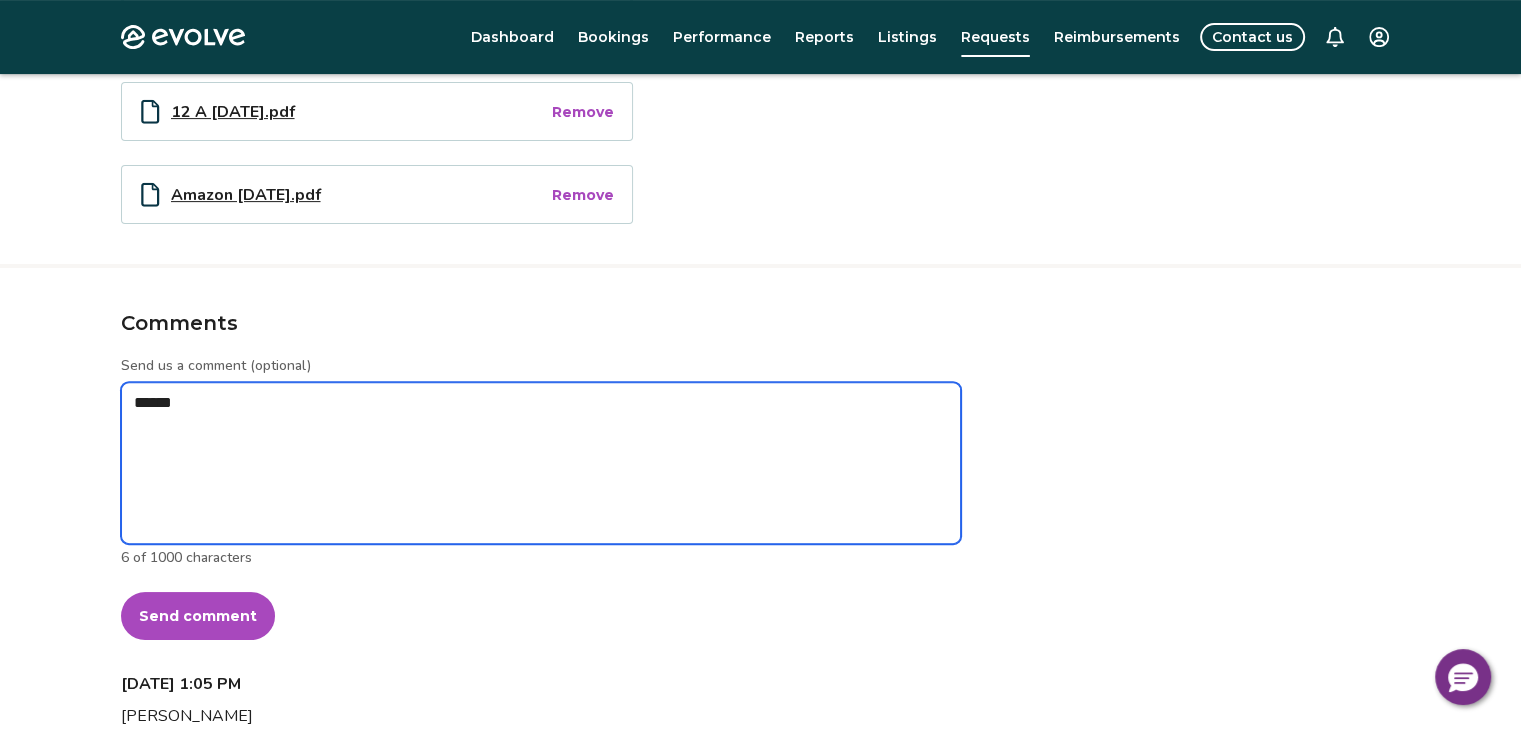 type on "*" 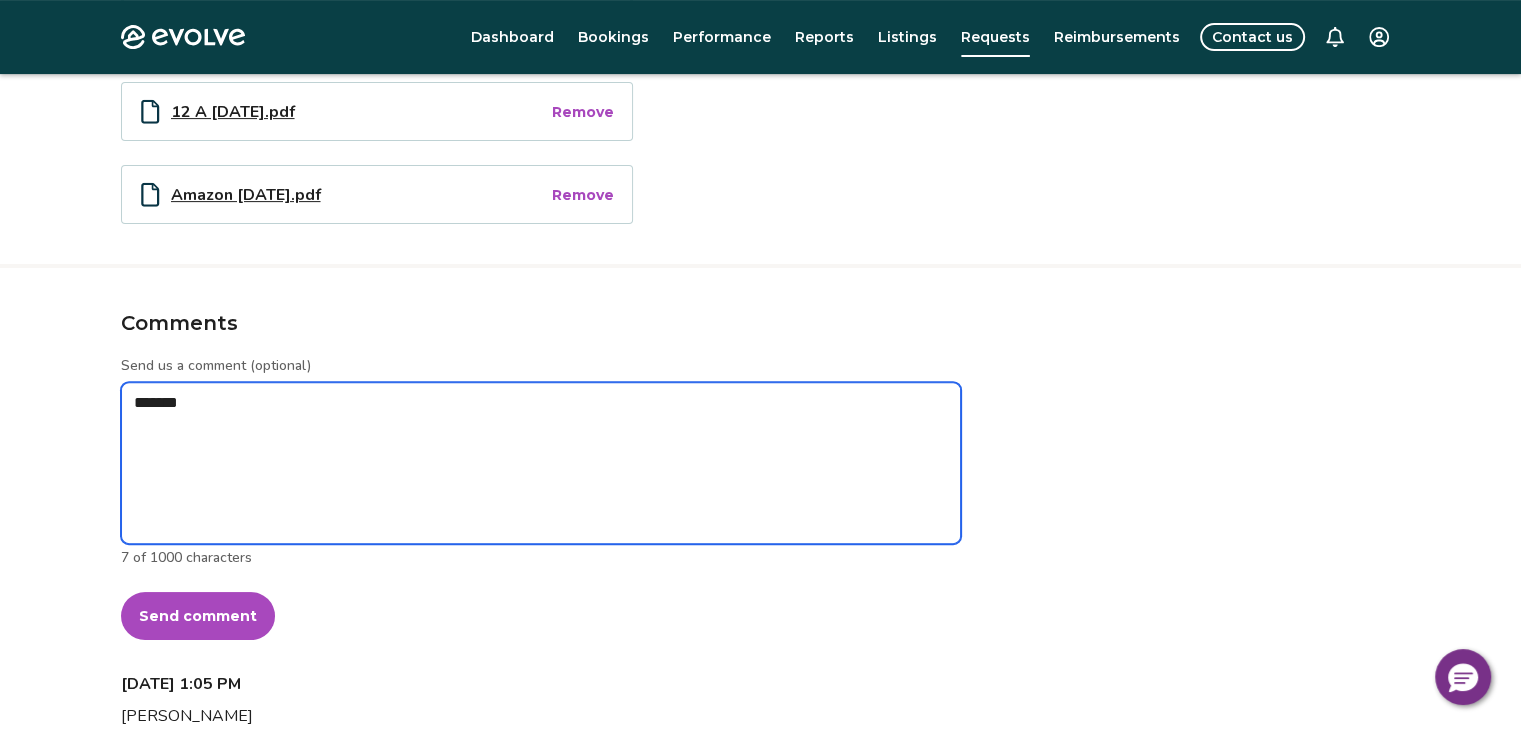 type on "*" 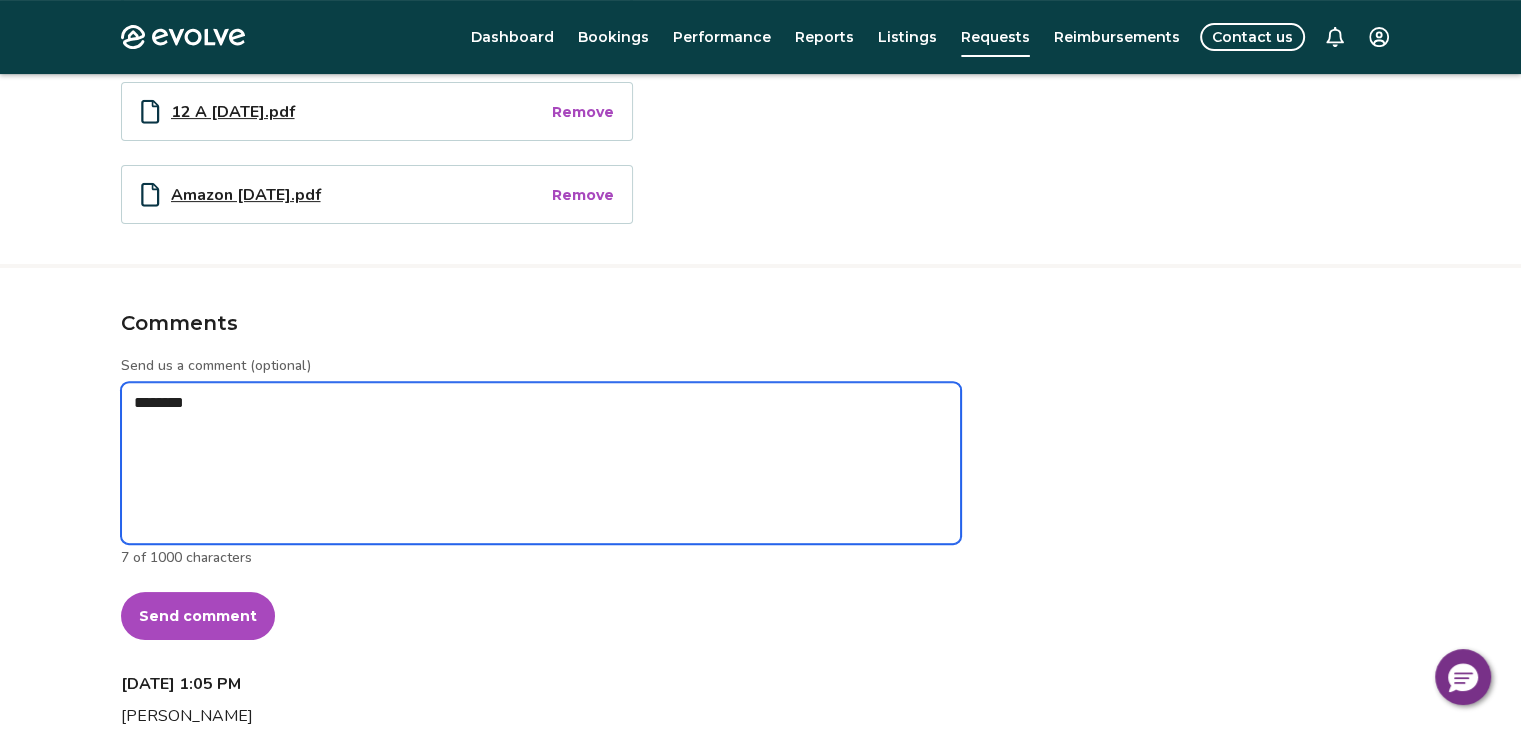 type on "*" 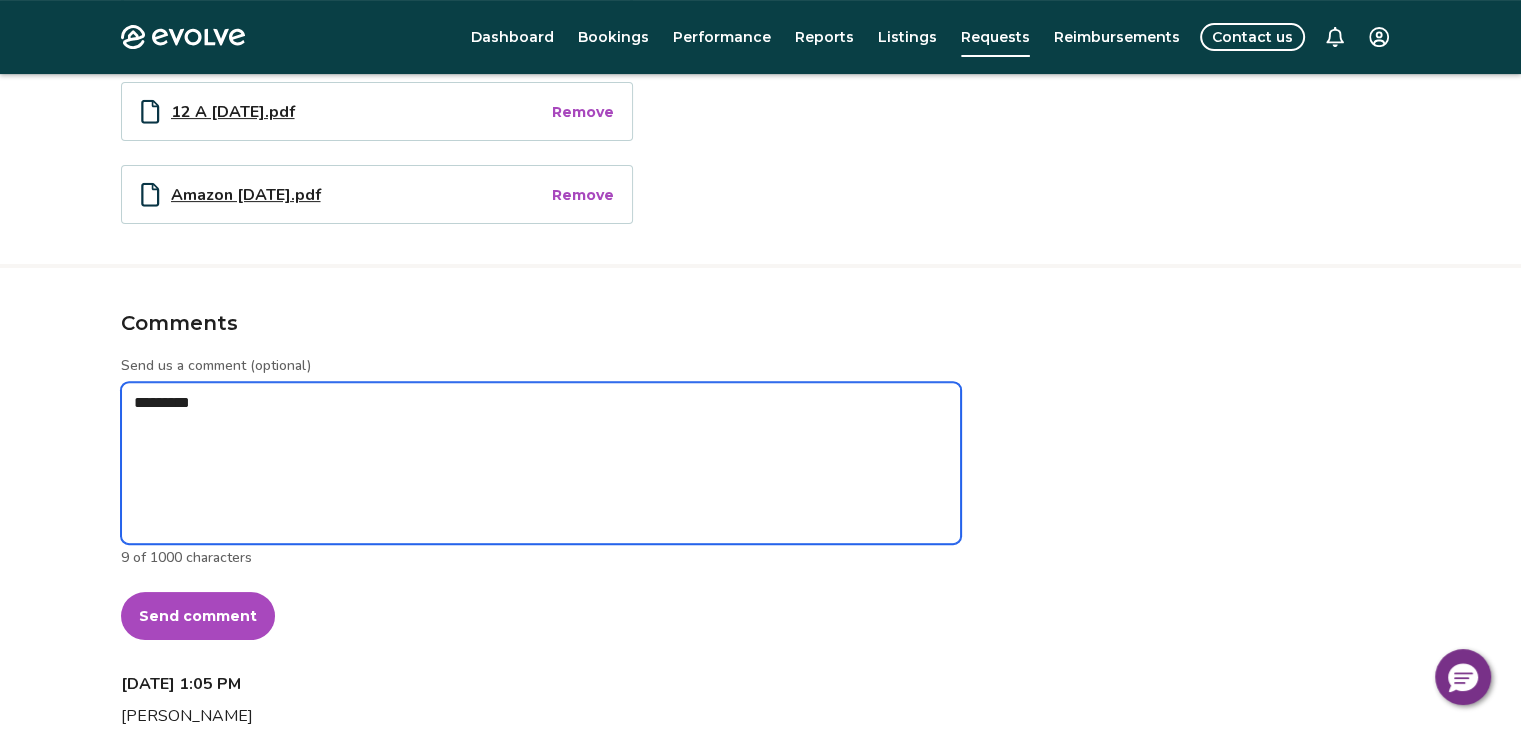 type on "*" 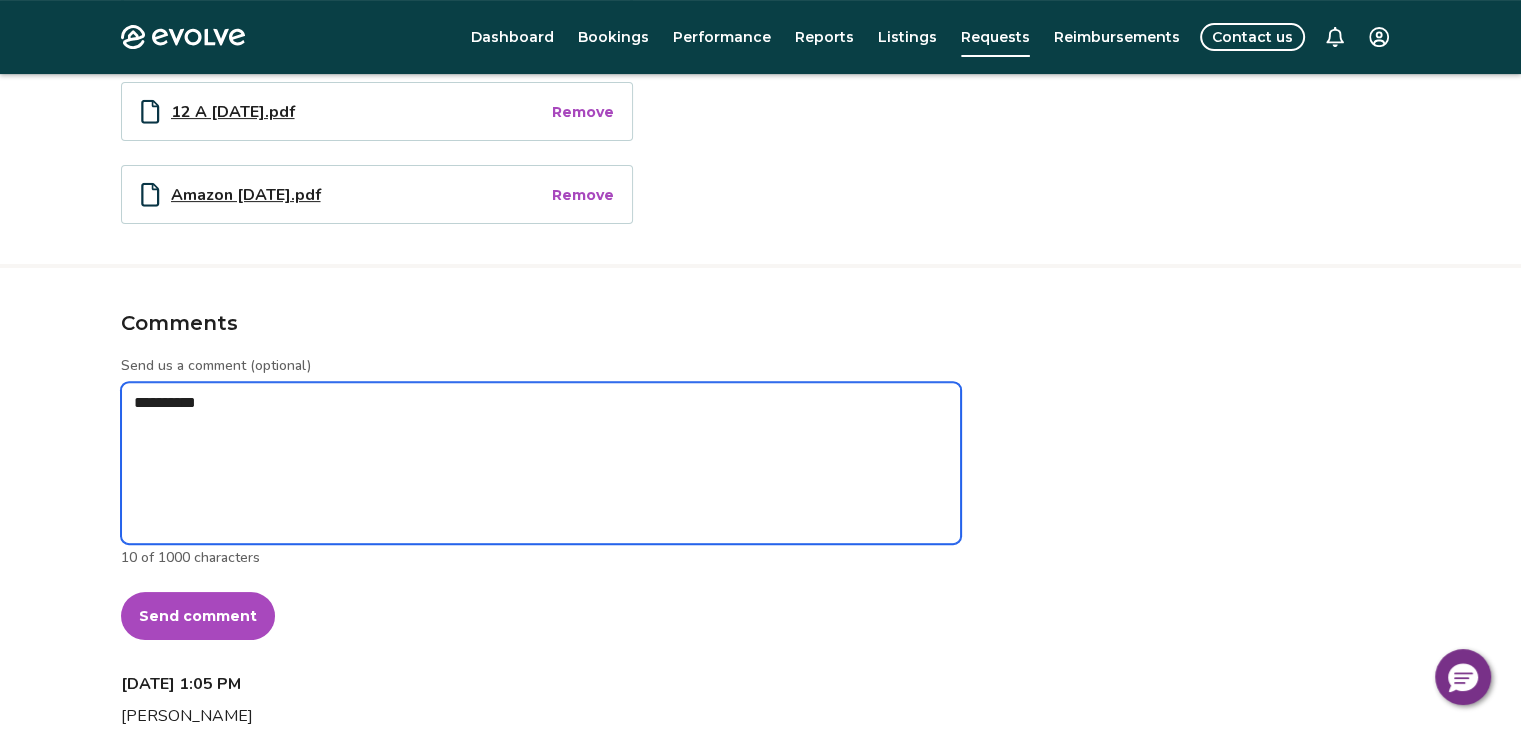 type on "*" 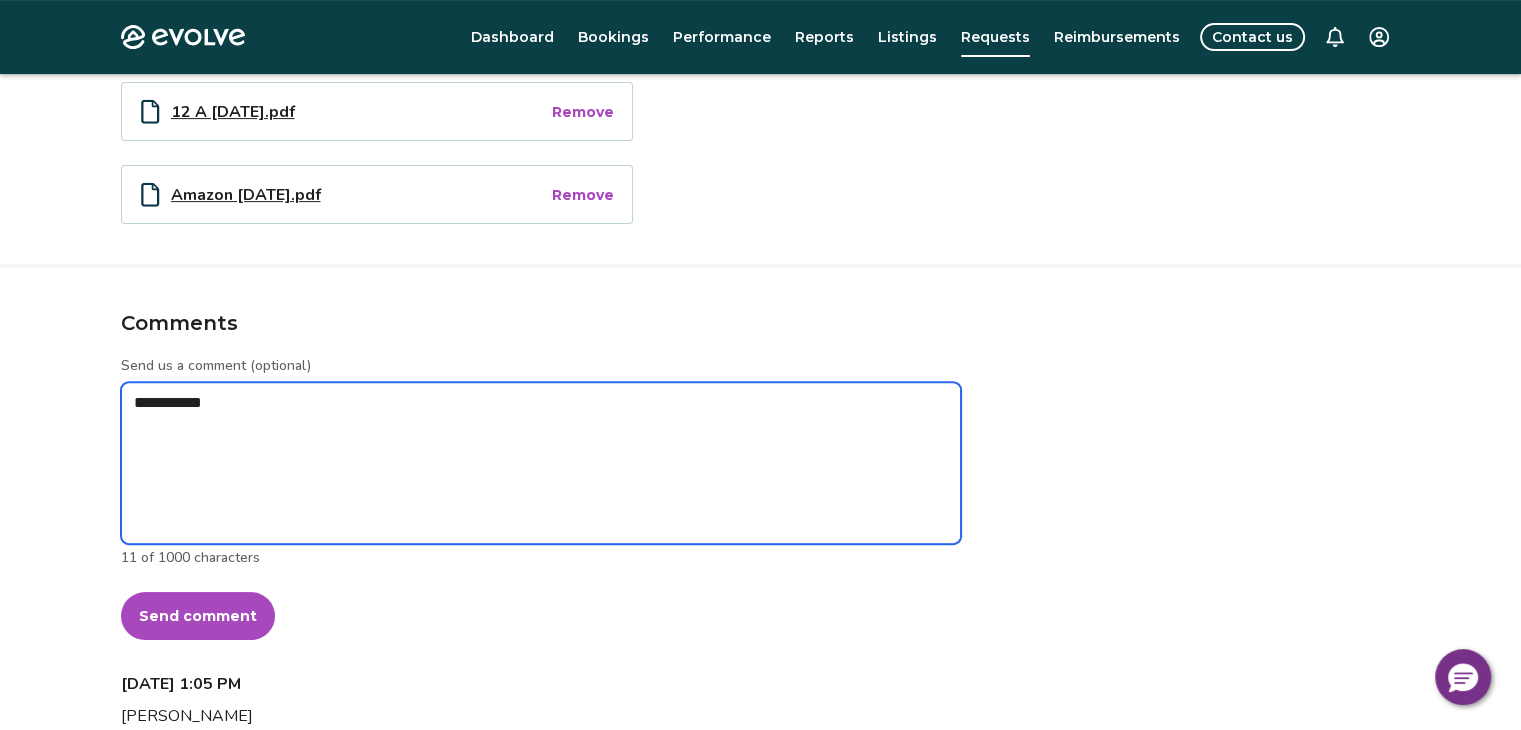 type on "*" 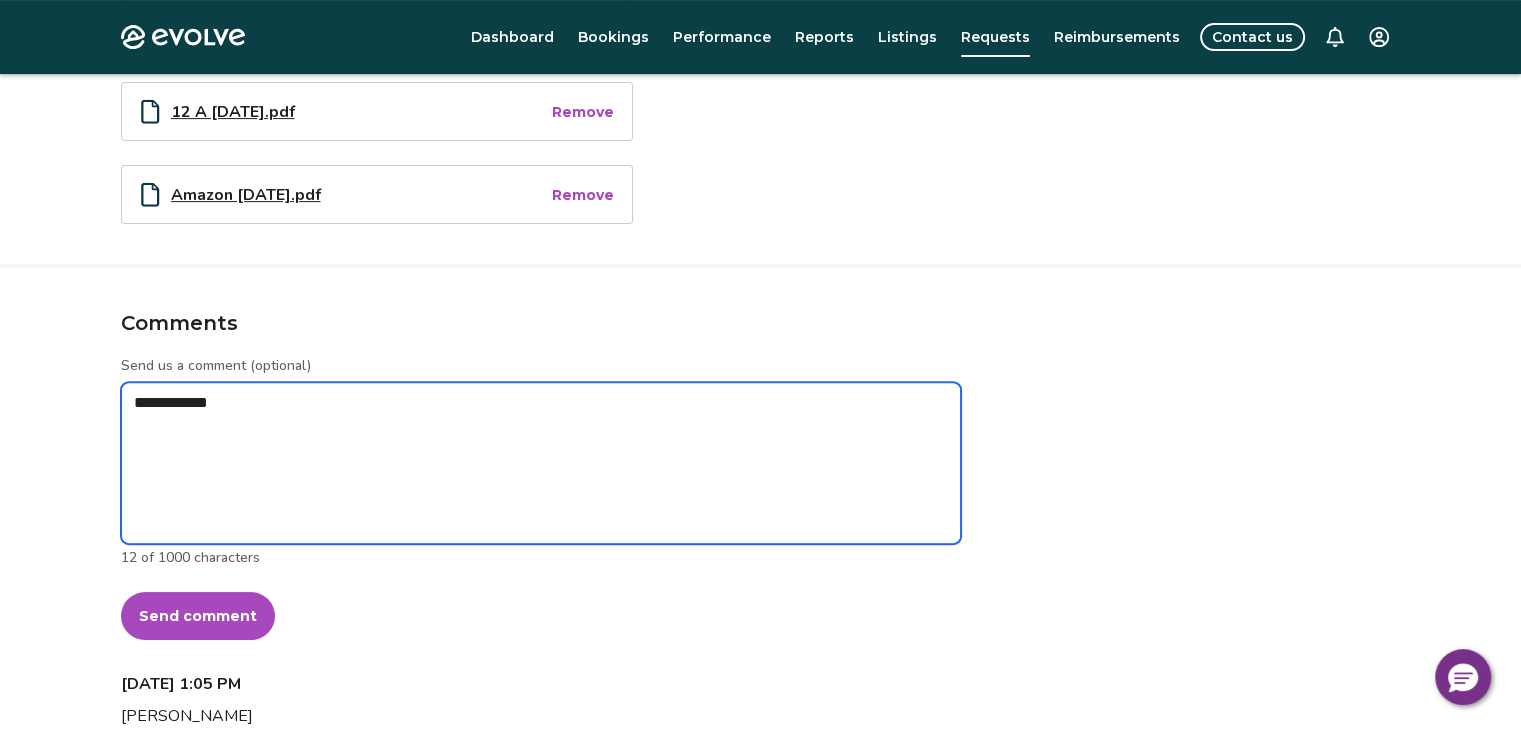 type on "**********" 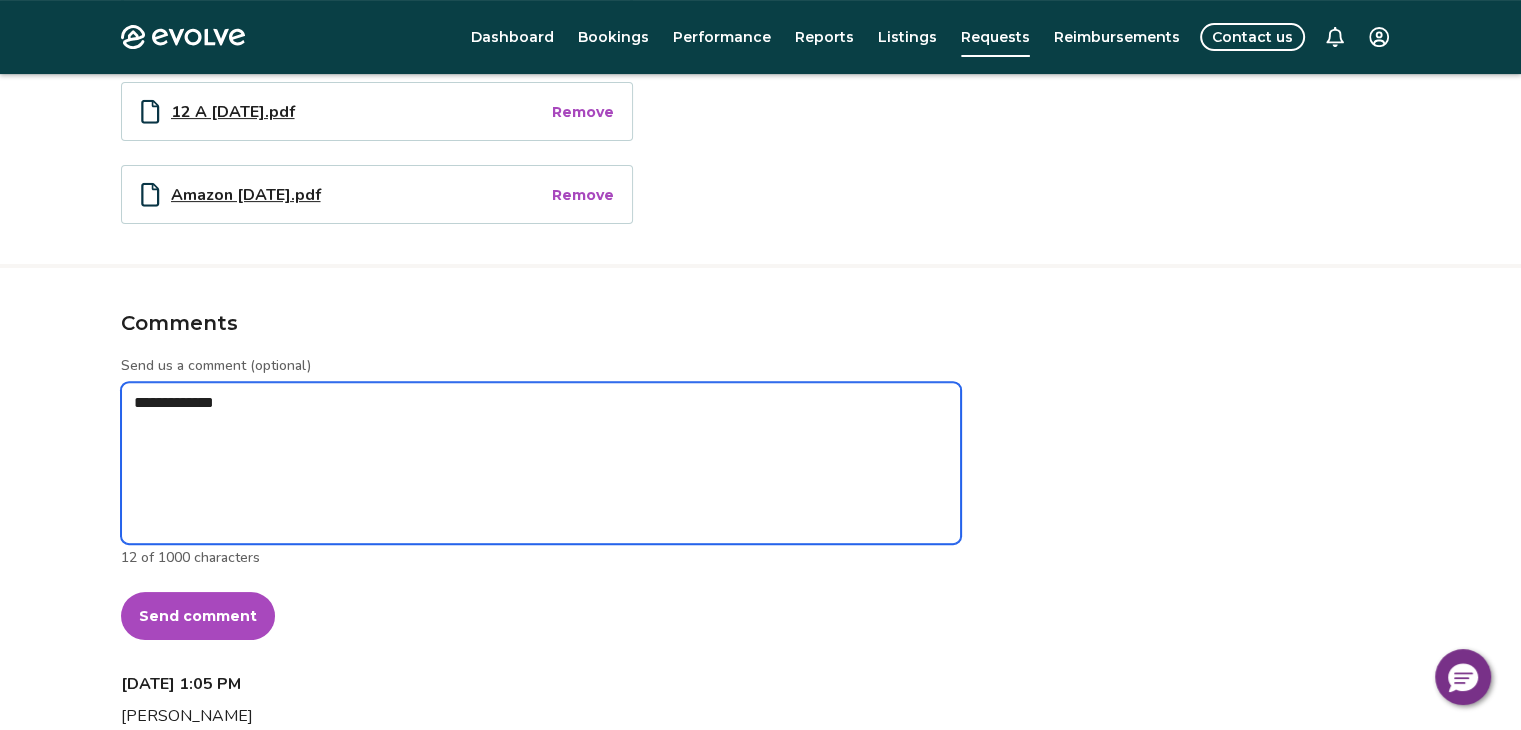 type on "*" 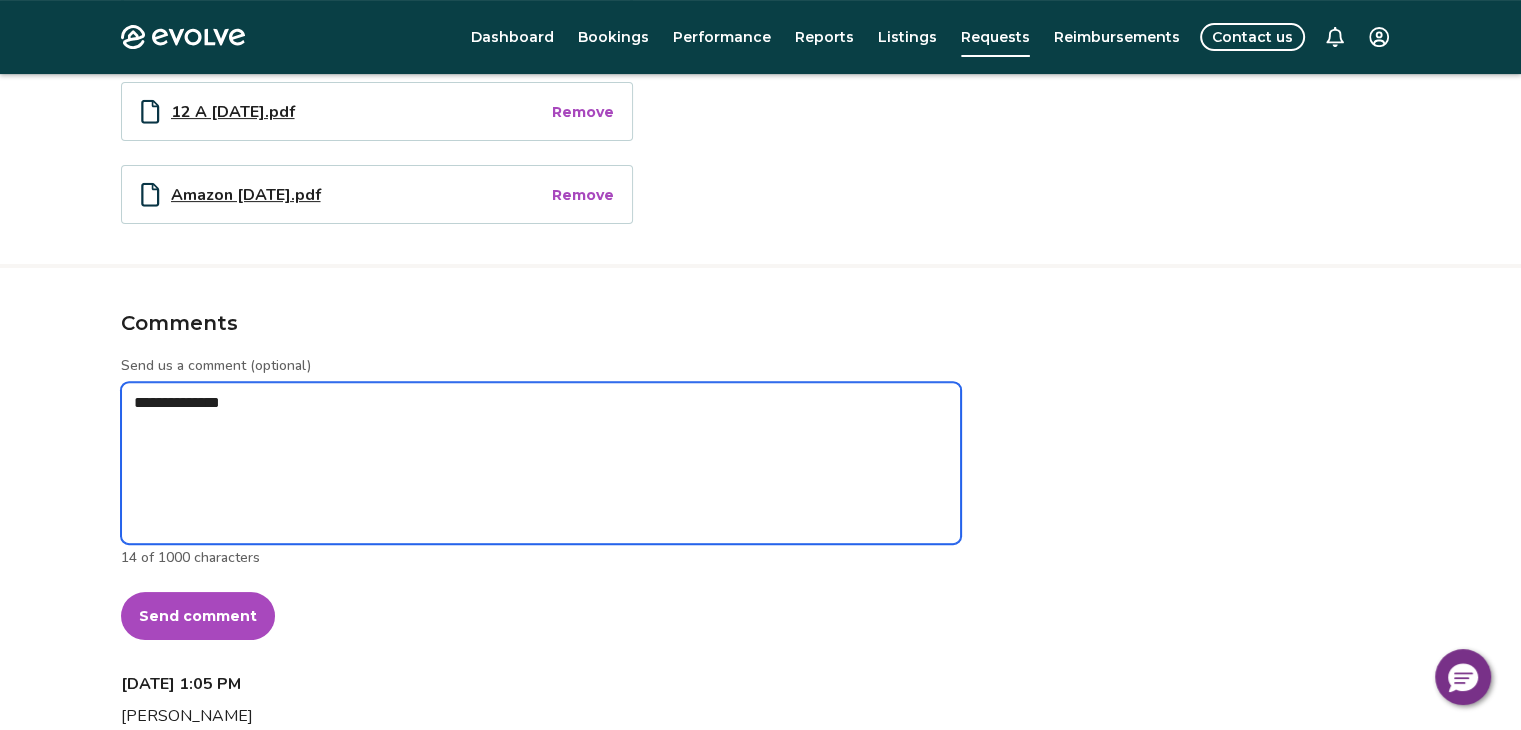 type on "*" 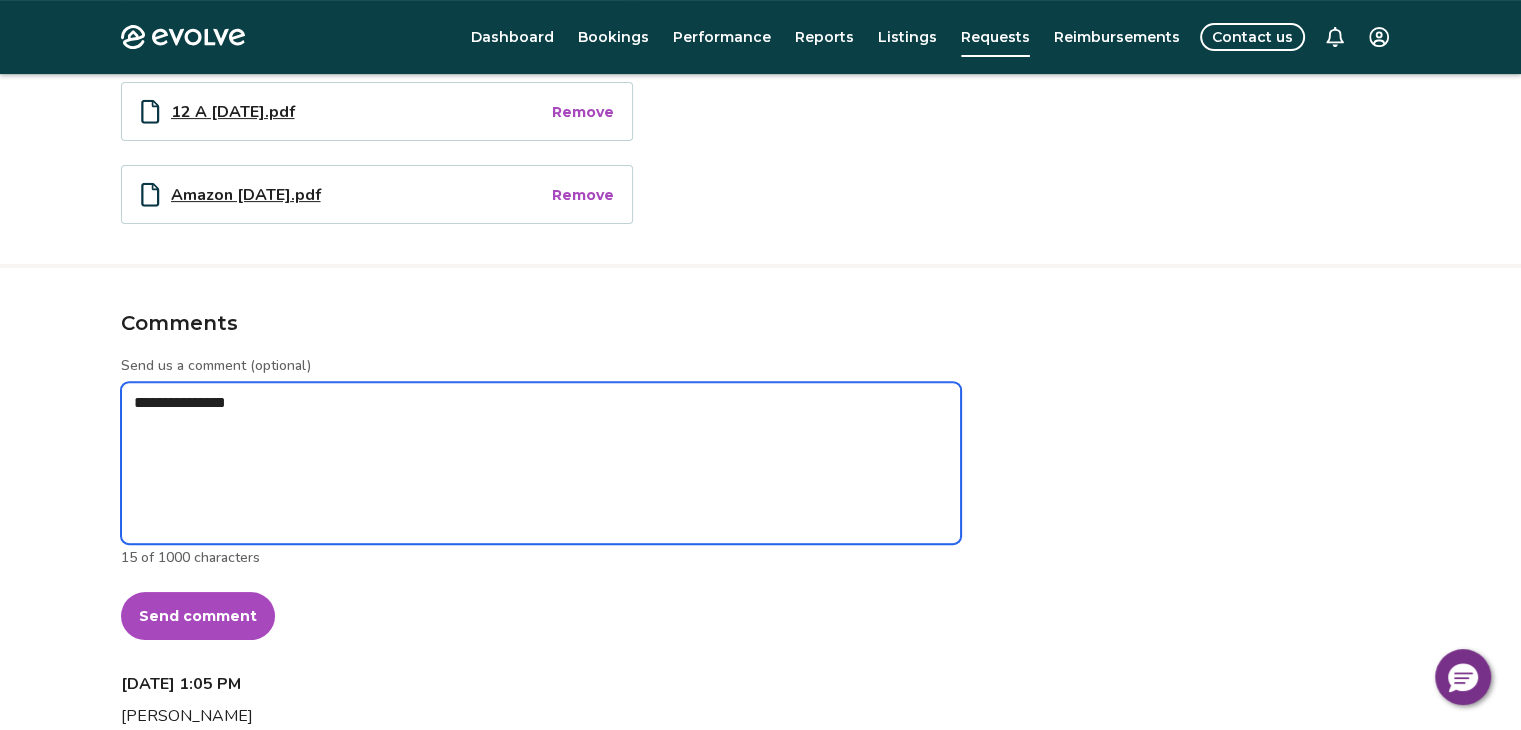 type on "*" 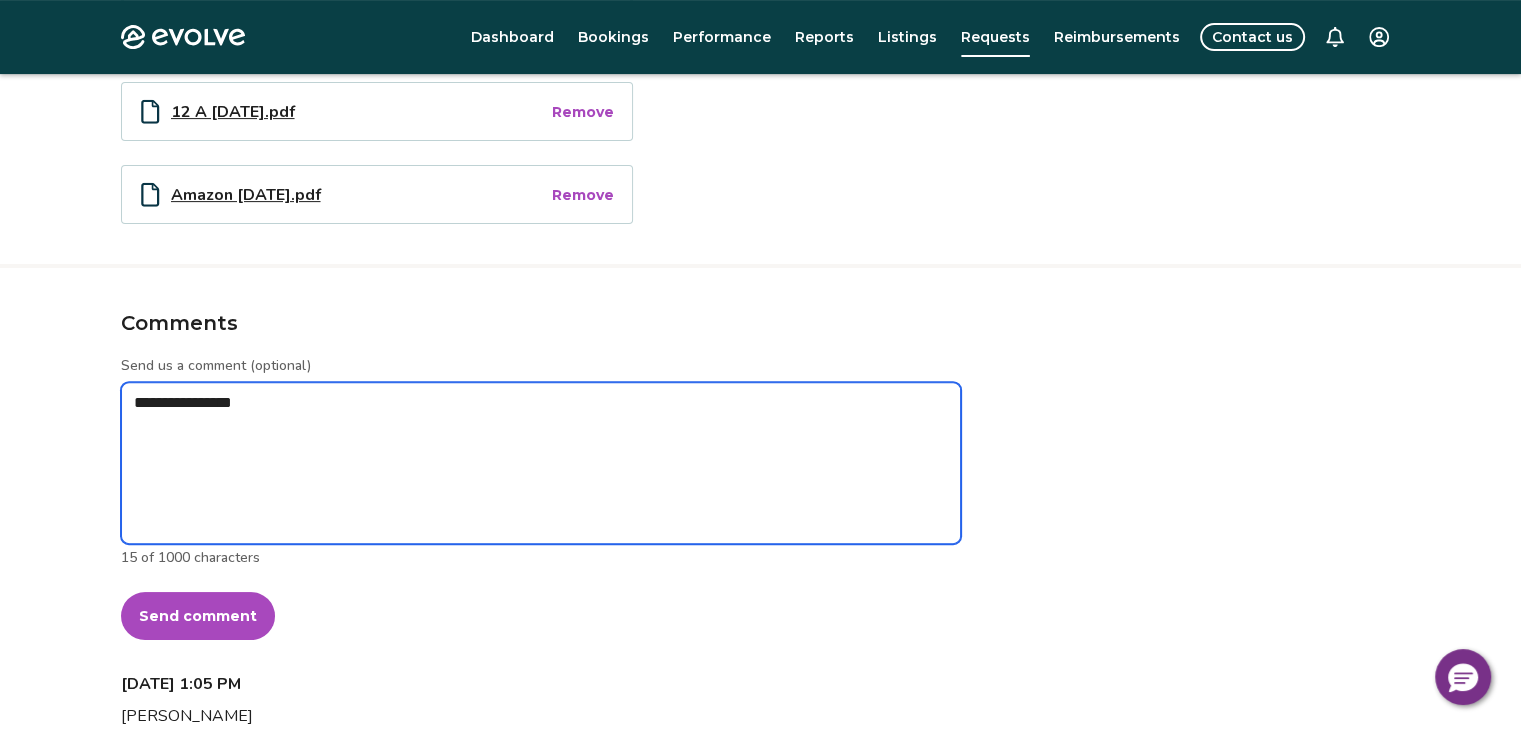 type on "*" 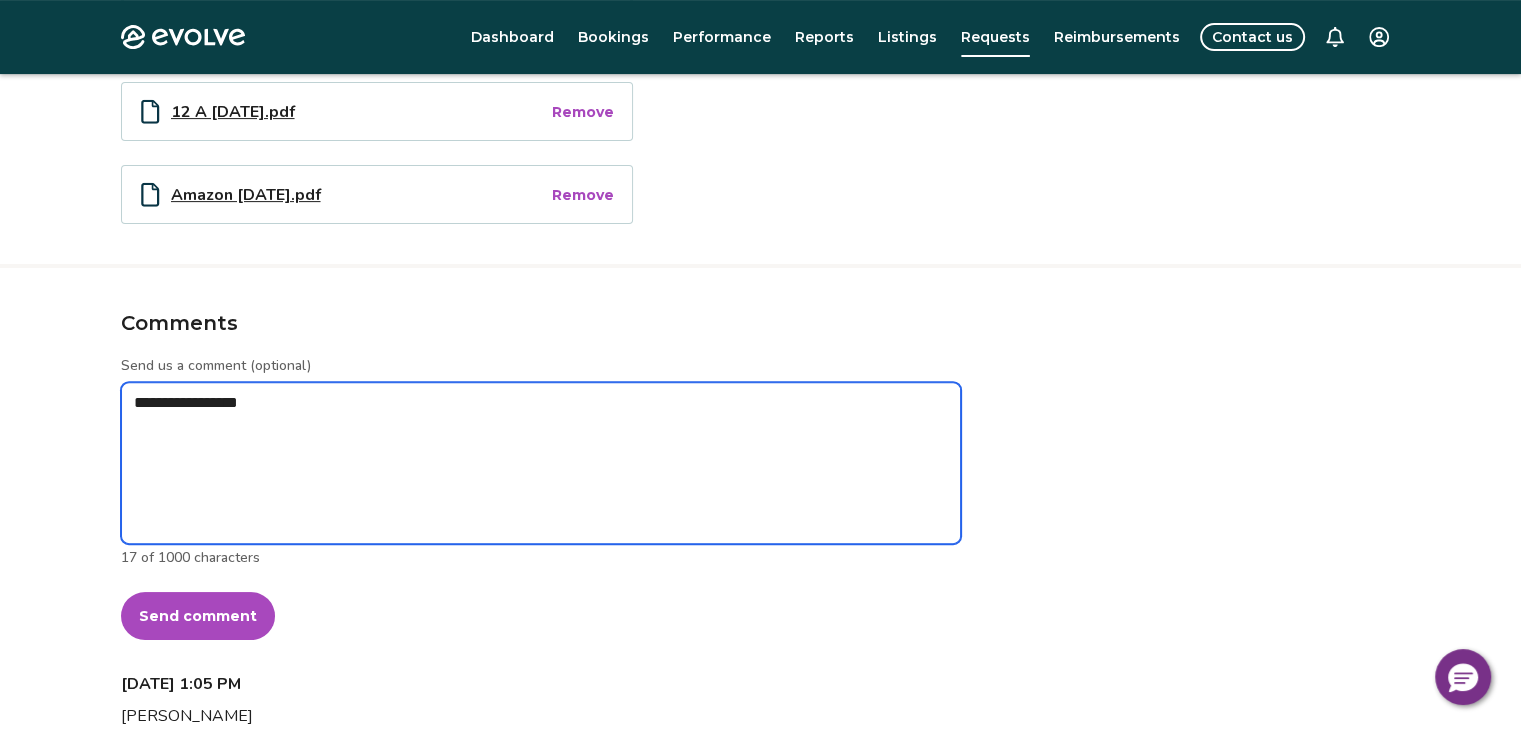type on "*" 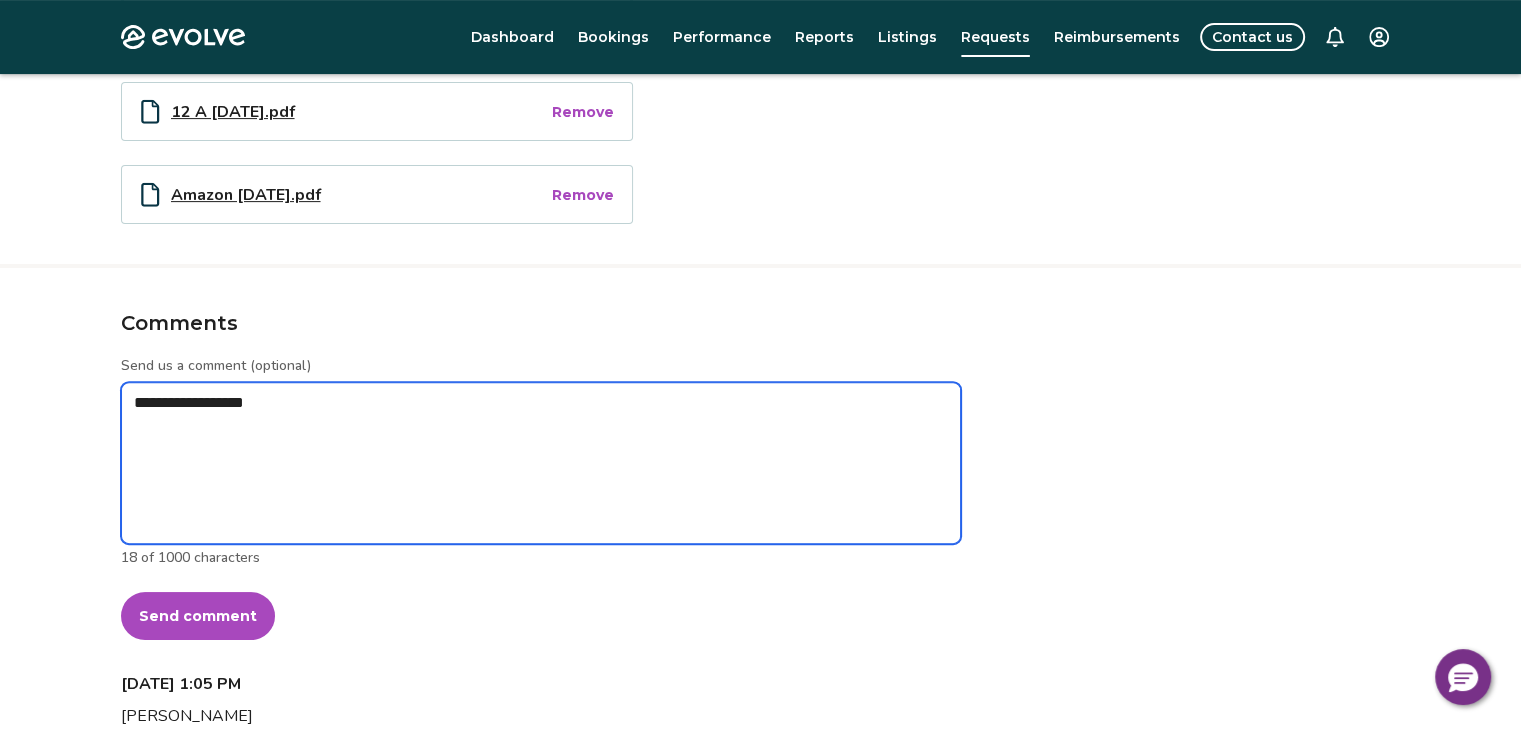 type on "*" 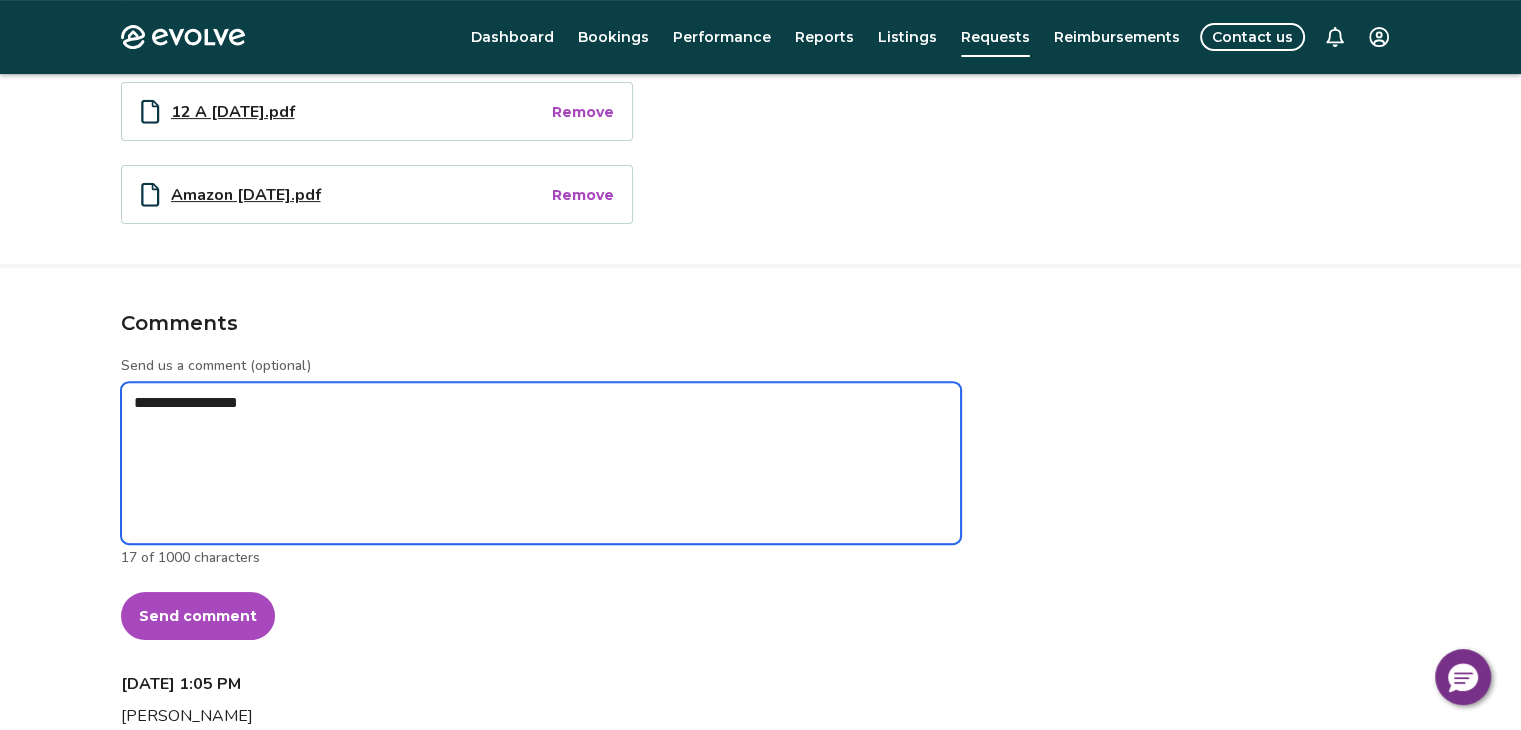 type on "*" 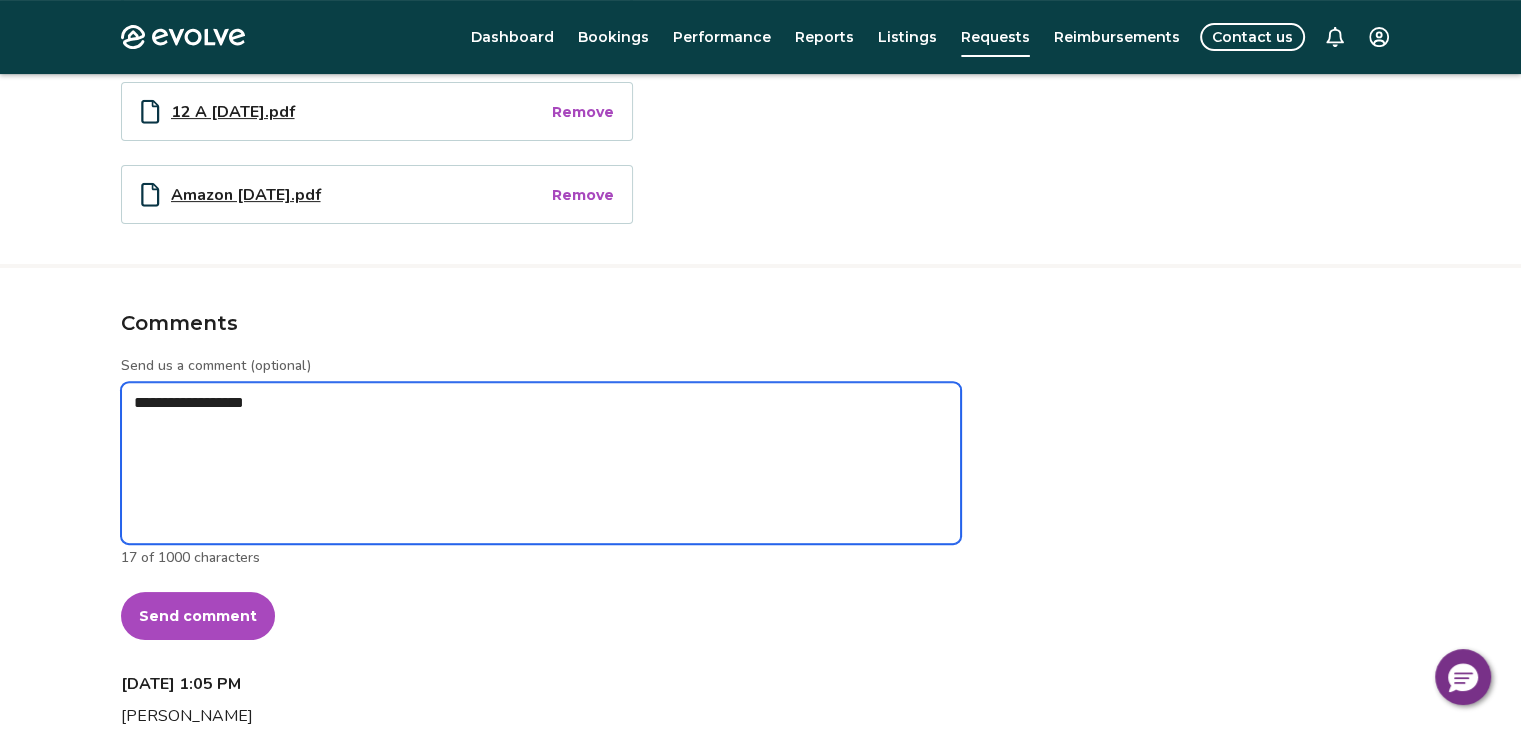 type on "*" 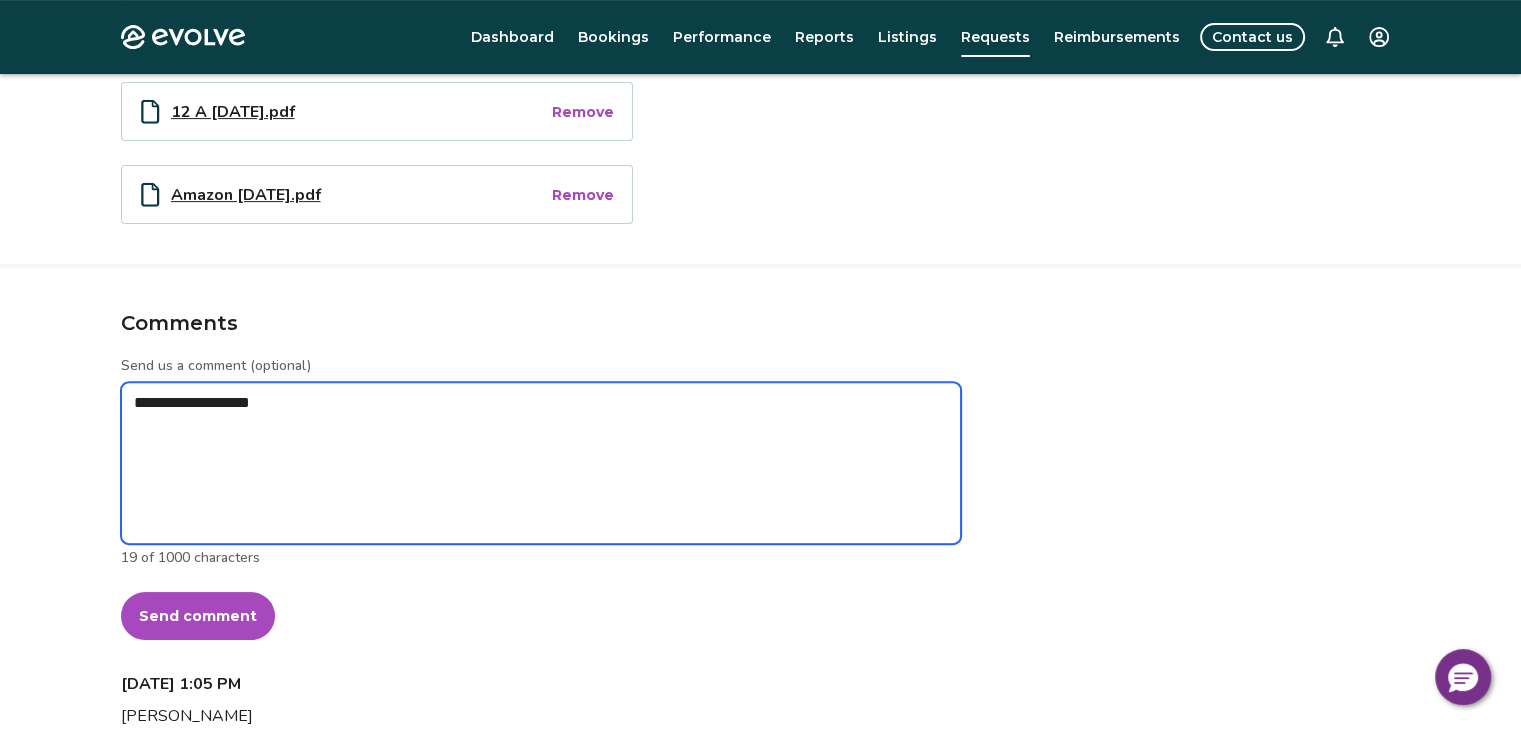 type on "*" 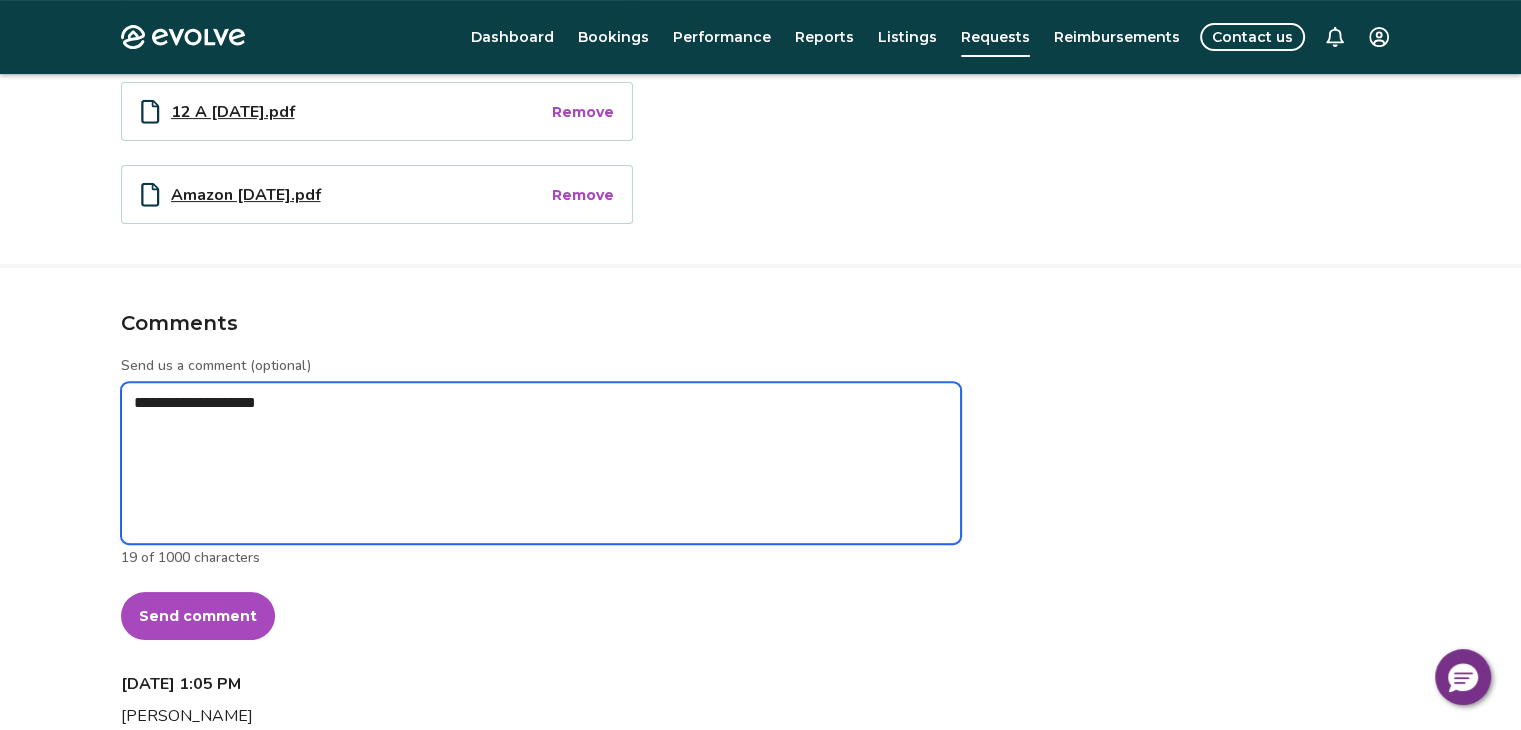 type on "*" 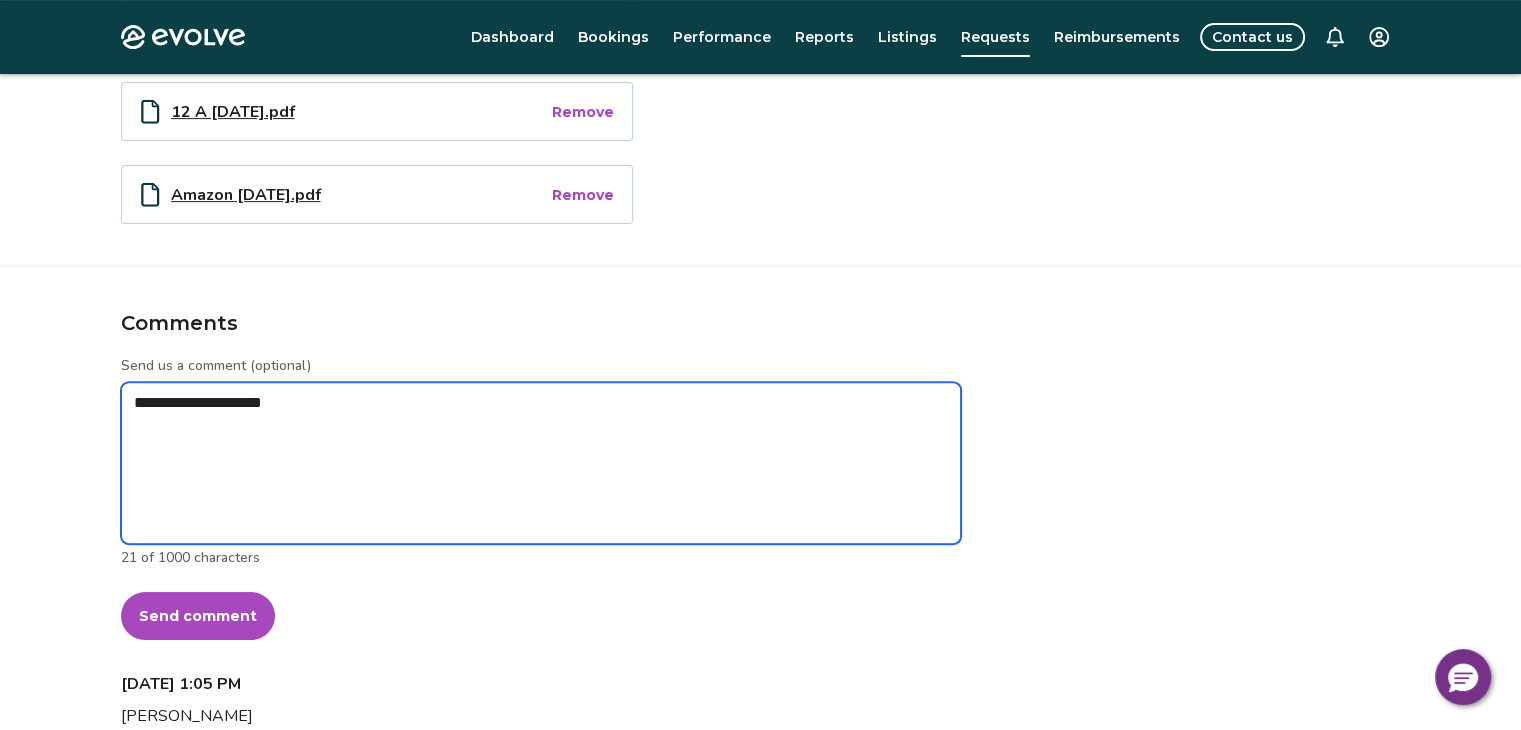 type on "*" 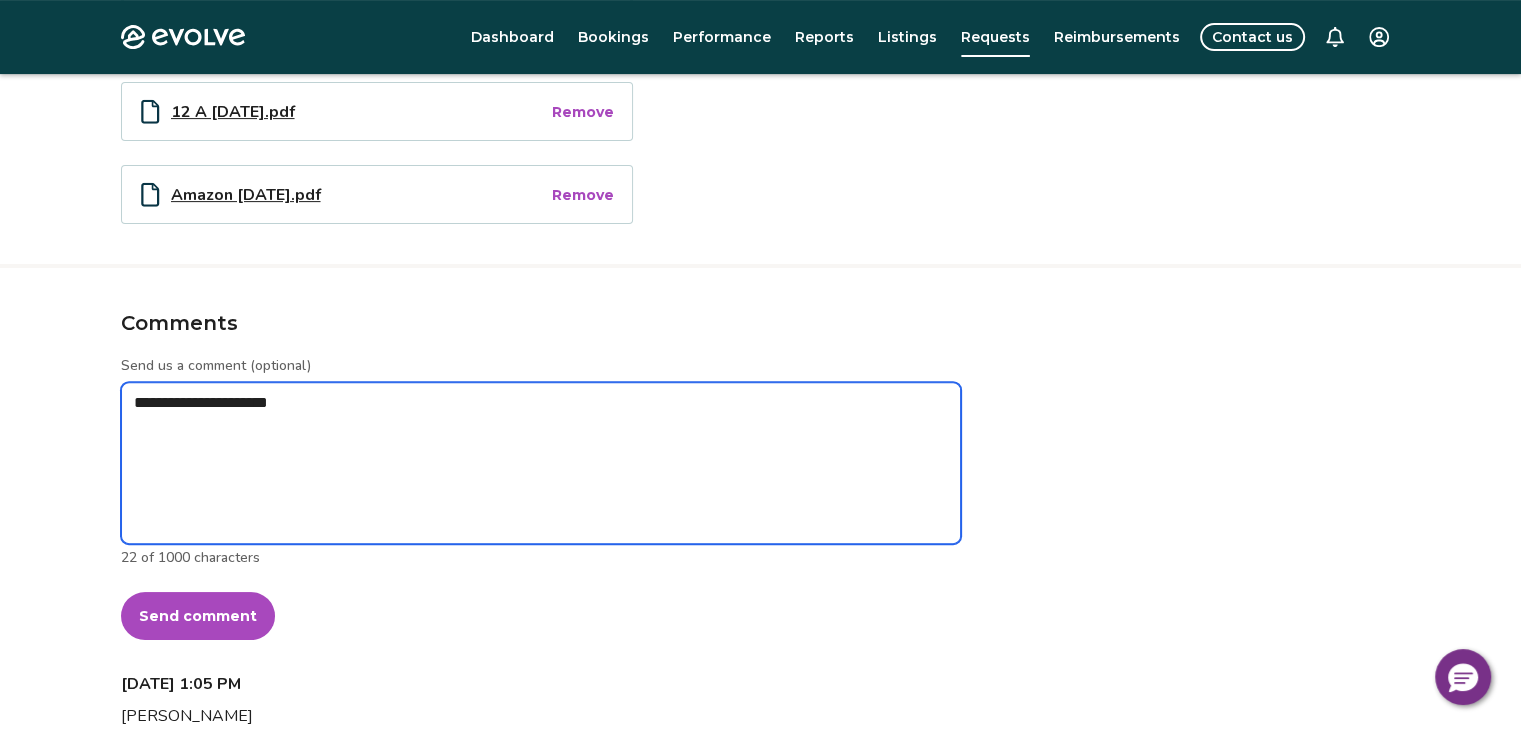 type on "*" 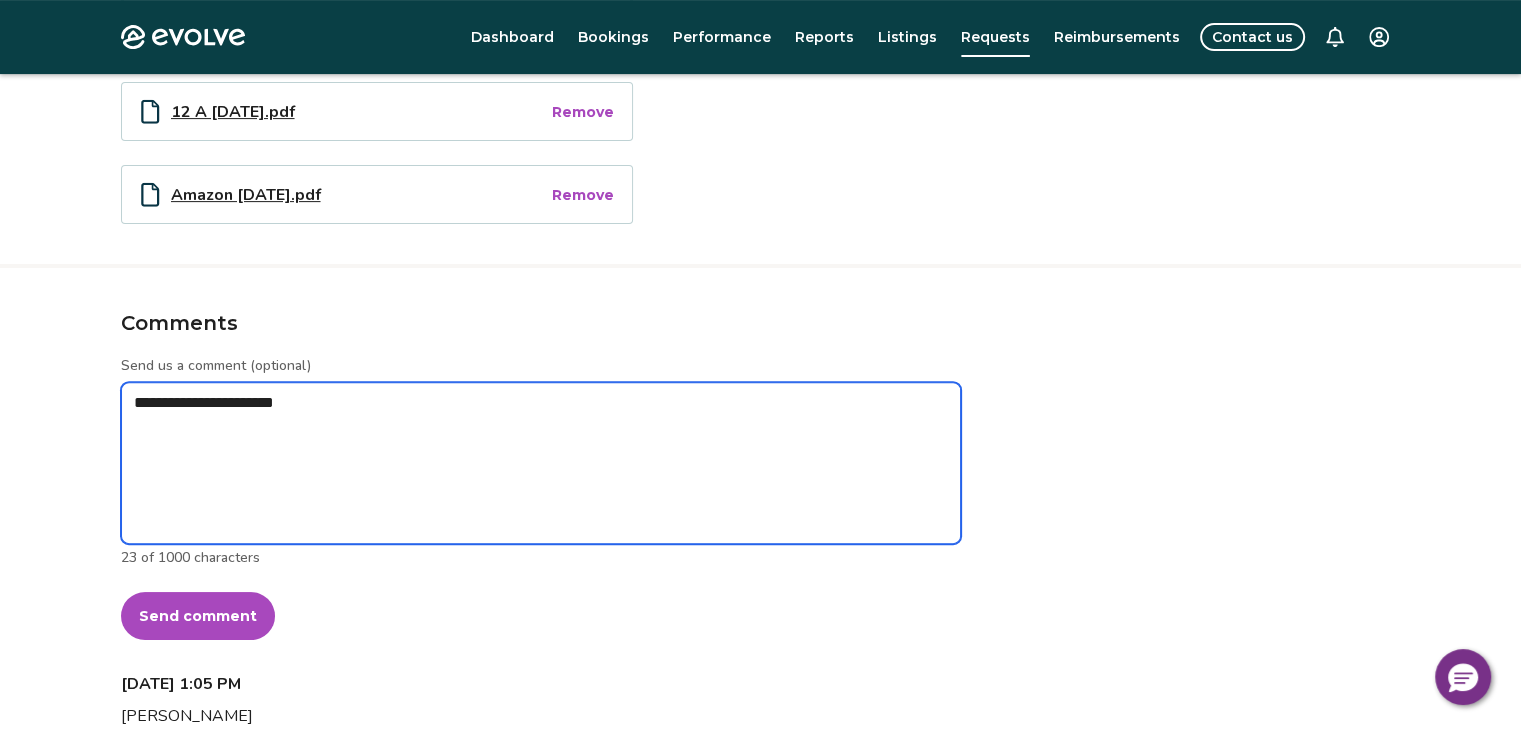type on "*" 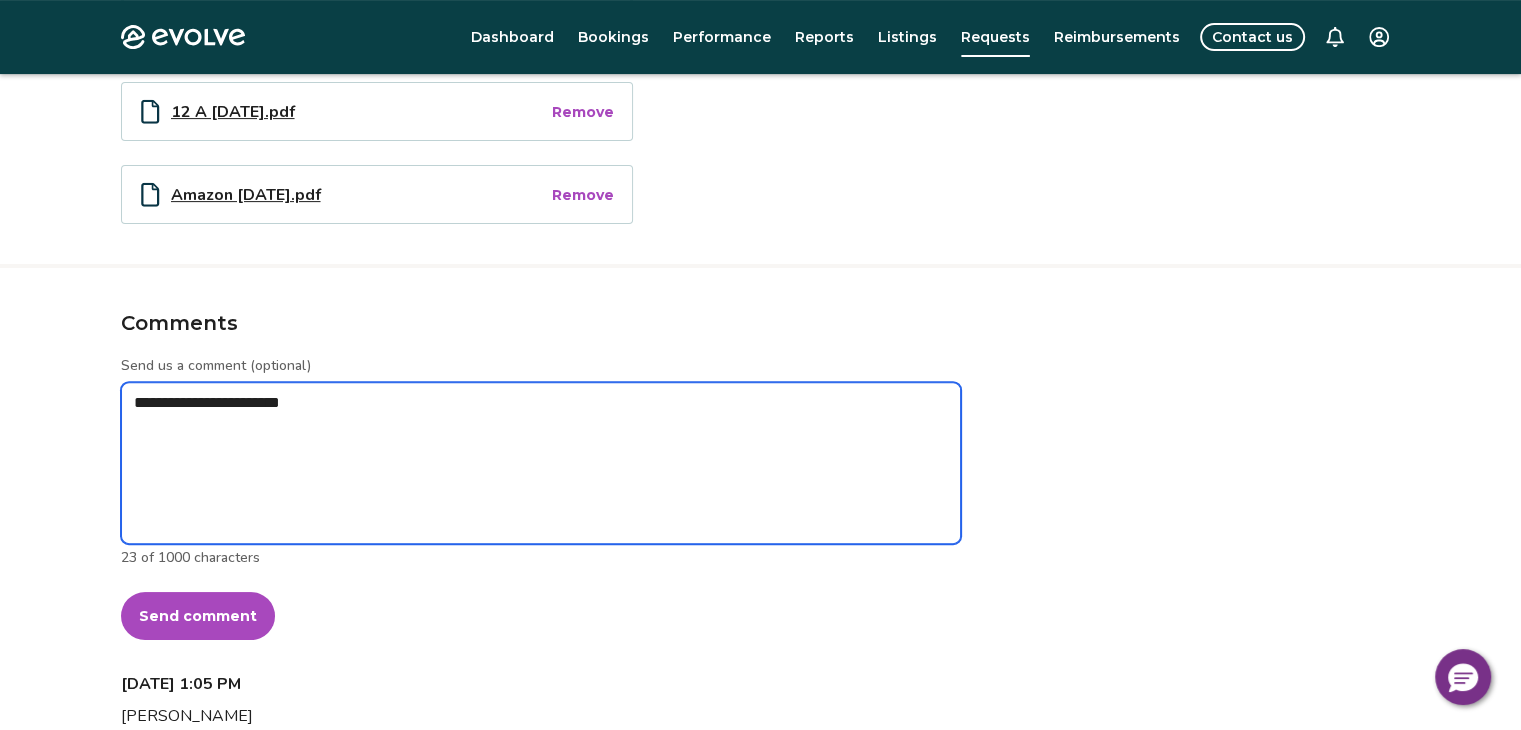 type on "*" 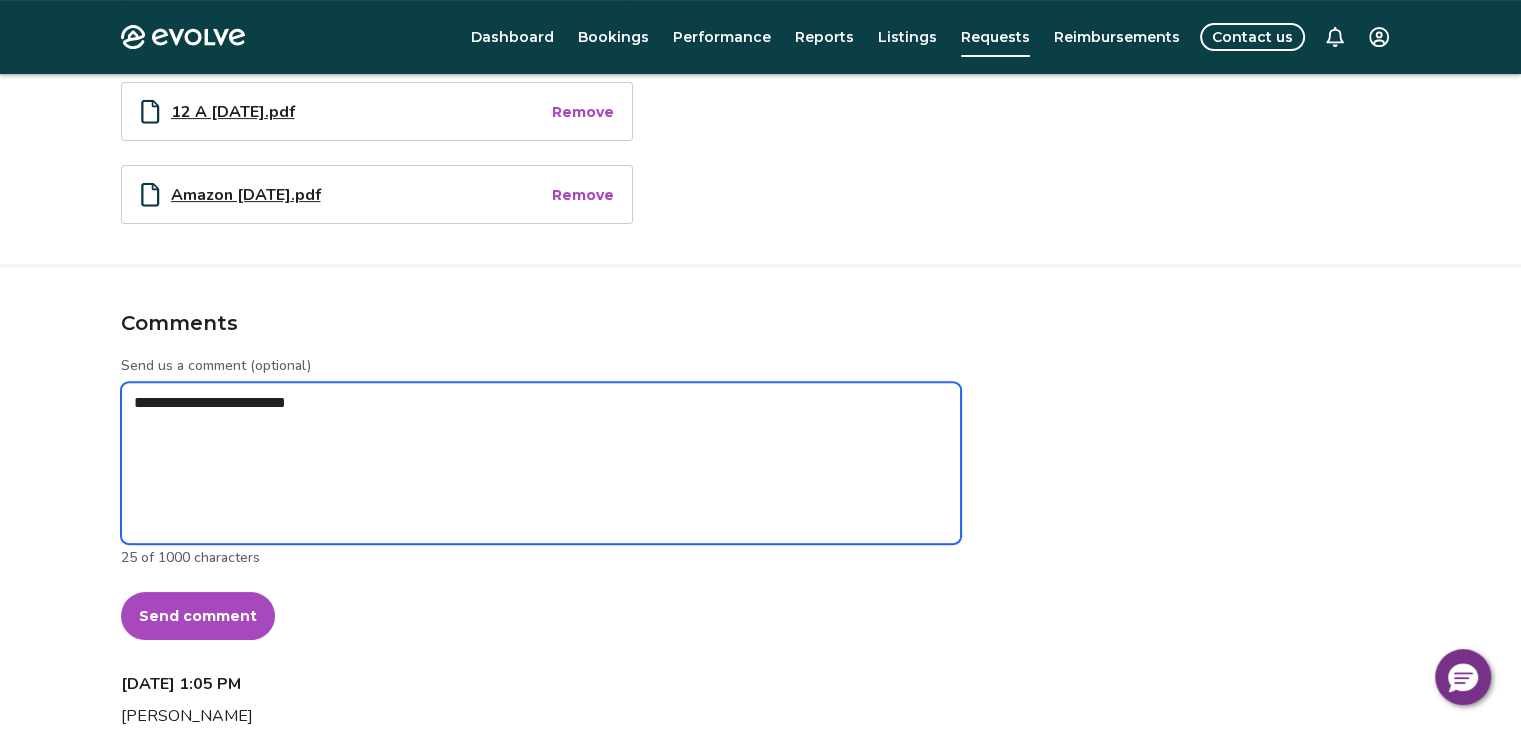 type on "*" 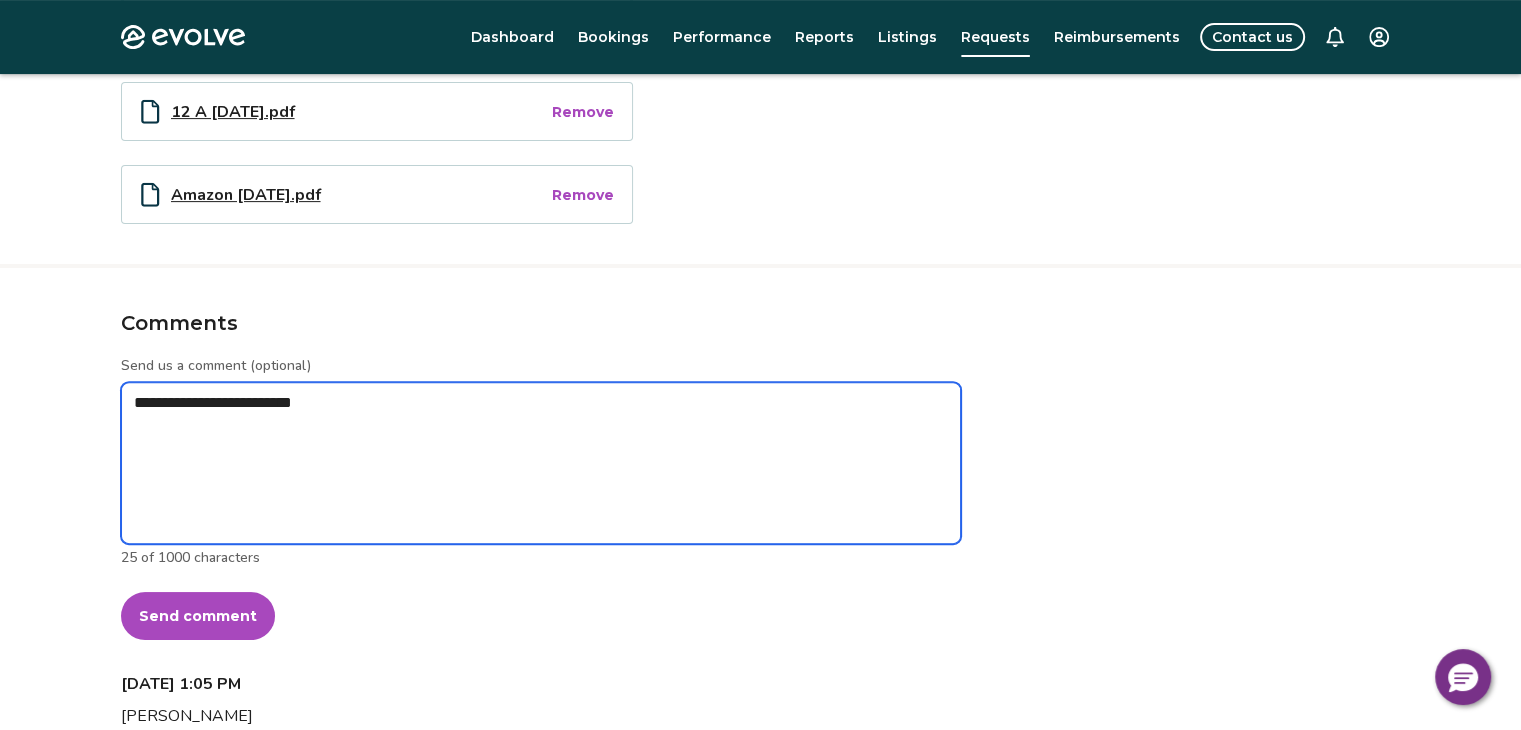 type on "*" 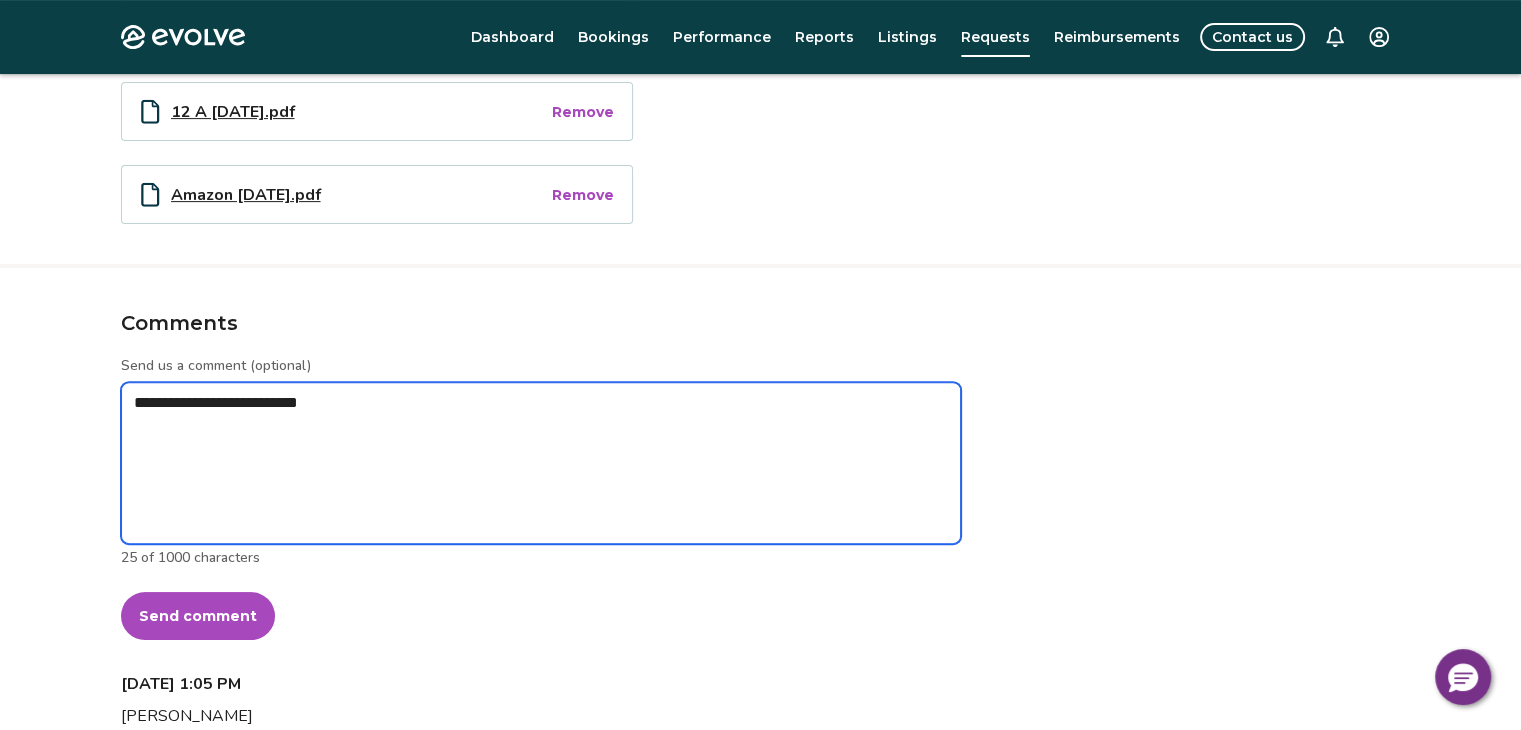 type on "*" 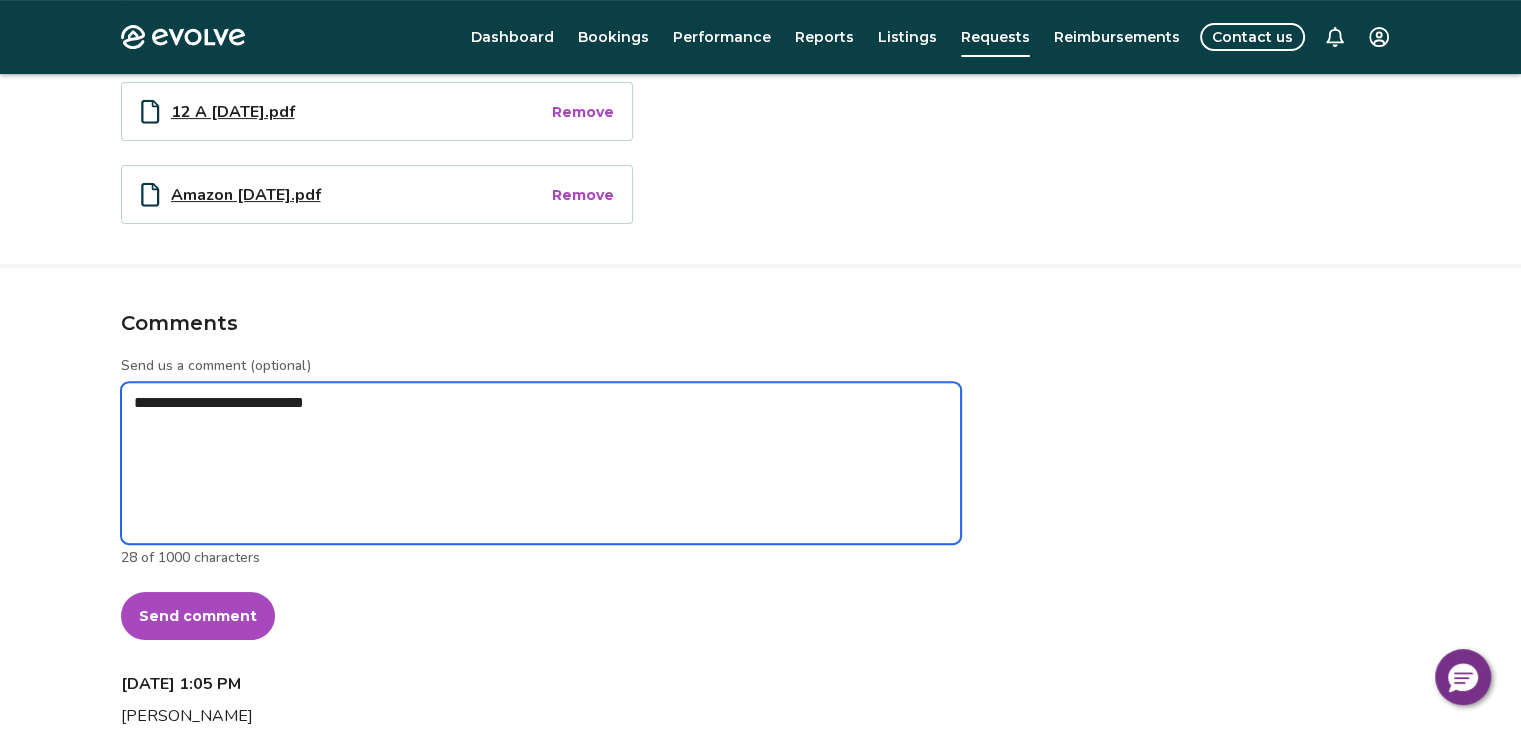 type on "*" 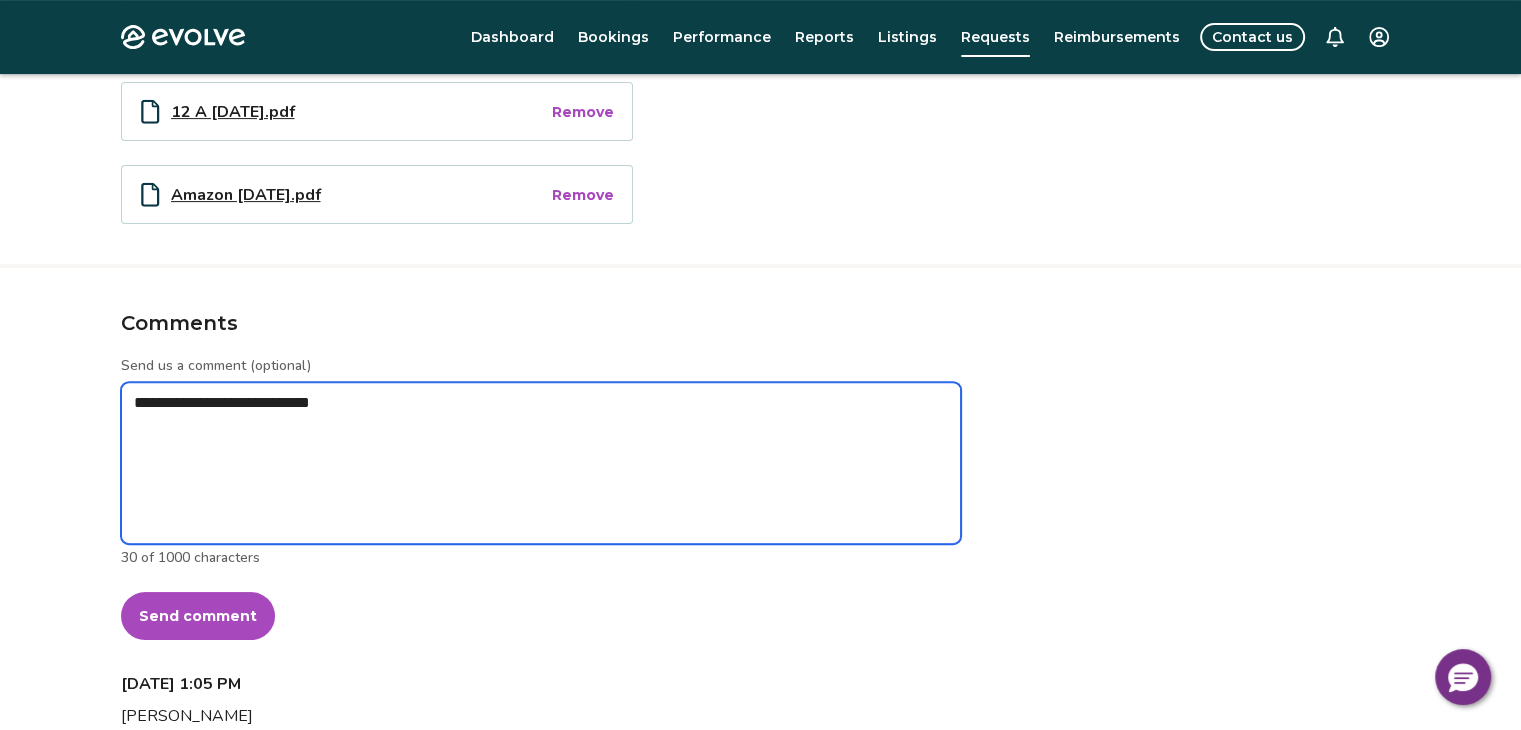 type on "*" 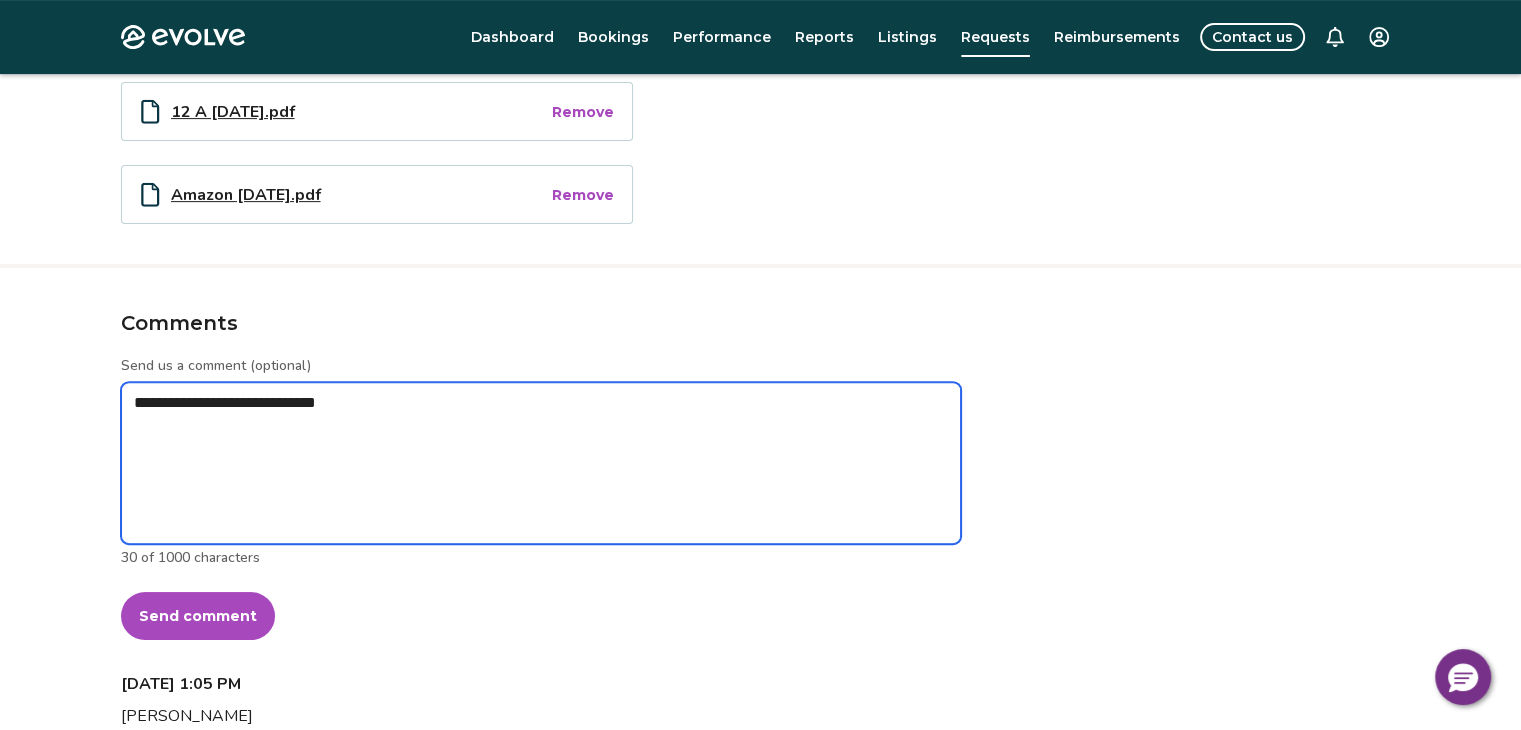 type on "*" 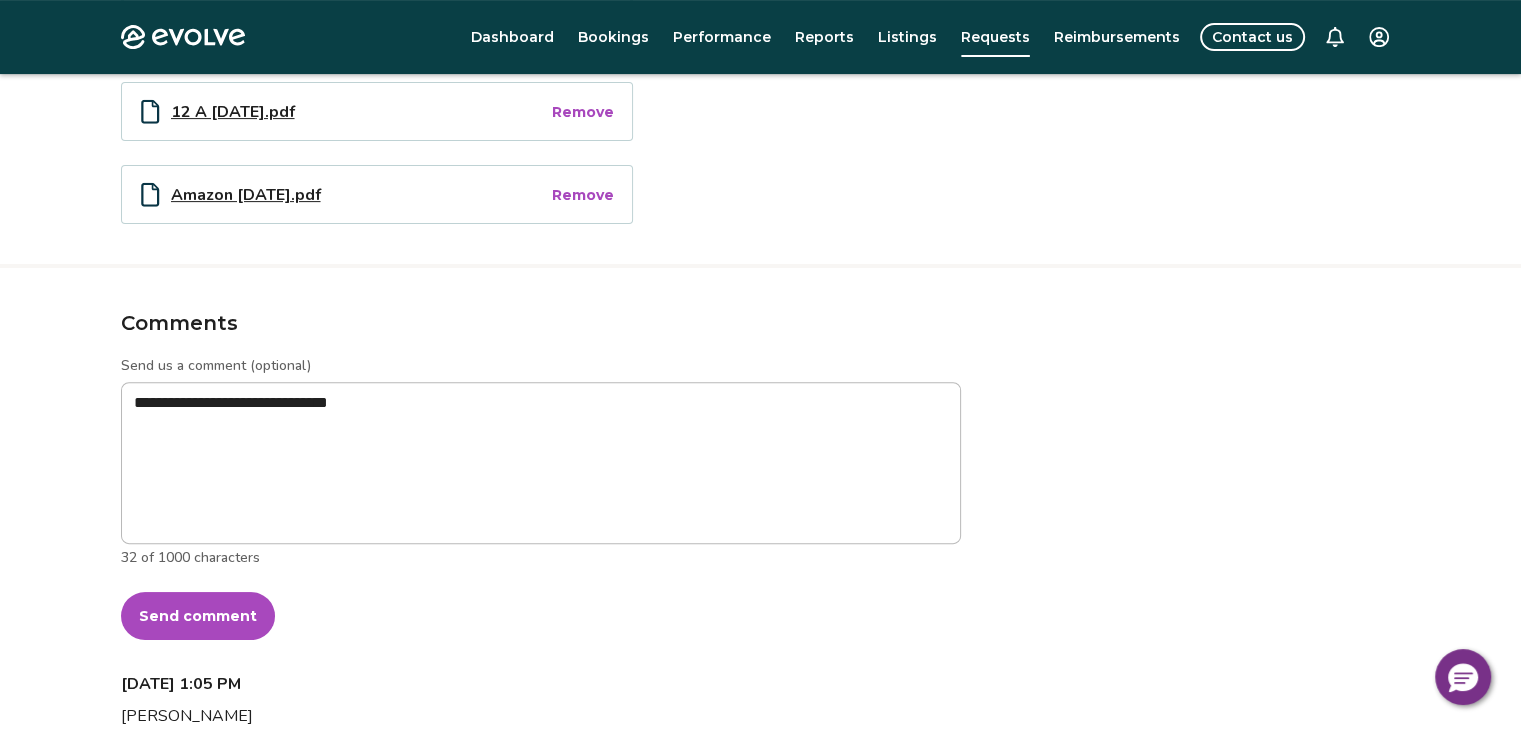 click on "Send comment" at bounding box center [198, 616] 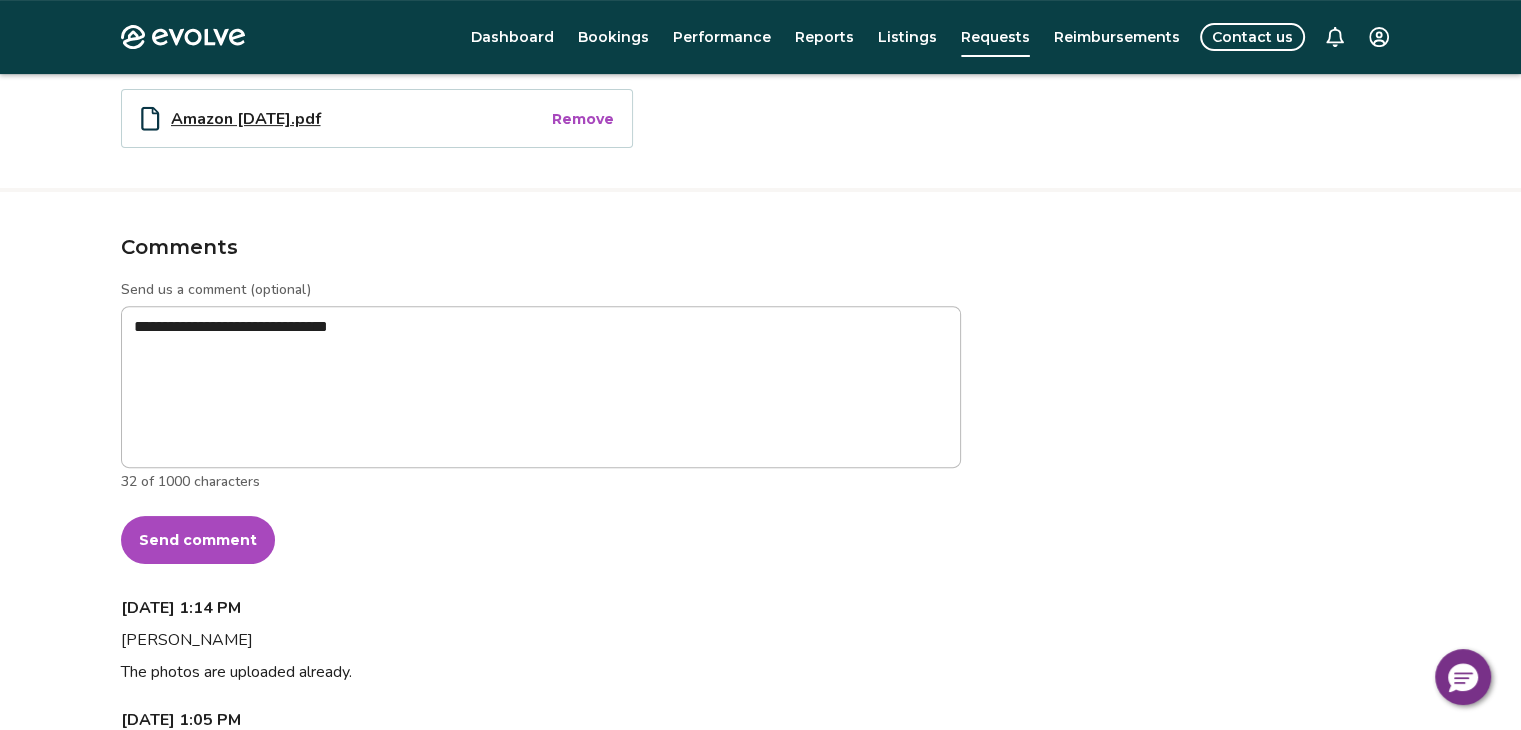 scroll, scrollTop: 236, scrollLeft: 0, axis: vertical 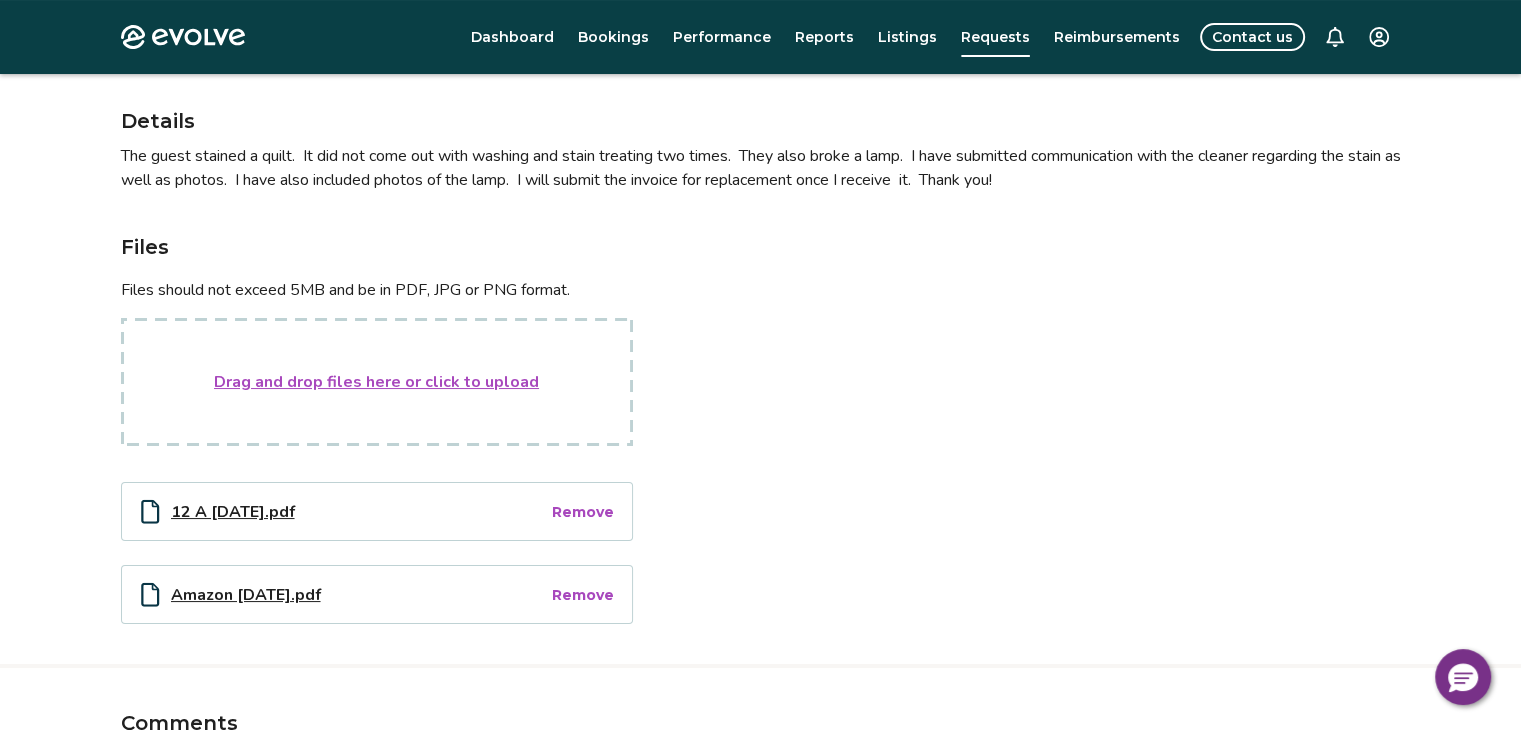 click on "Drag and drop files here or click to upload" at bounding box center [376, 382] 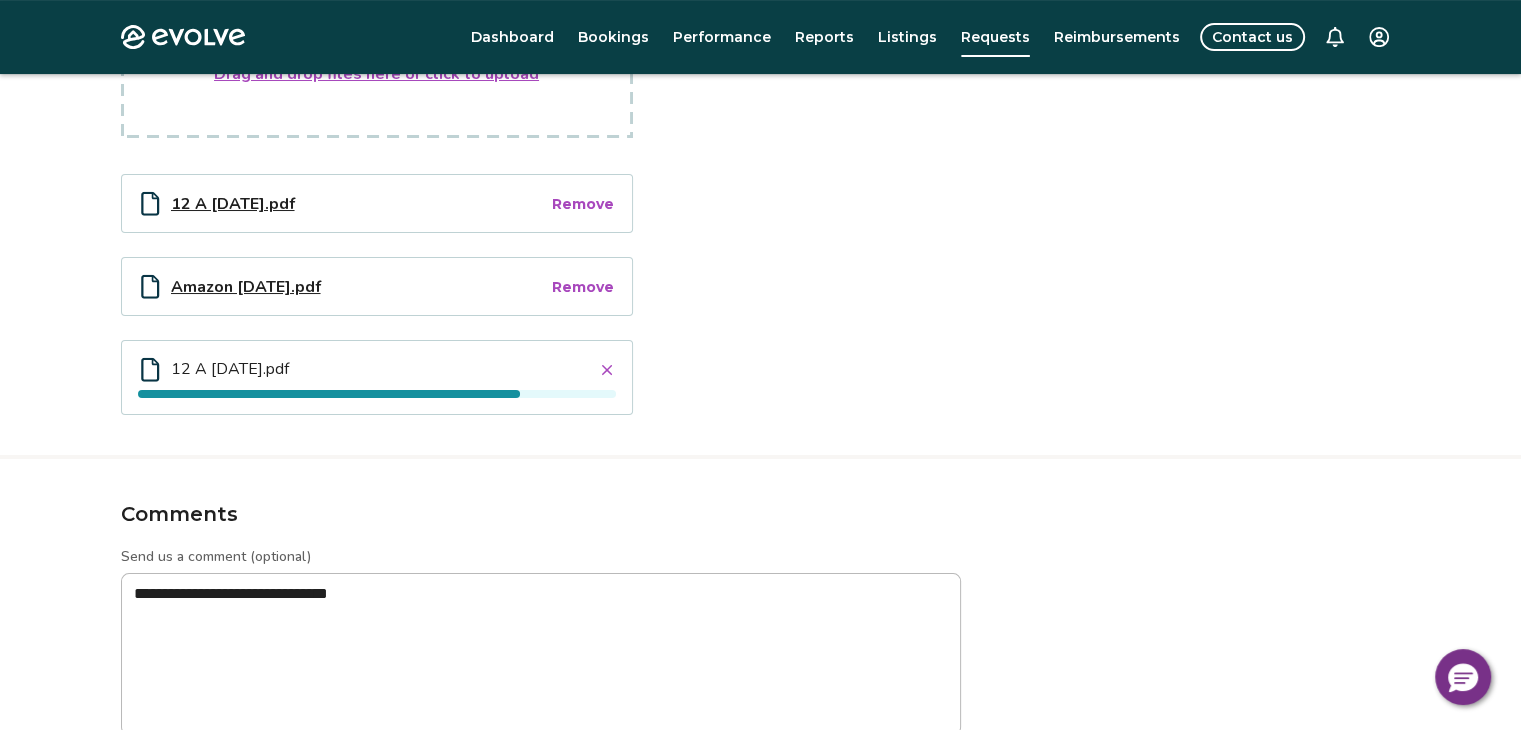 scroll, scrollTop: 636, scrollLeft: 0, axis: vertical 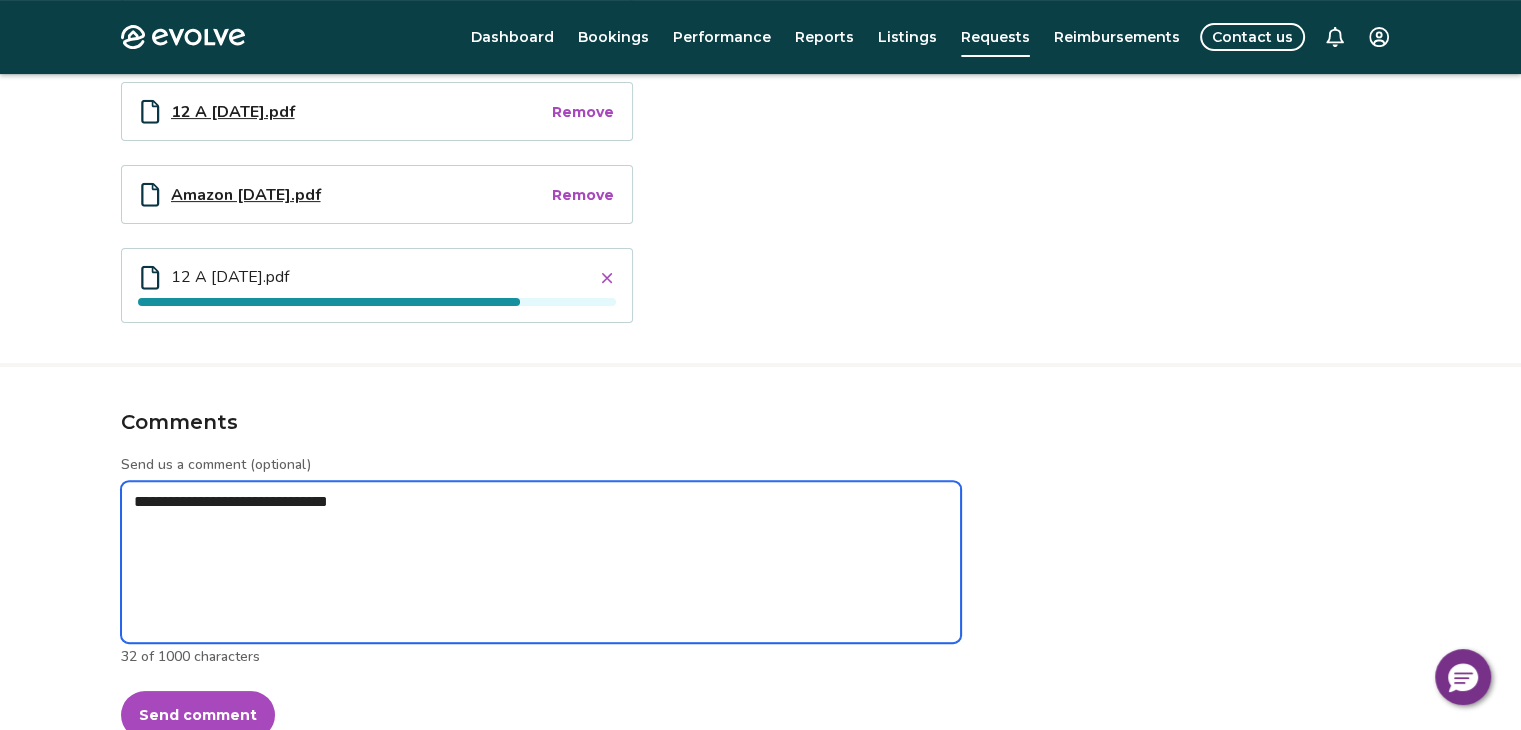 drag, startPoint x: 0, startPoint y: 577, endPoint x: 143, endPoint y: 593, distance: 143.89232 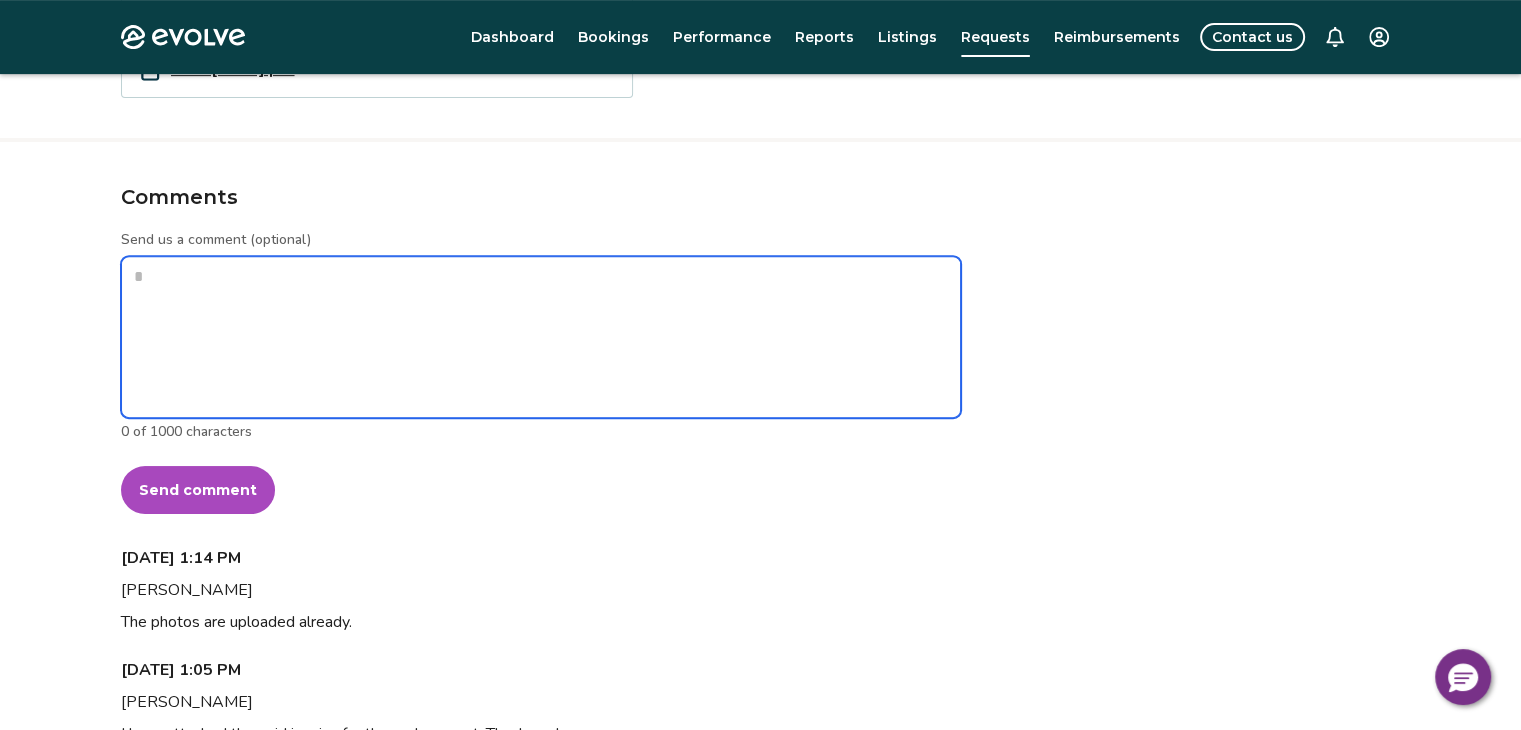 scroll, scrollTop: 618, scrollLeft: 0, axis: vertical 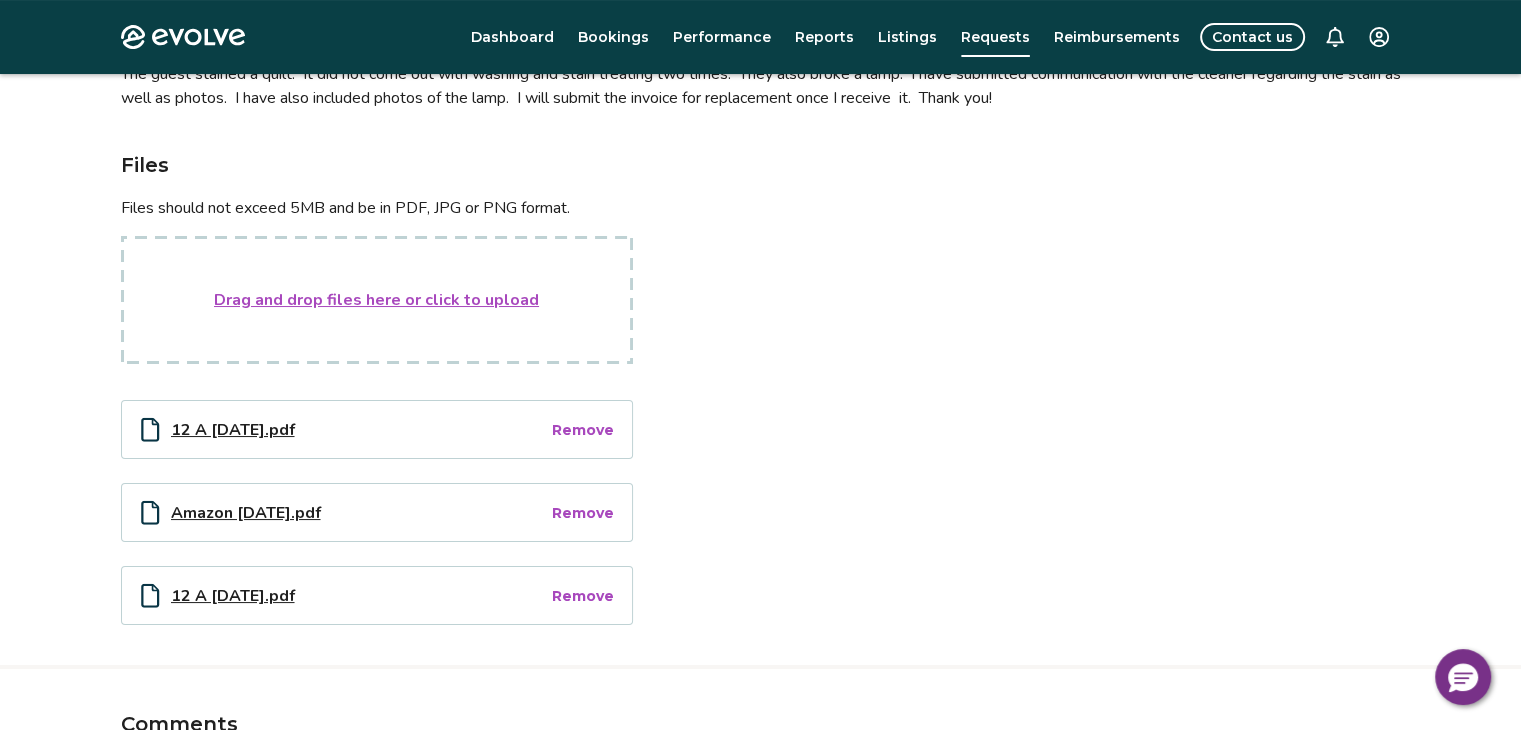 click on "Drag and drop files here or click to upload" at bounding box center [376, 300] 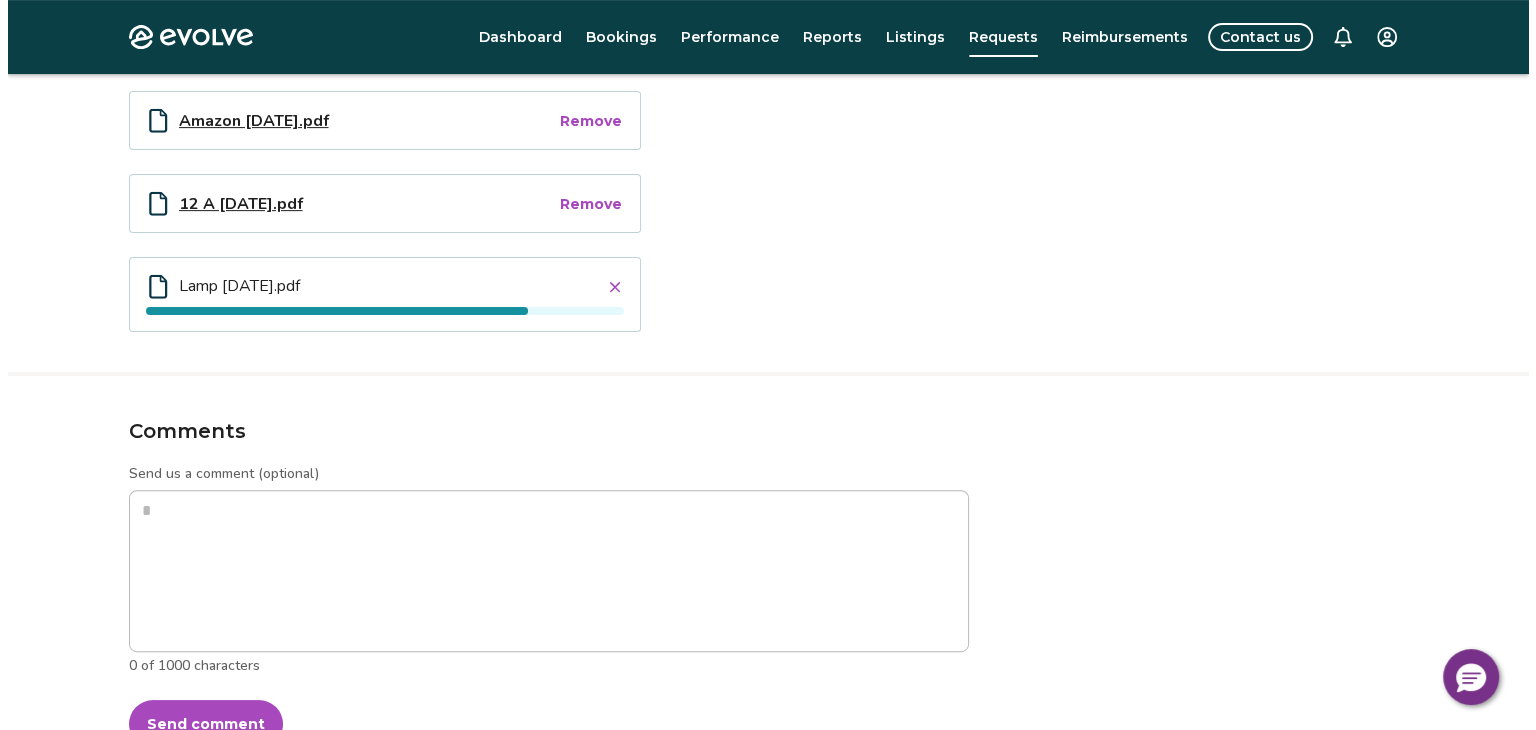 scroll, scrollTop: 818, scrollLeft: 0, axis: vertical 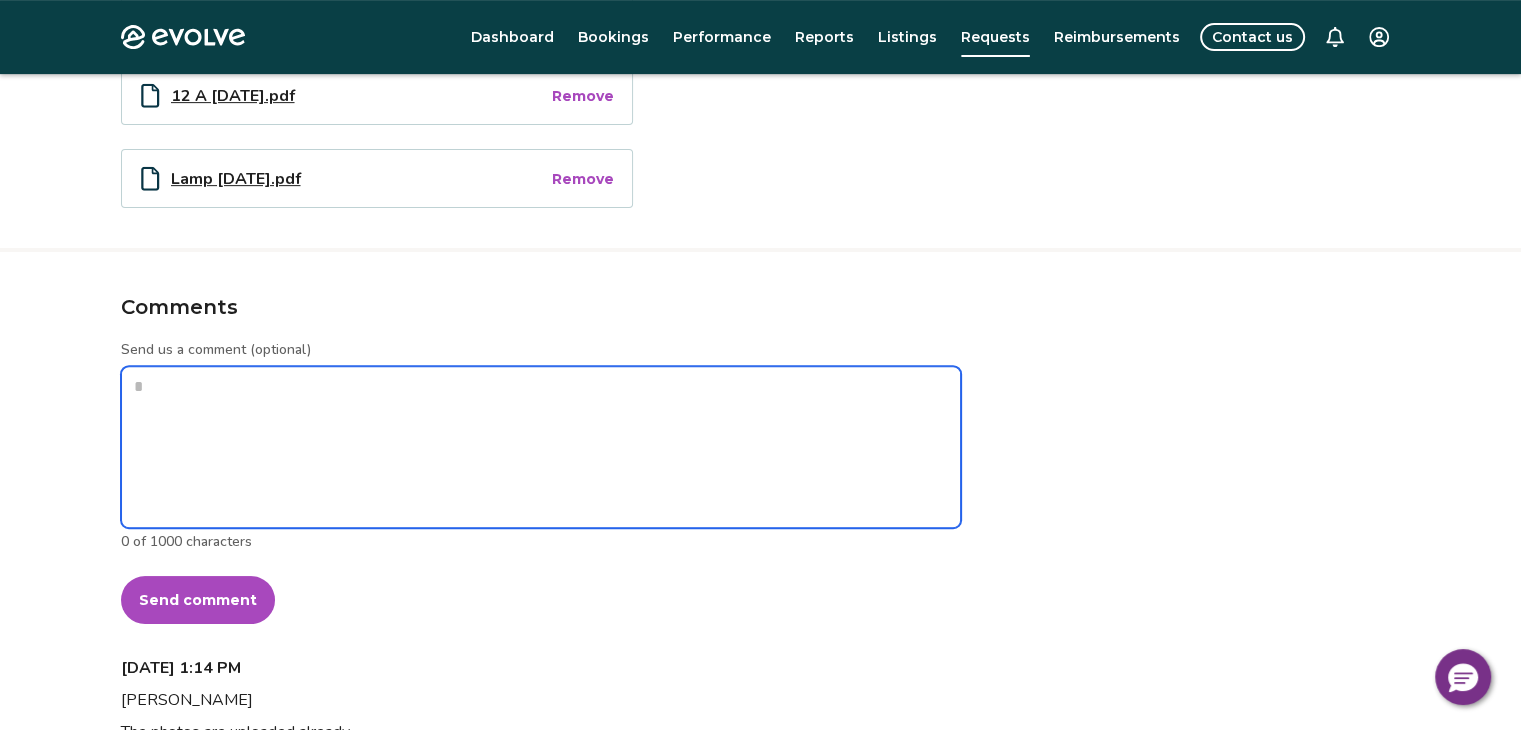 click on "Send us a comment (optional)" at bounding box center (541, 447) 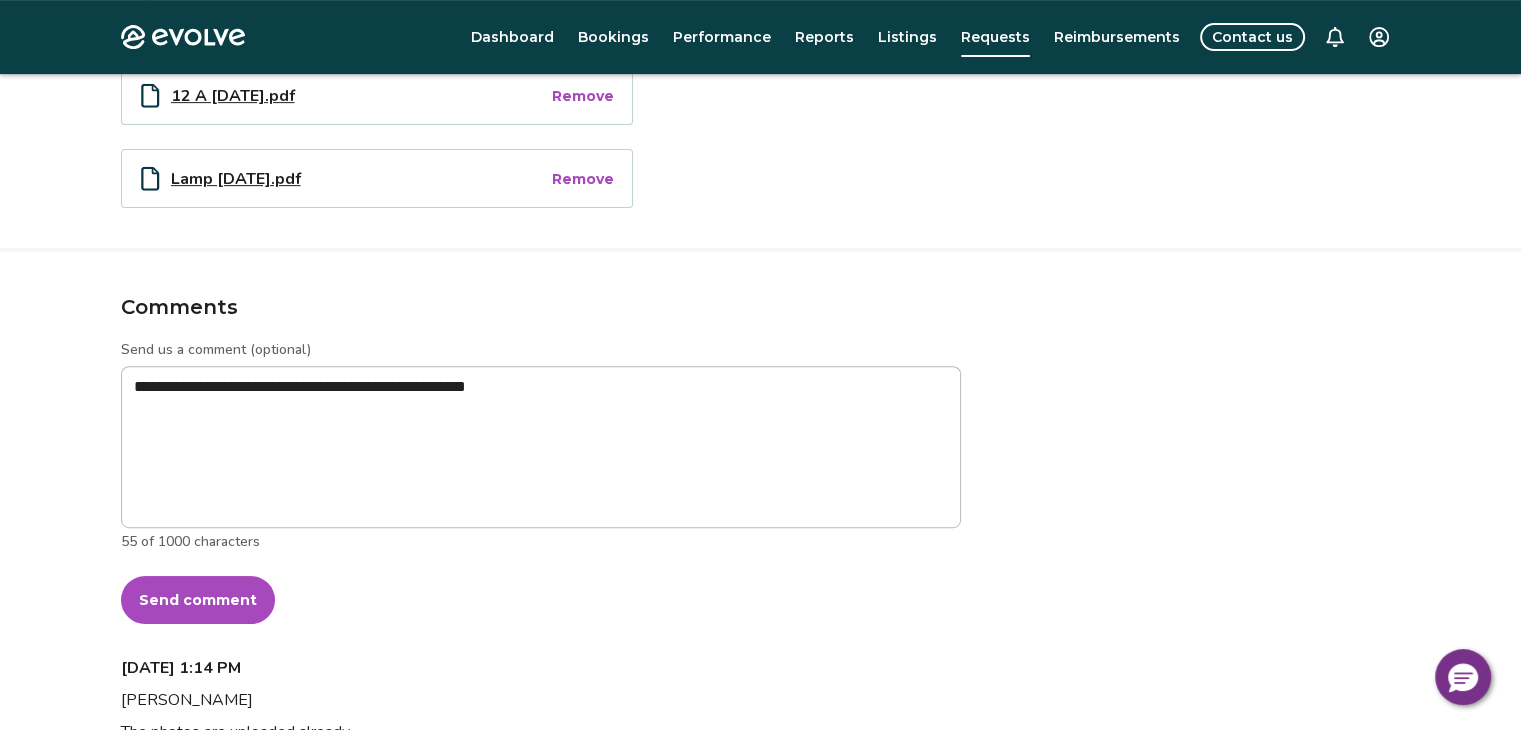 click on "Send comment" at bounding box center (198, 600) 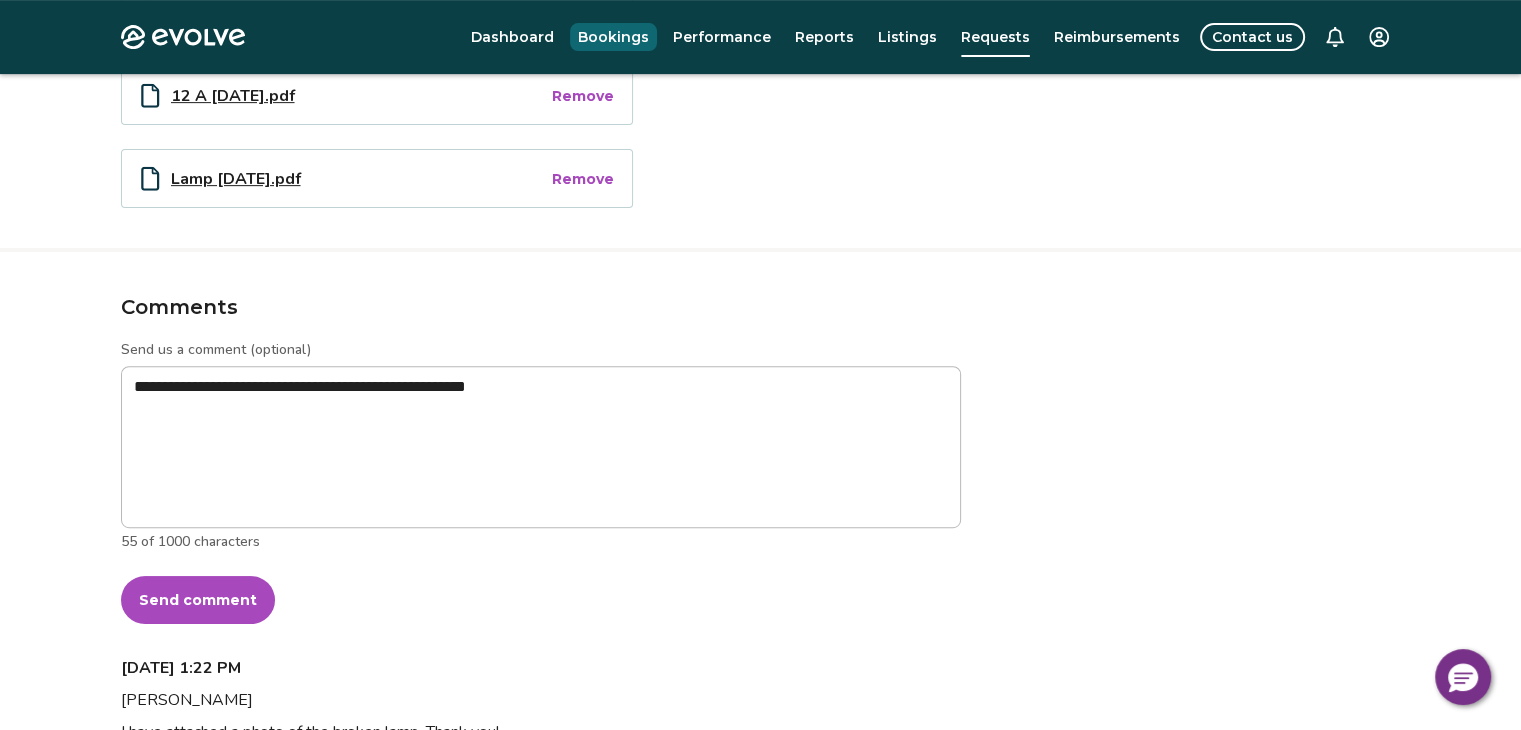 click on "Bookings" at bounding box center (613, 37) 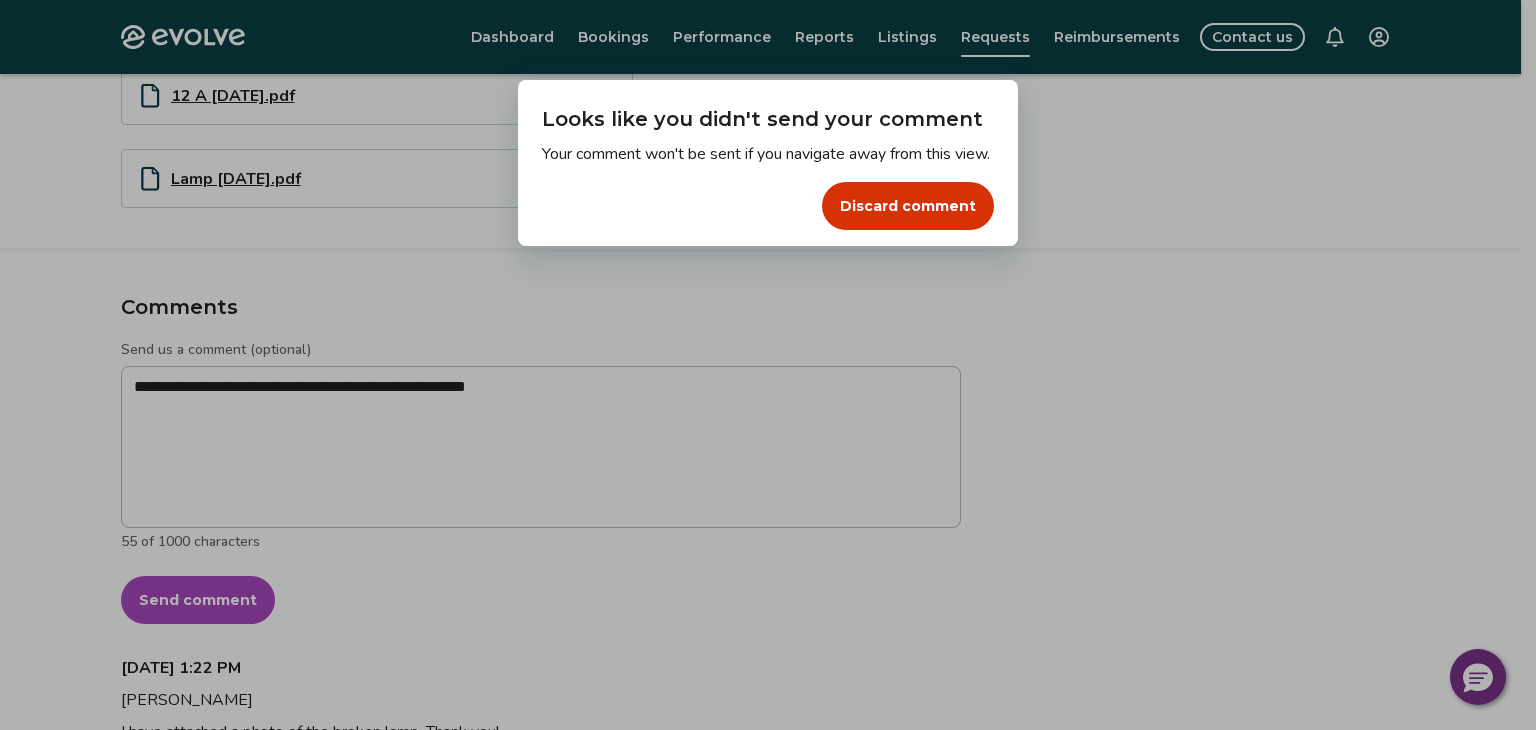 drag, startPoint x: 860, startPoint y: 247, endPoint x: 874, endPoint y: 255, distance: 16.124516 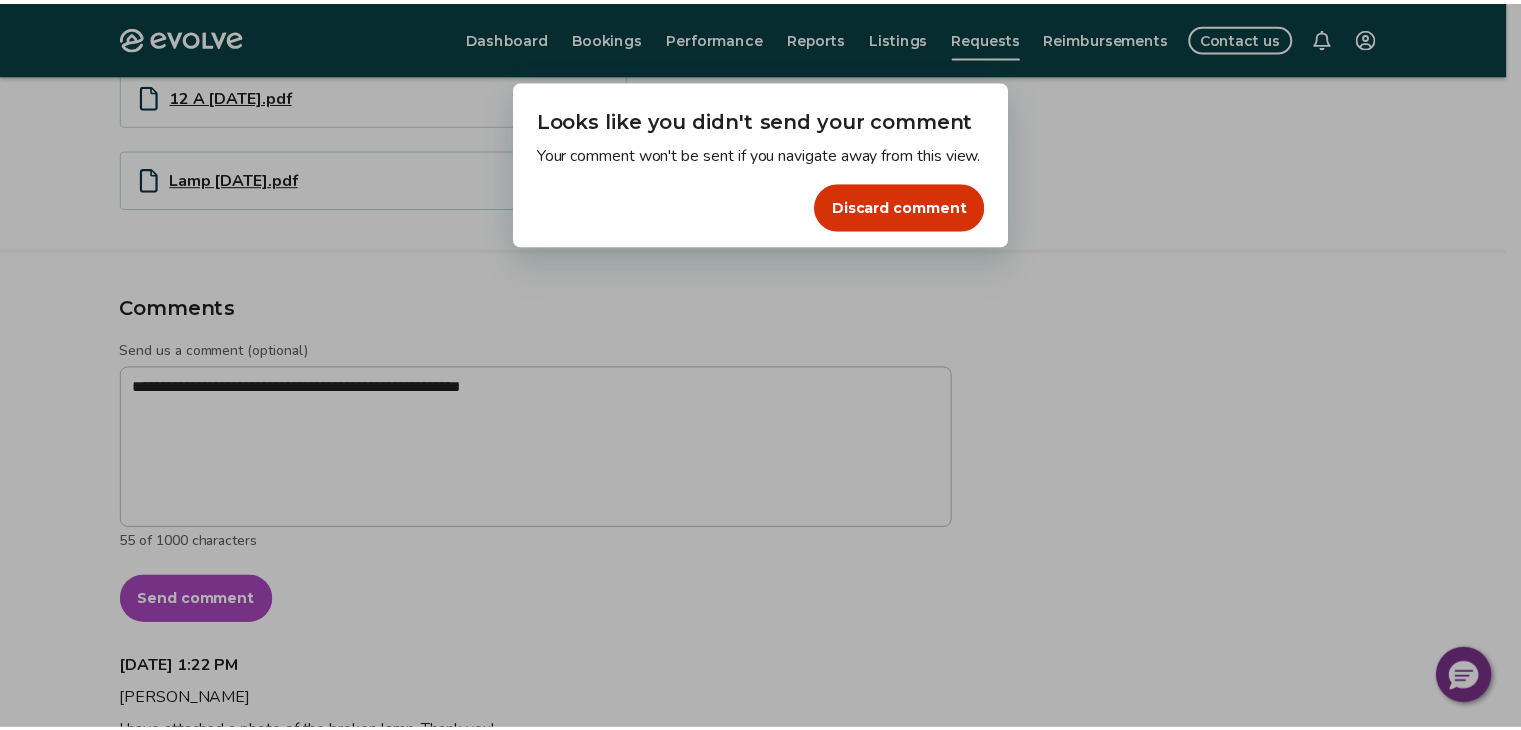 scroll, scrollTop: 0, scrollLeft: 0, axis: both 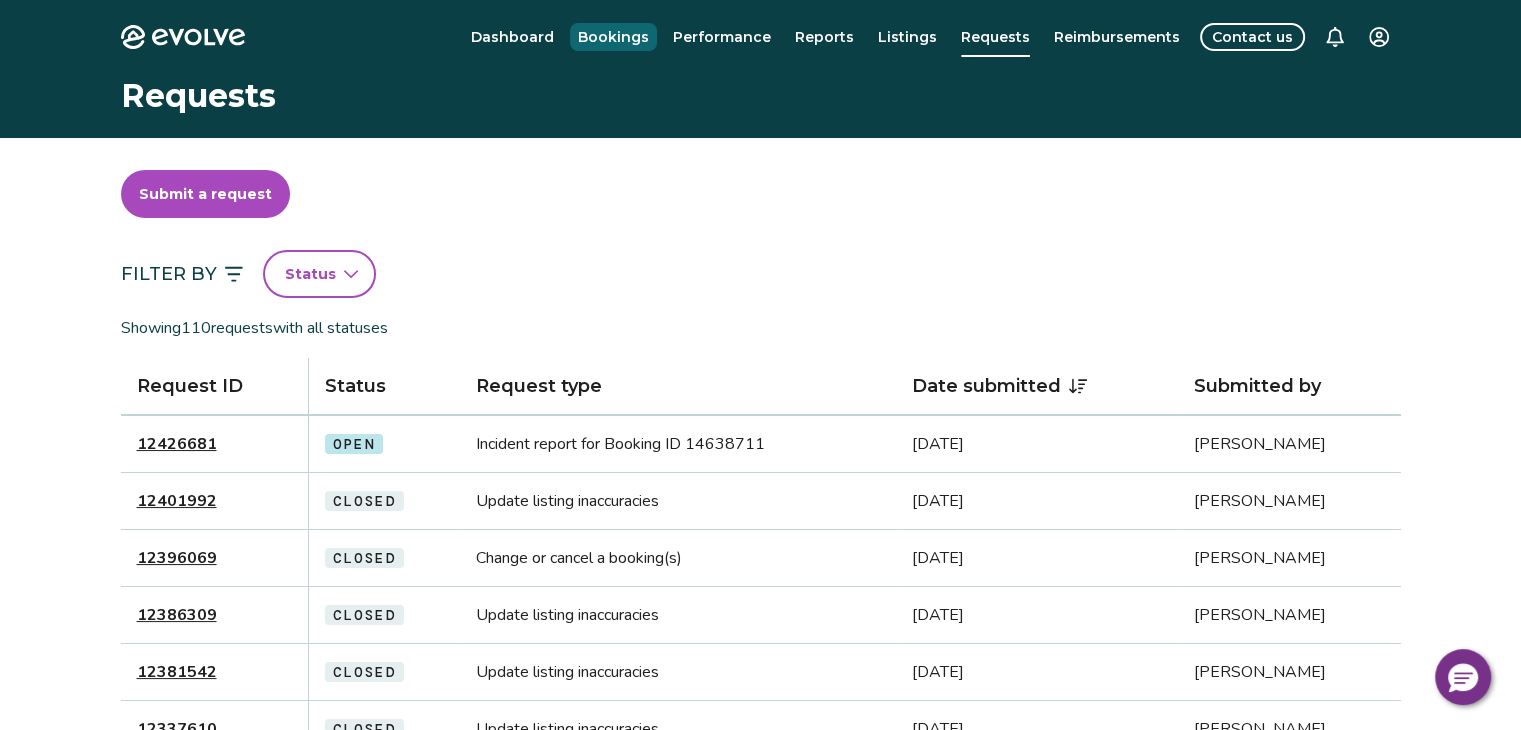 click on "Bookings" at bounding box center [613, 37] 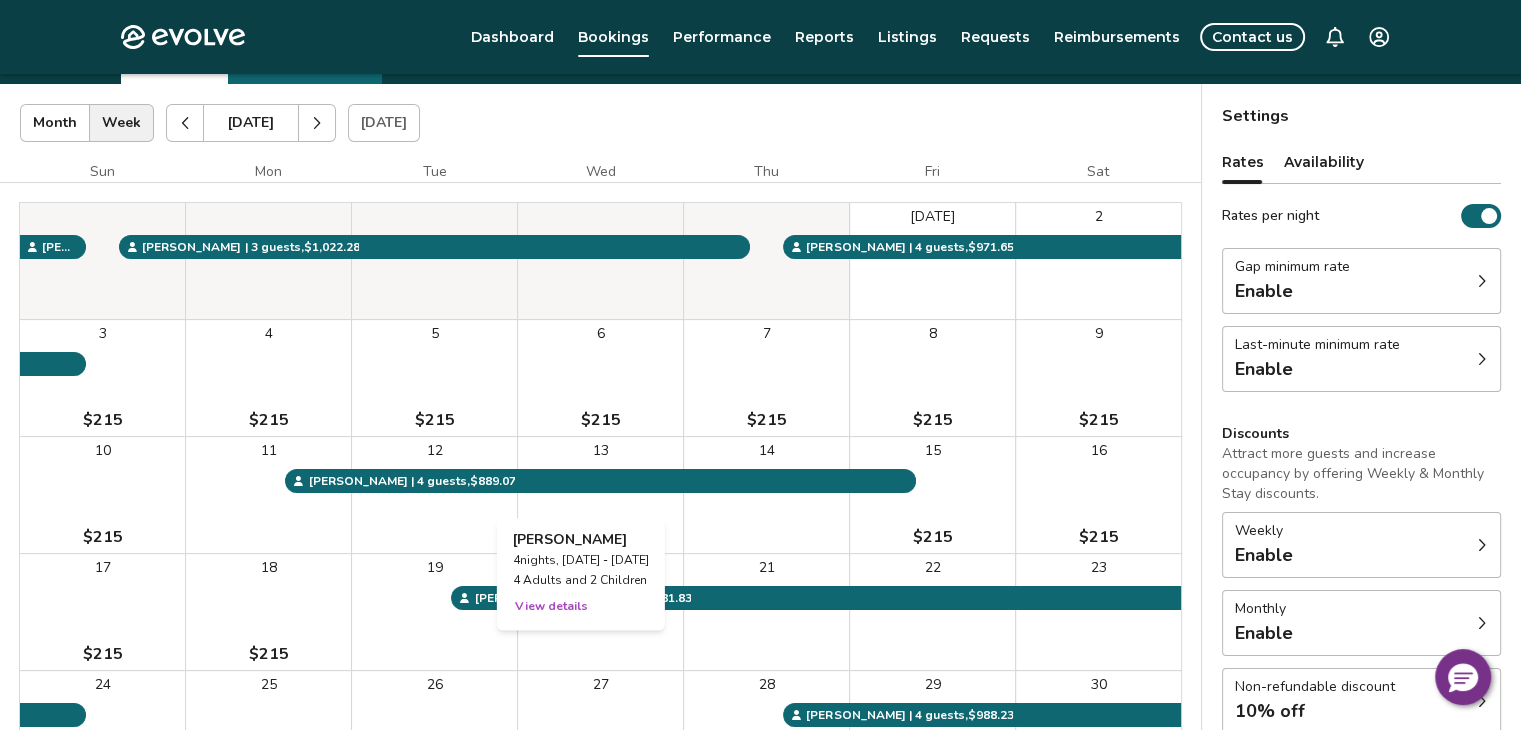 scroll, scrollTop: 0, scrollLeft: 0, axis: both 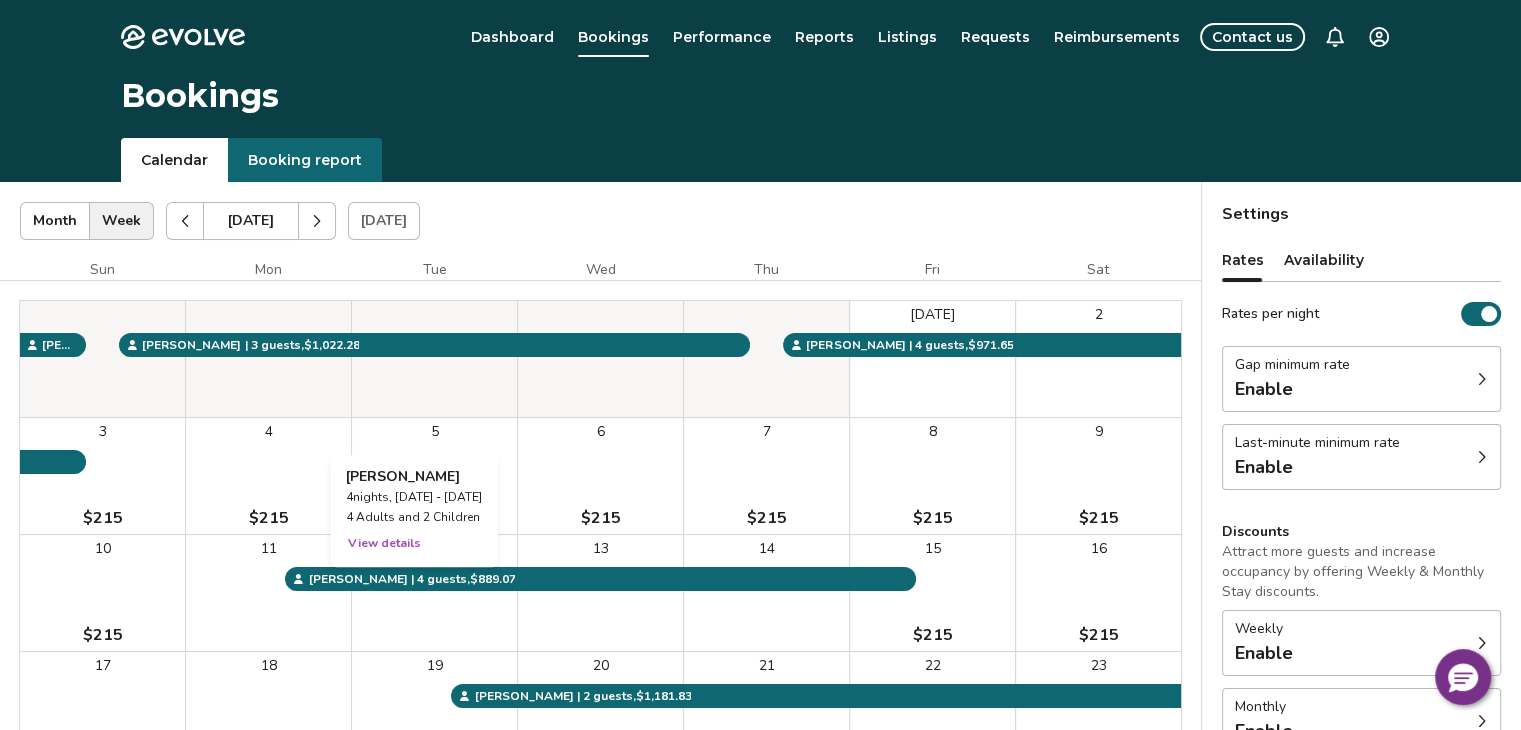 click on "View details" at bounding box center (384, 543) 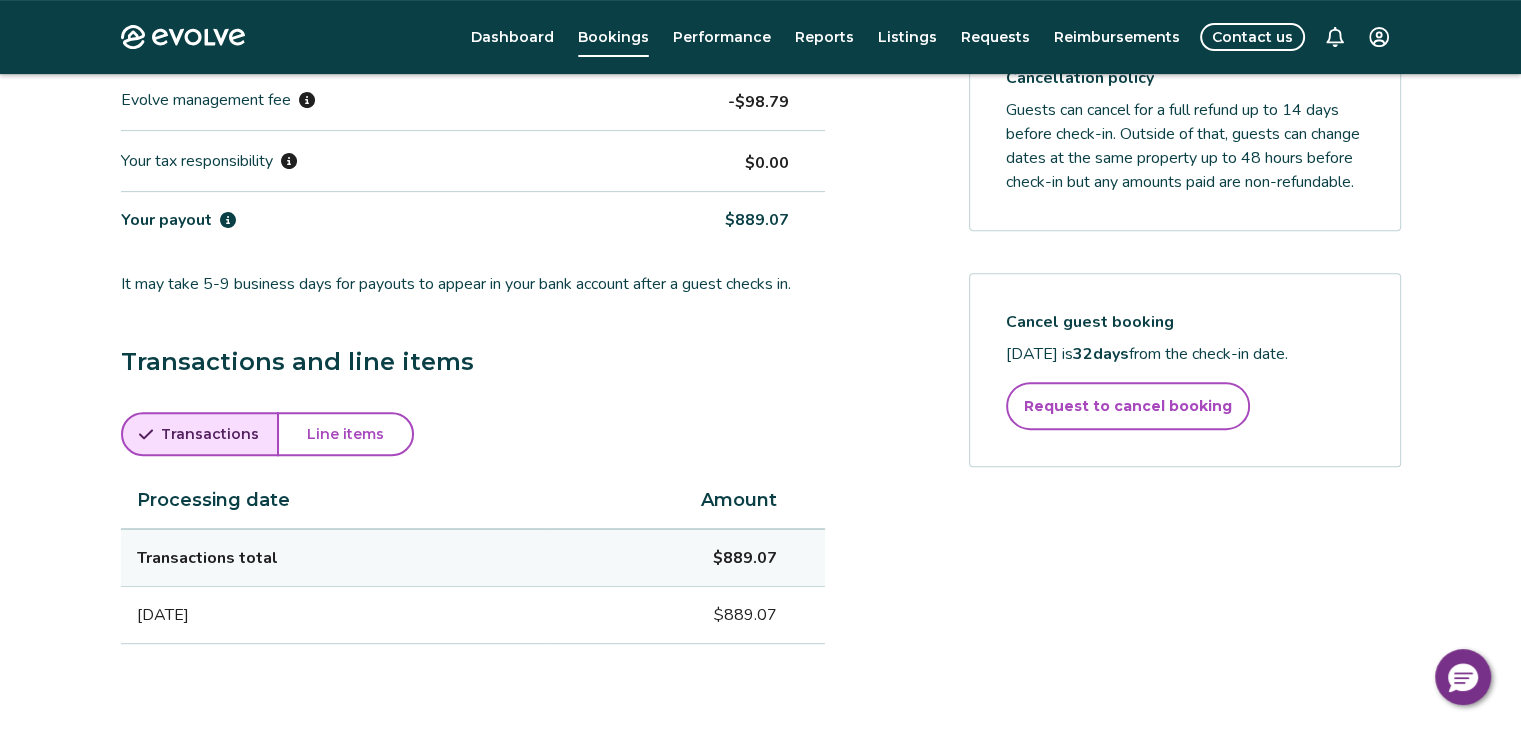 scroll, scrollTop: 835, scrollLeft: 0, axis: vertical 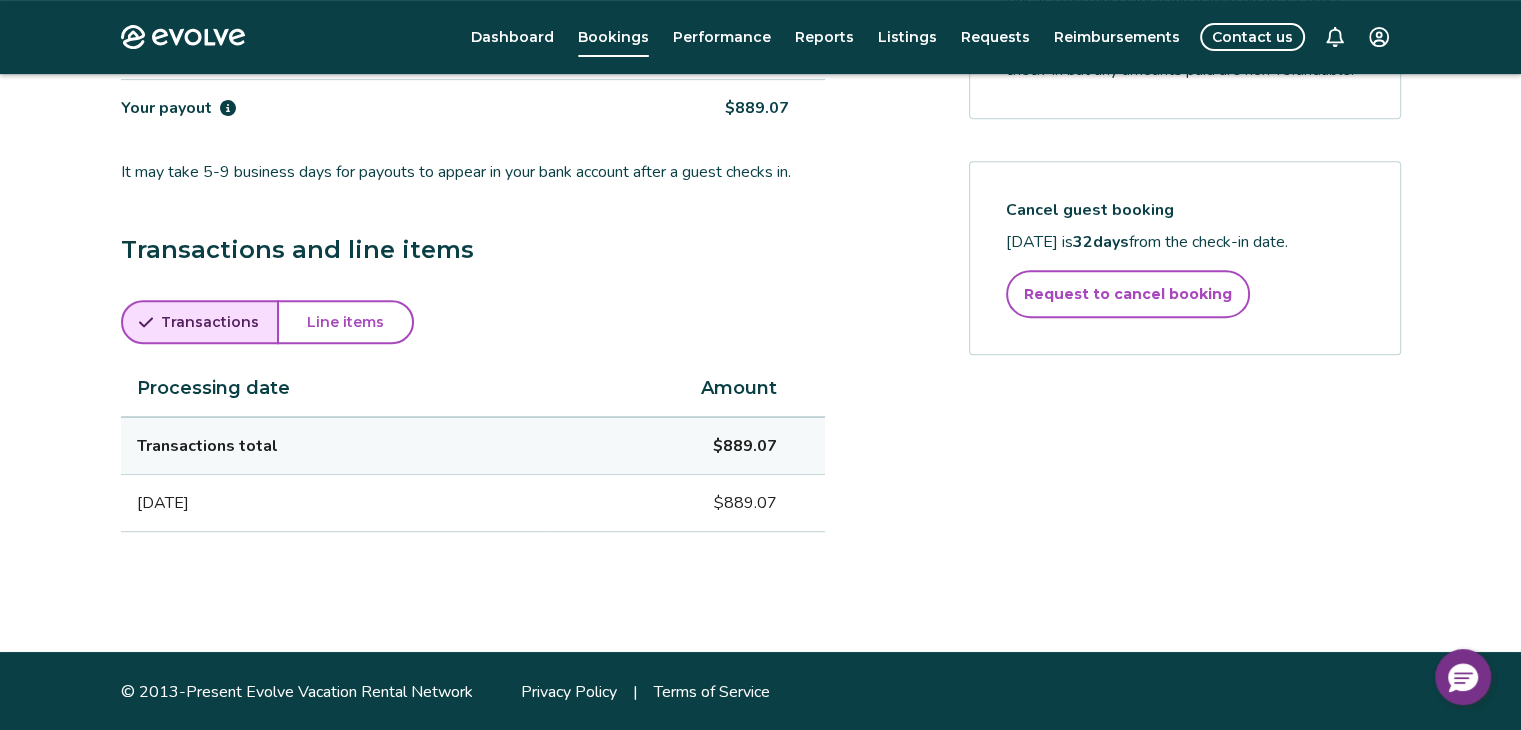 click on "Line items" at bounding box center (345, 322) 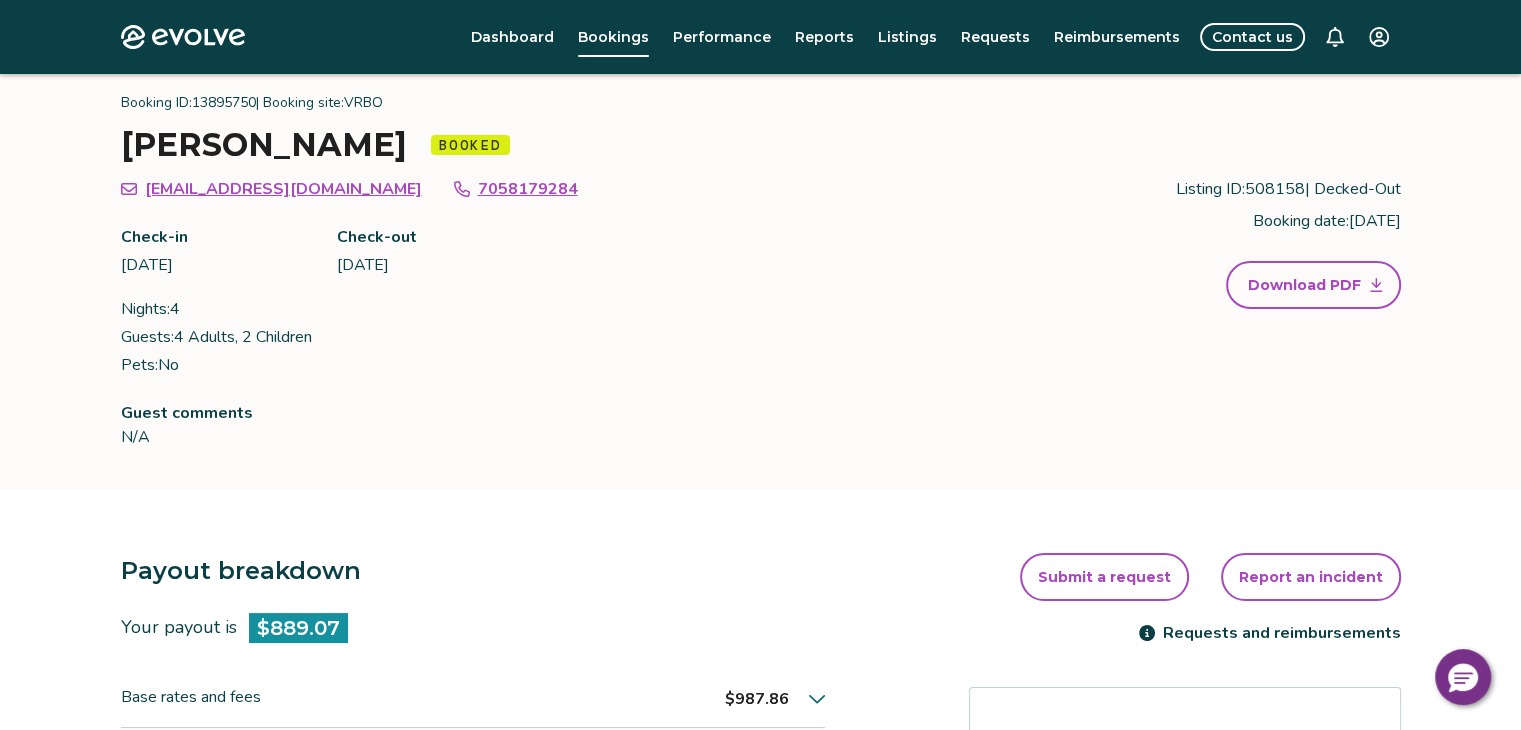 scroll, scrollTop: 100, scrollLeft: 0, axis: vertical 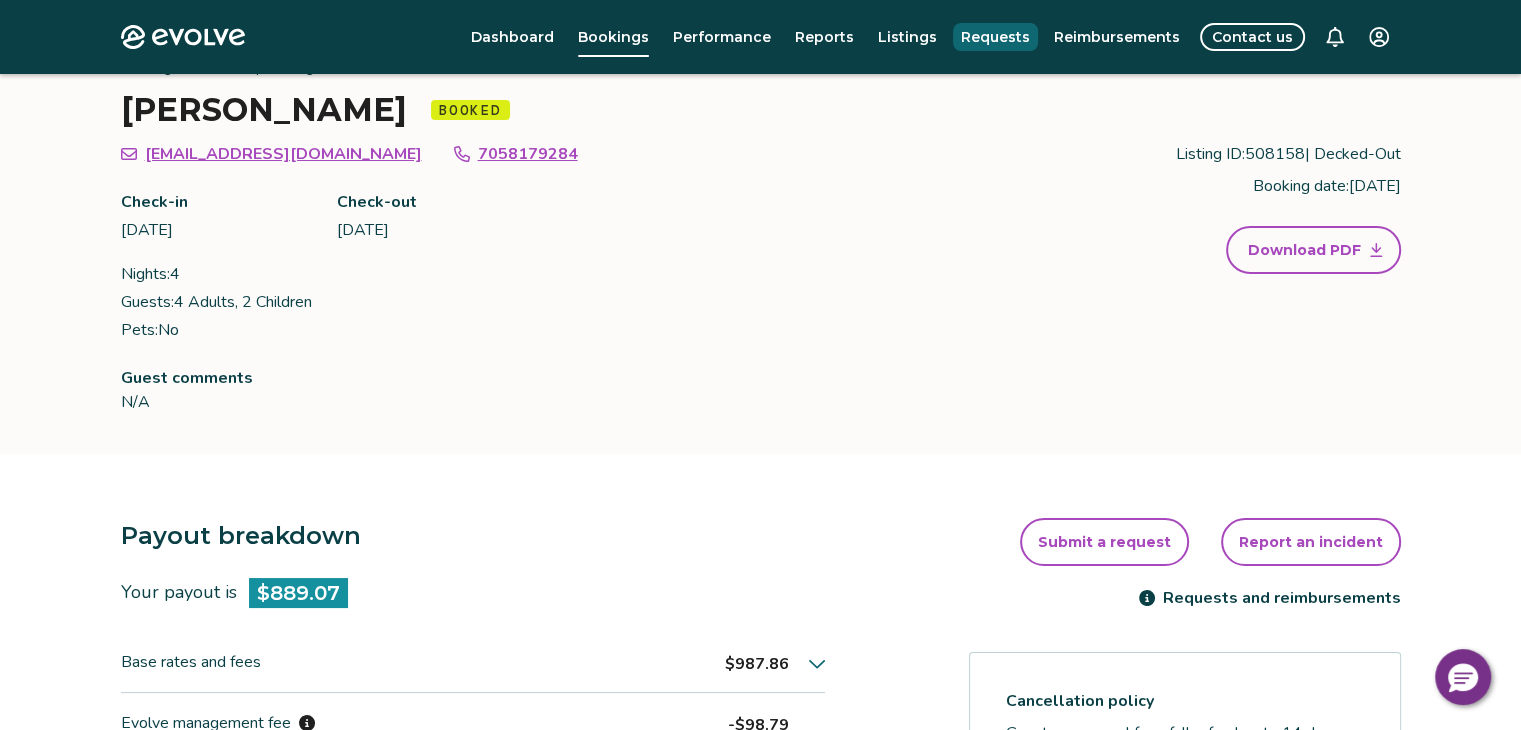 click on "Requests" at bounding box center [995, 37] 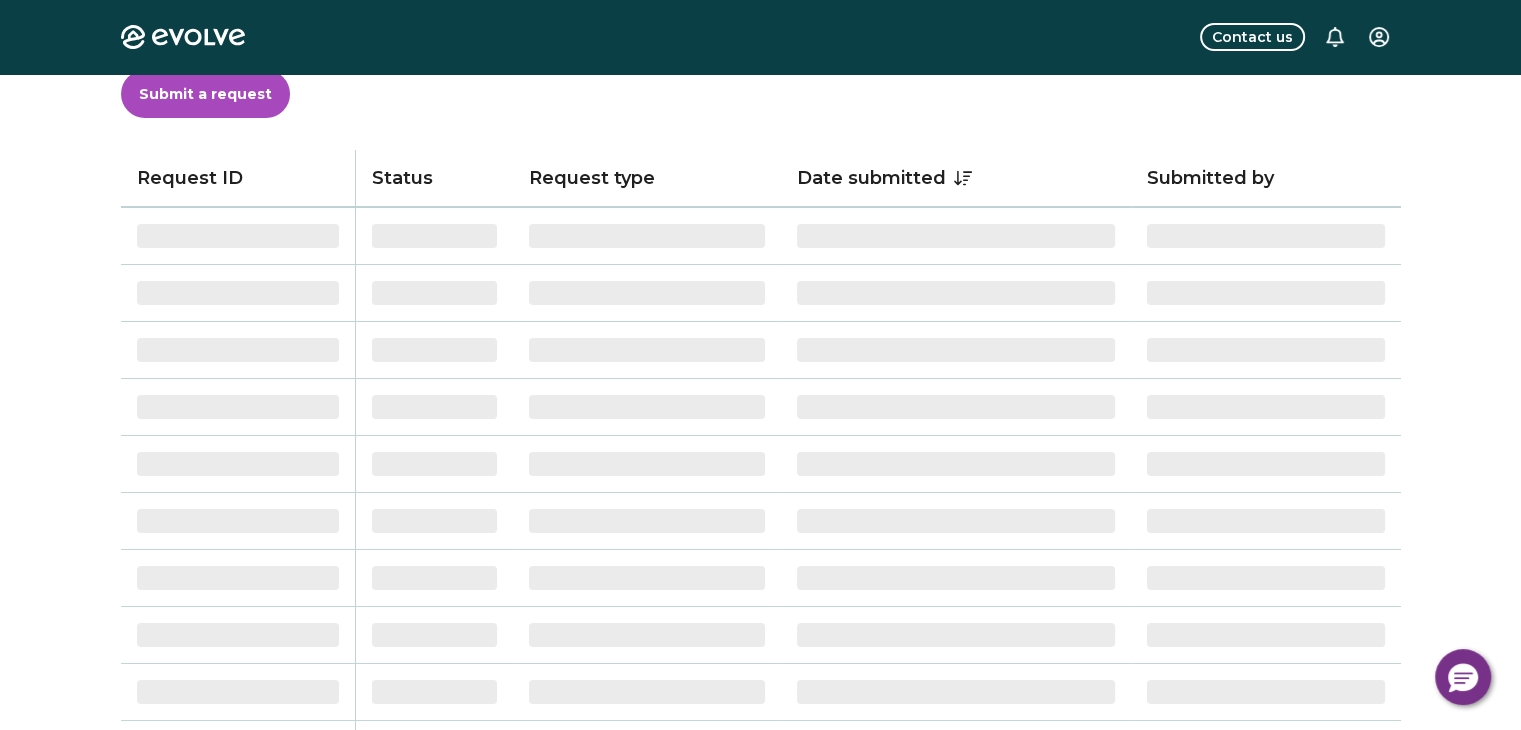 scroll, scrollTop: 0, scrollLeft: 0, axis: both 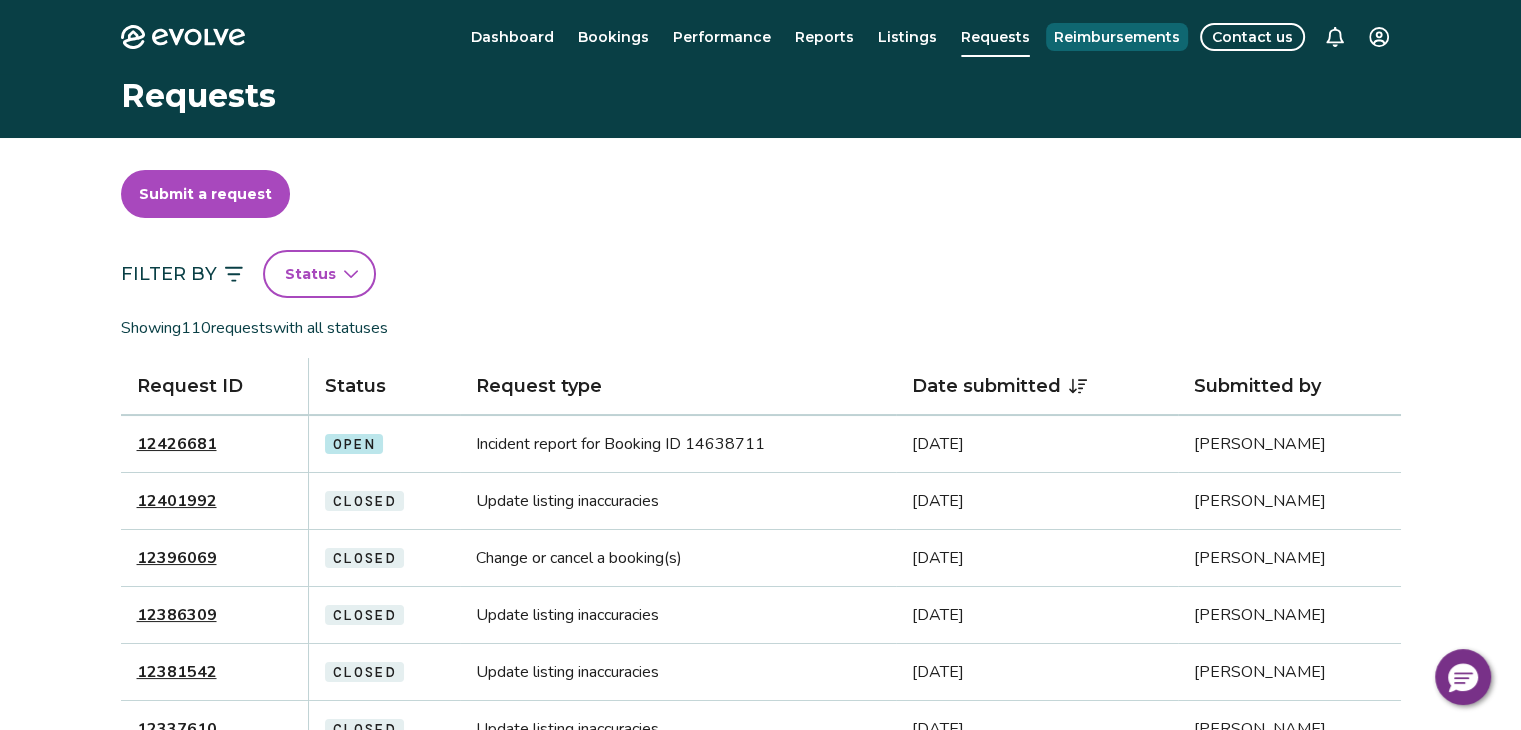 click on "Reimbursements" at bounding box center [1117, 37] 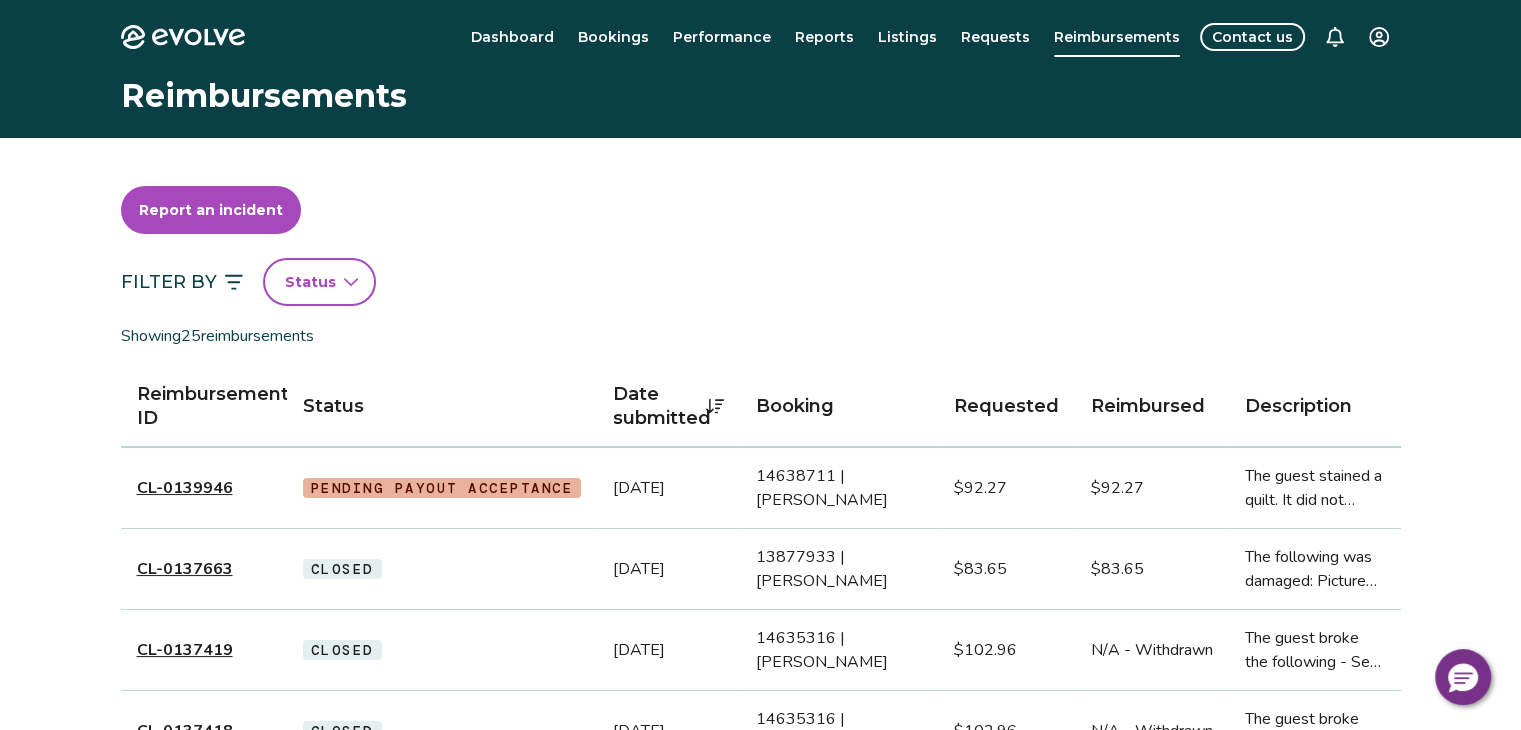click on "CL-0139946" at bounding box center [185, 488] 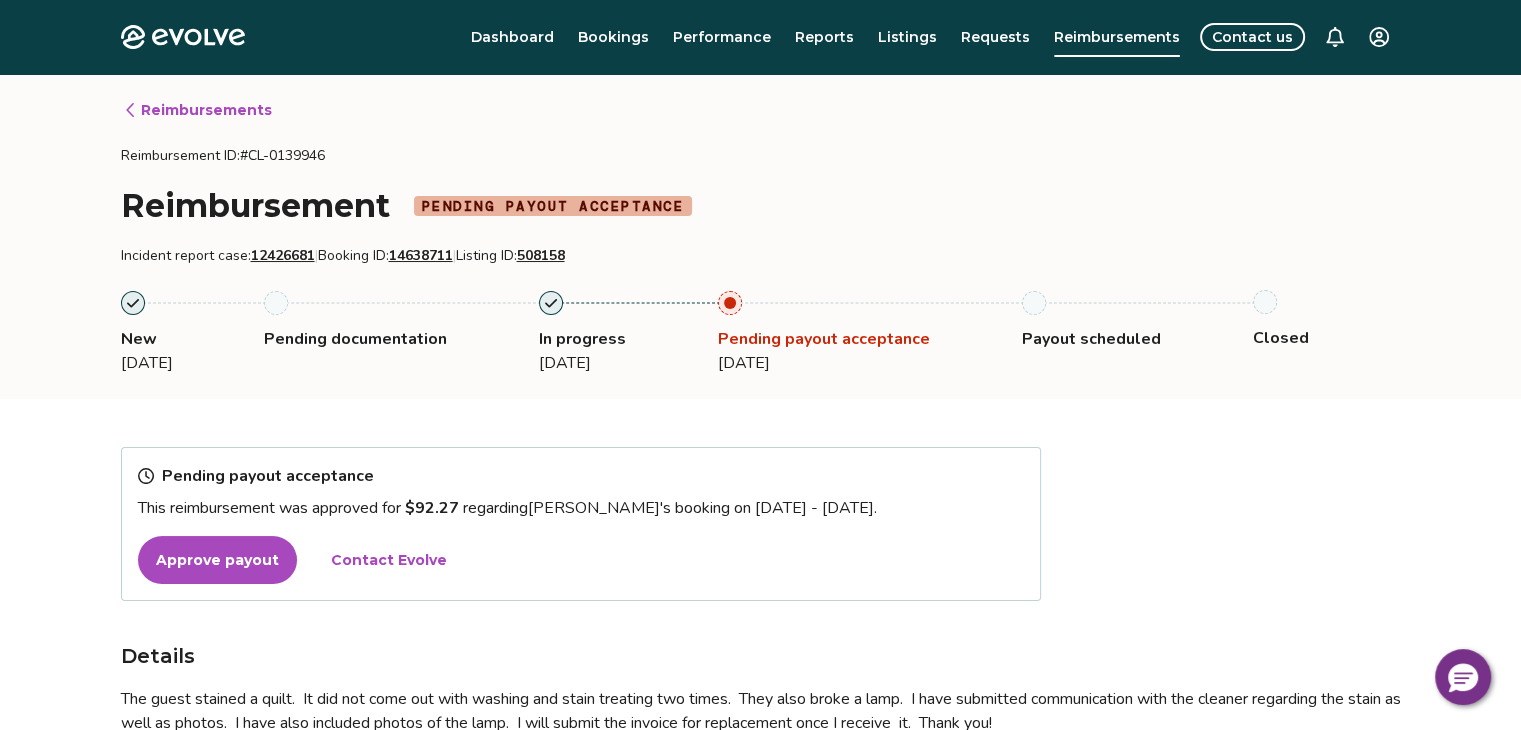 click on "Approve payout" at bounding box center [217, 560] 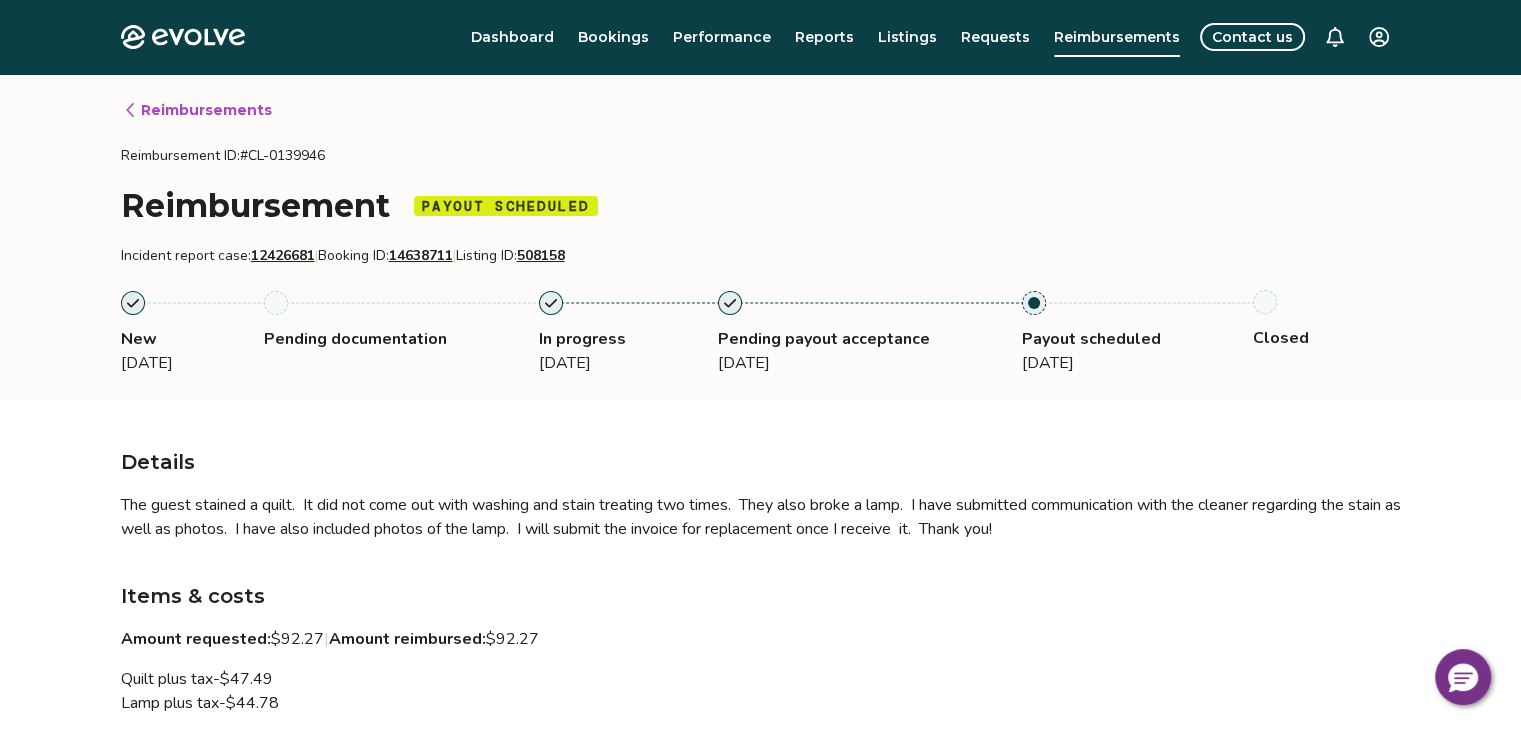 click on "Bookings" at bounding box center (613, 37) 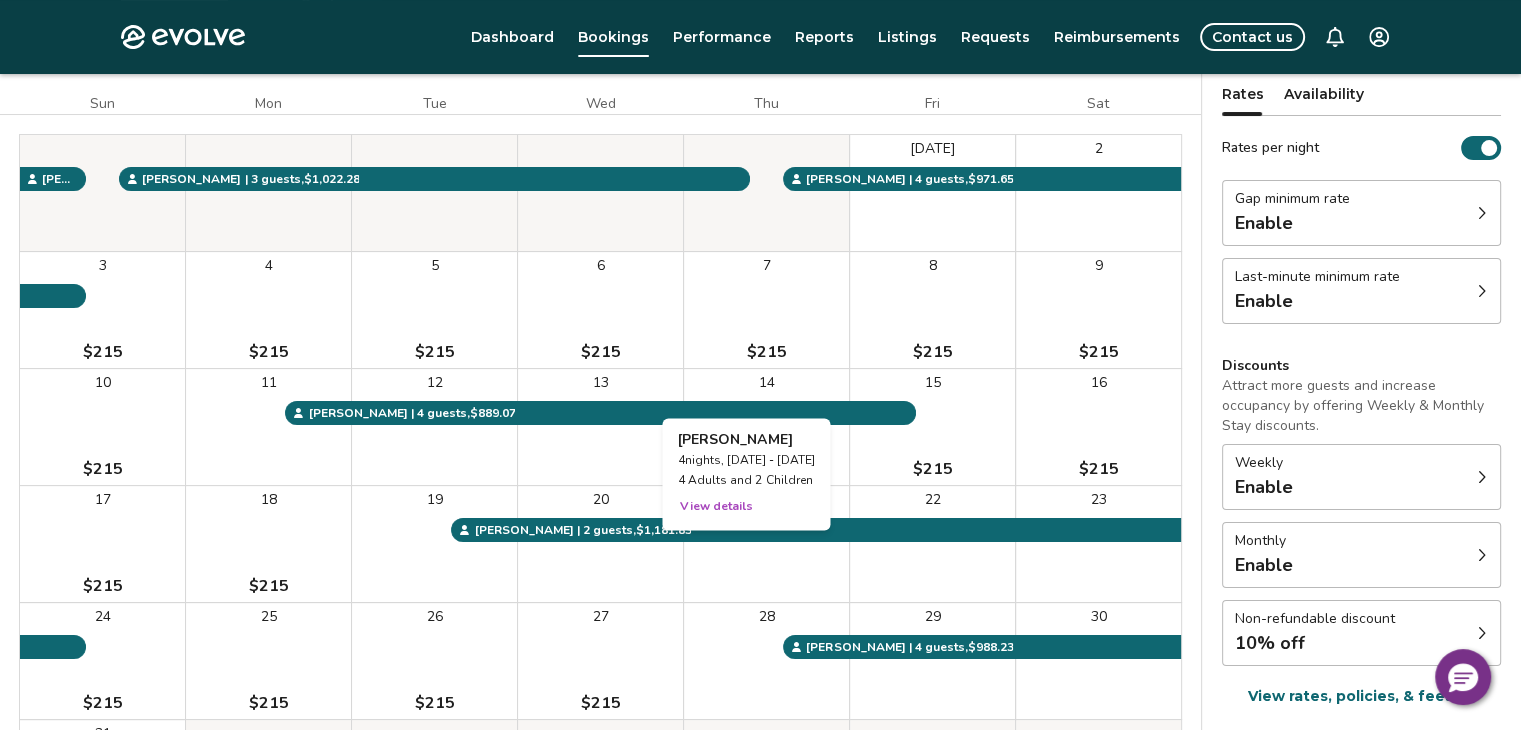 scroll, scrollTop: 200, scrollLeft: 0, axis: vertical 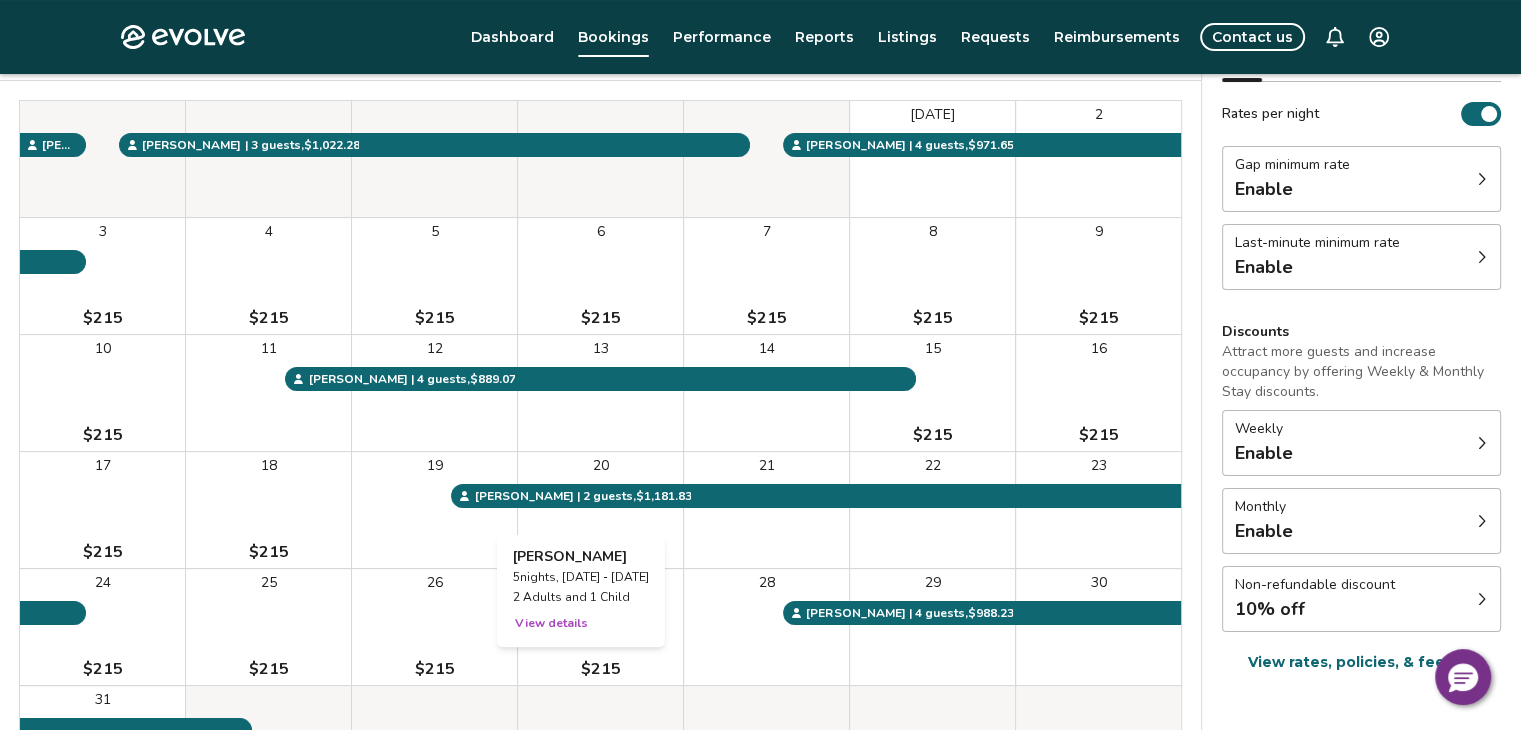 click on "View details" at bounding box center (551, 623) 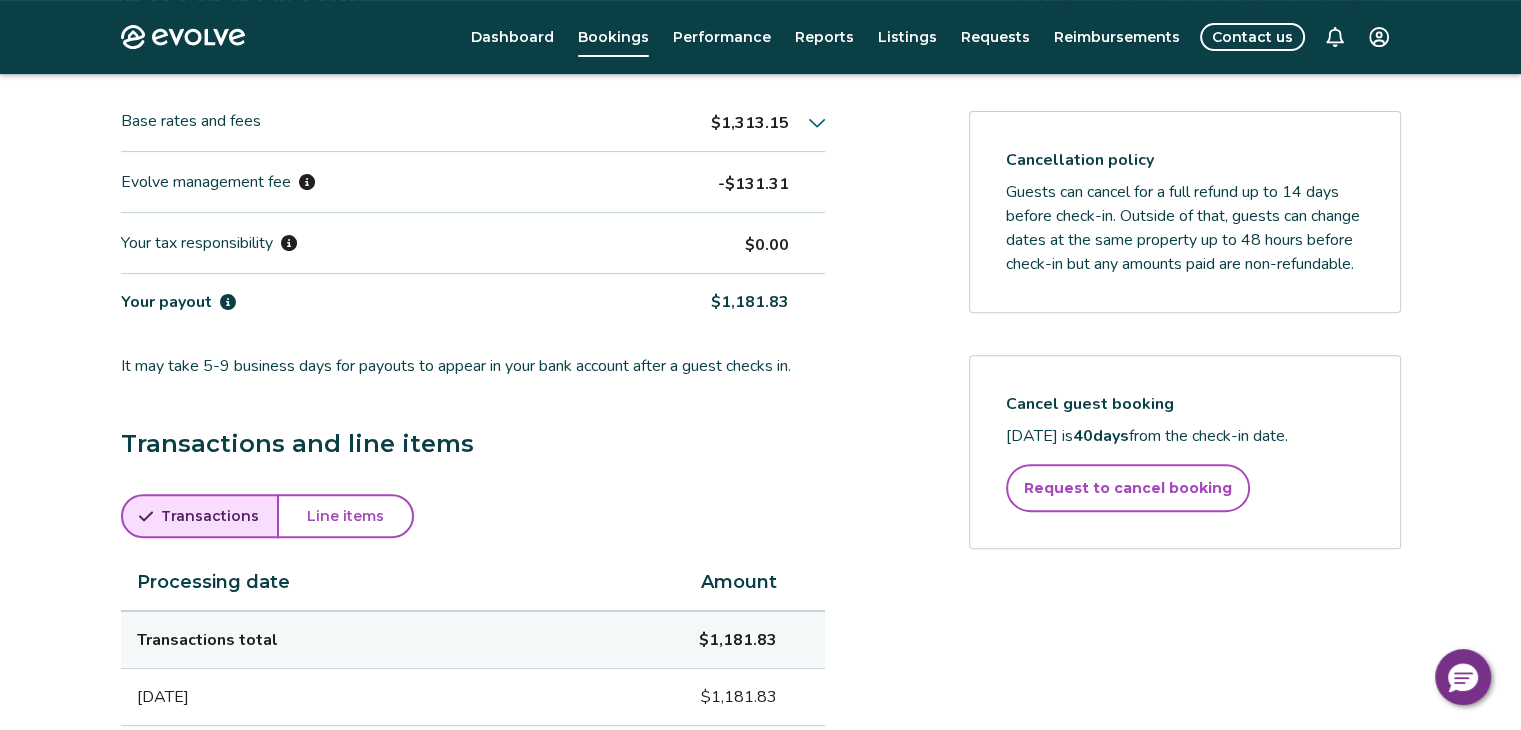 scroll, scrollTop: 635, scrollLeft: 0, axis: vertical 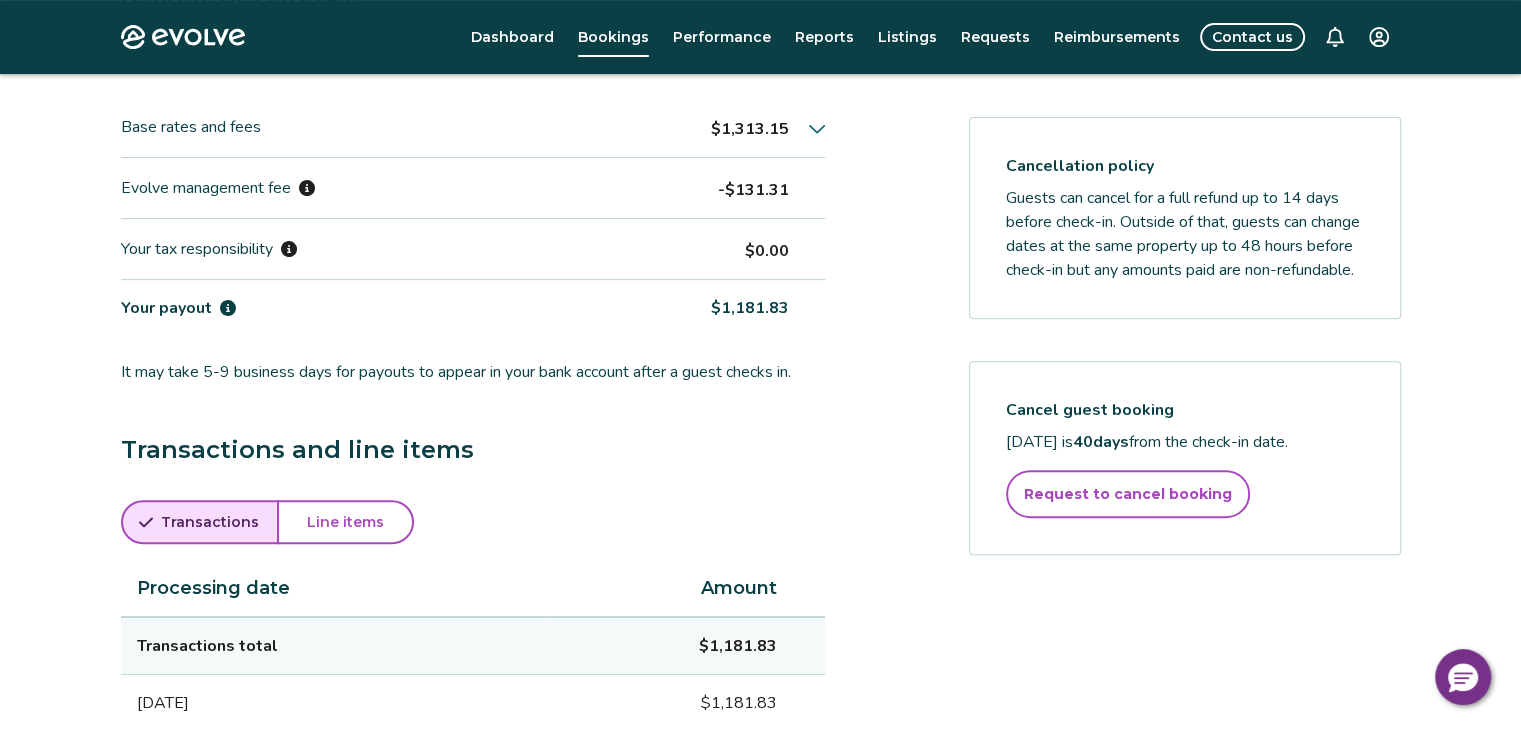 click on "Line items" at bounding box center [345, 522] 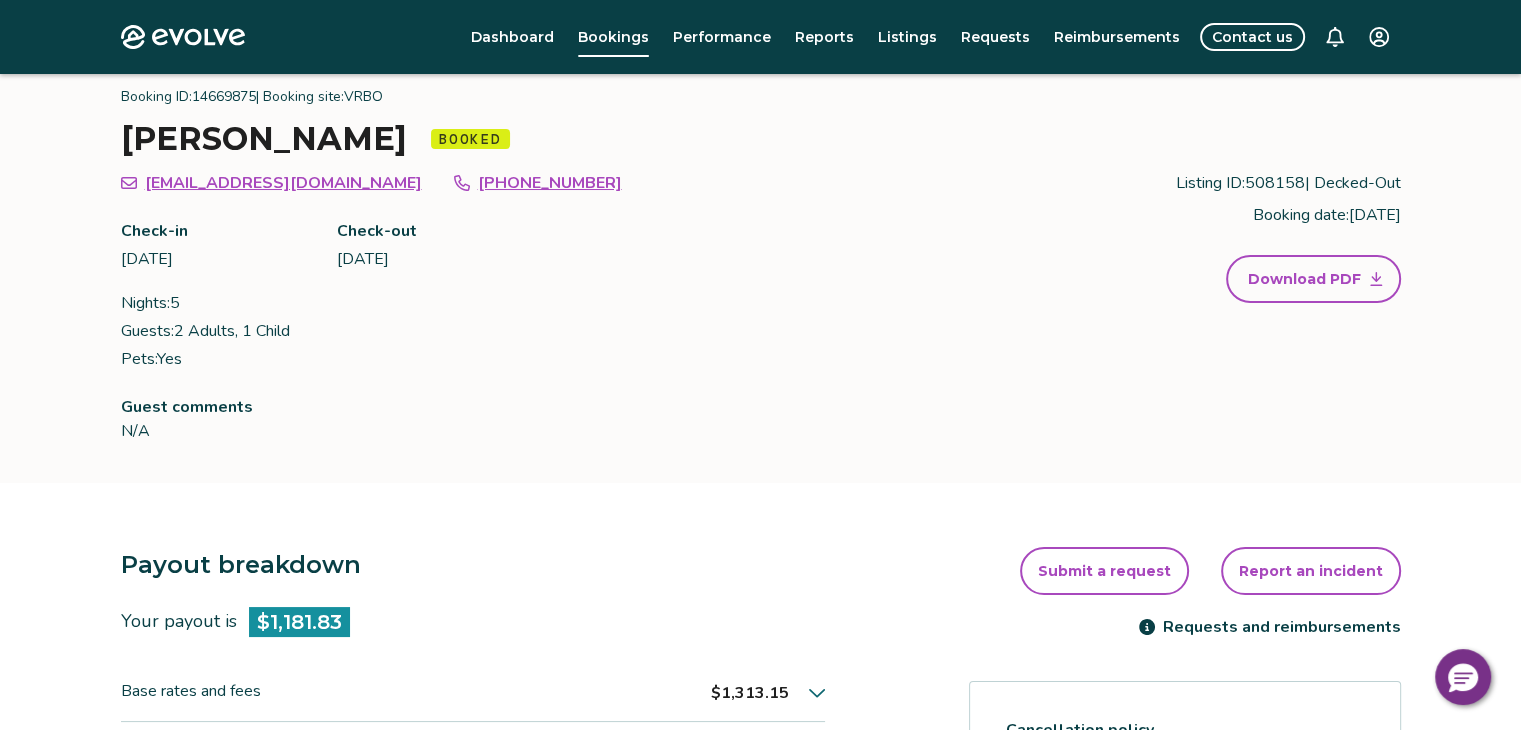 scroll, scrollTop: 0, scrollLeft: 0, axis: both 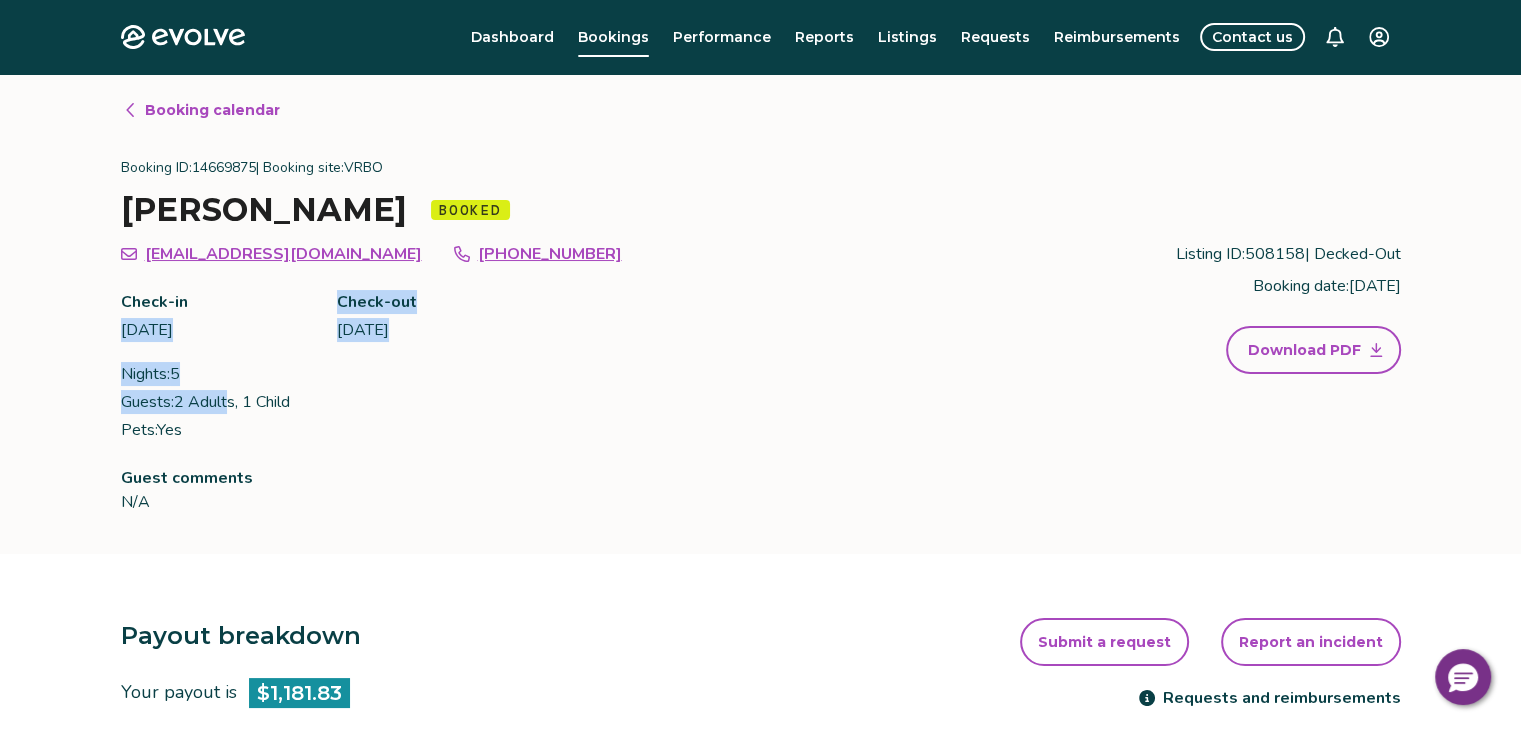 drag, startPoint x: 235, startPoint y: 435, endPoint x: 116, endPoint y: 333, distance: 156.73225 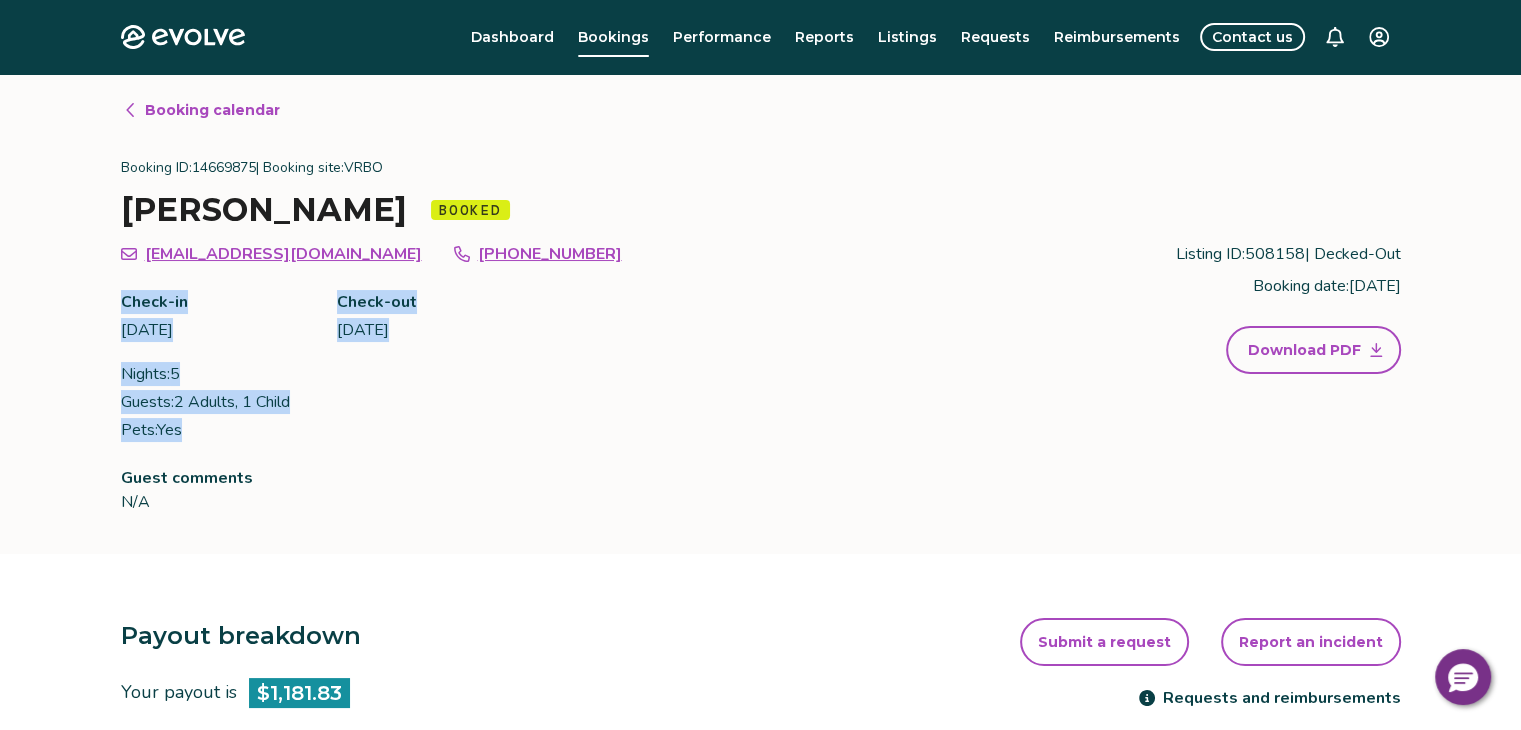 drag, startPoint x: 189, startPoint y: 429, endPoint x: 125, endPoint y: 293, distance: 150.30635 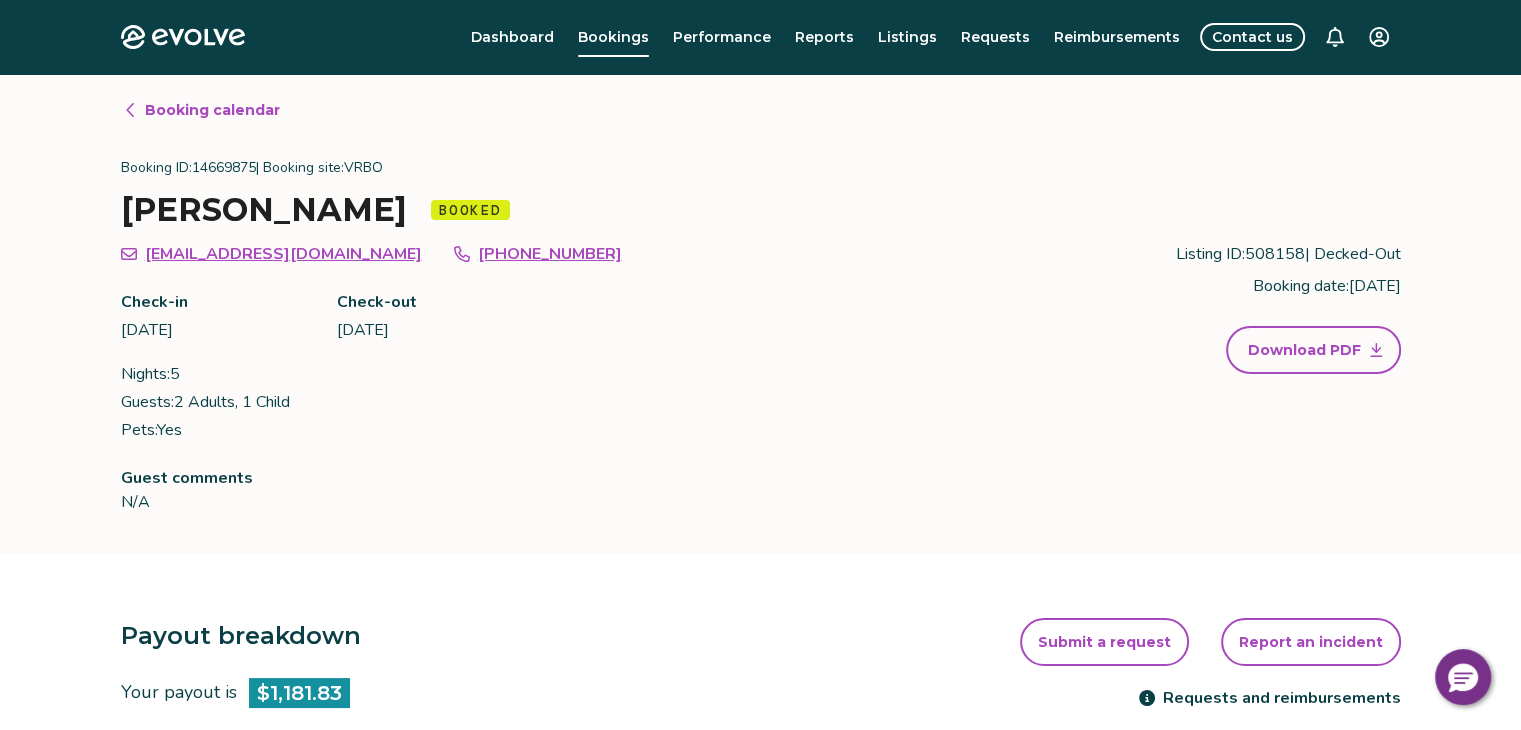 click on "Payout breakdown Your payout is $1,181.83 Base rates and fees $1,313.15 Evolve management fee -$131.31 Your tax responsibility $0.00 Your payout $1,181.83 It may take 5-9 business days for payouts to appear in your bank account after a guest checks in." at bounding box center (473, 818) 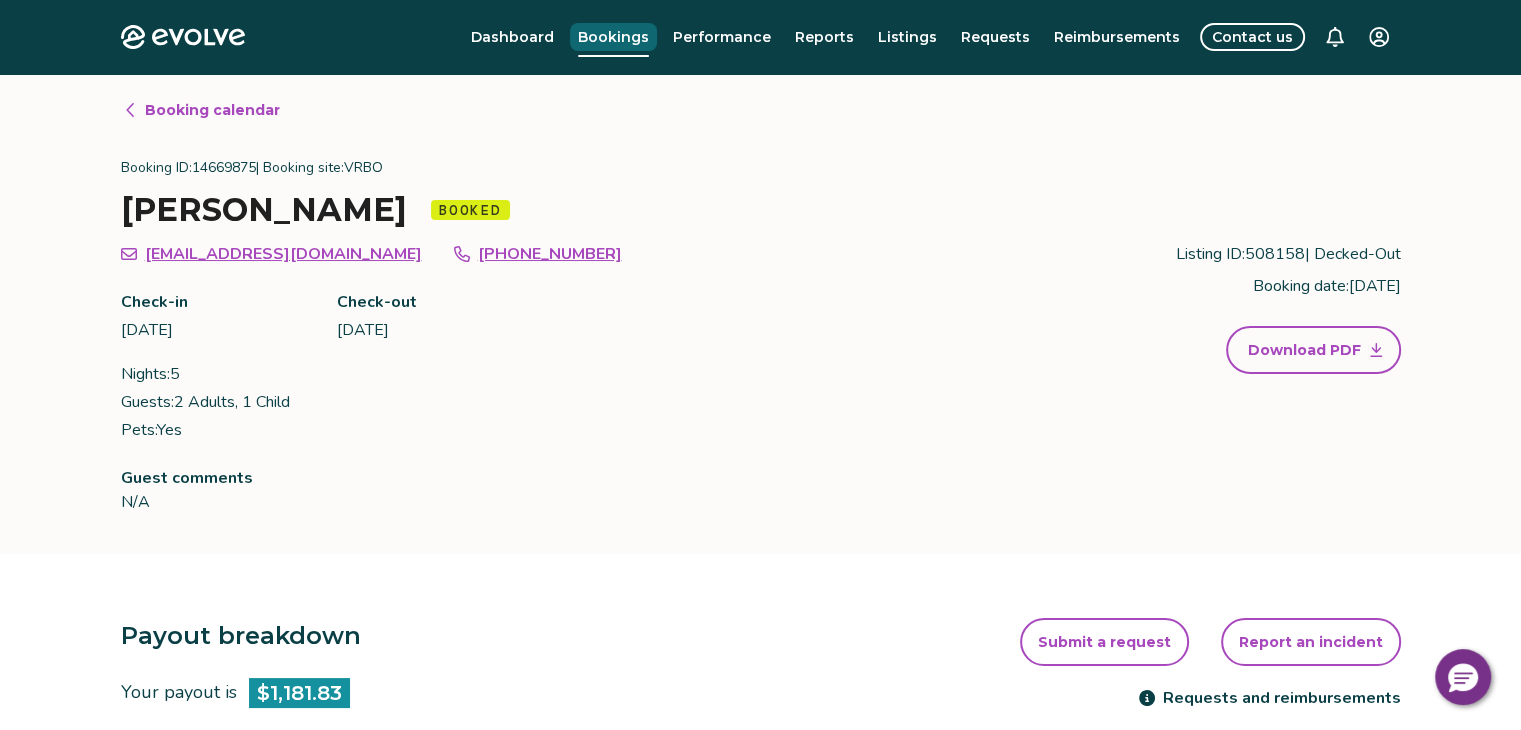 click on "Bookings" at bounding box center [613, 37] 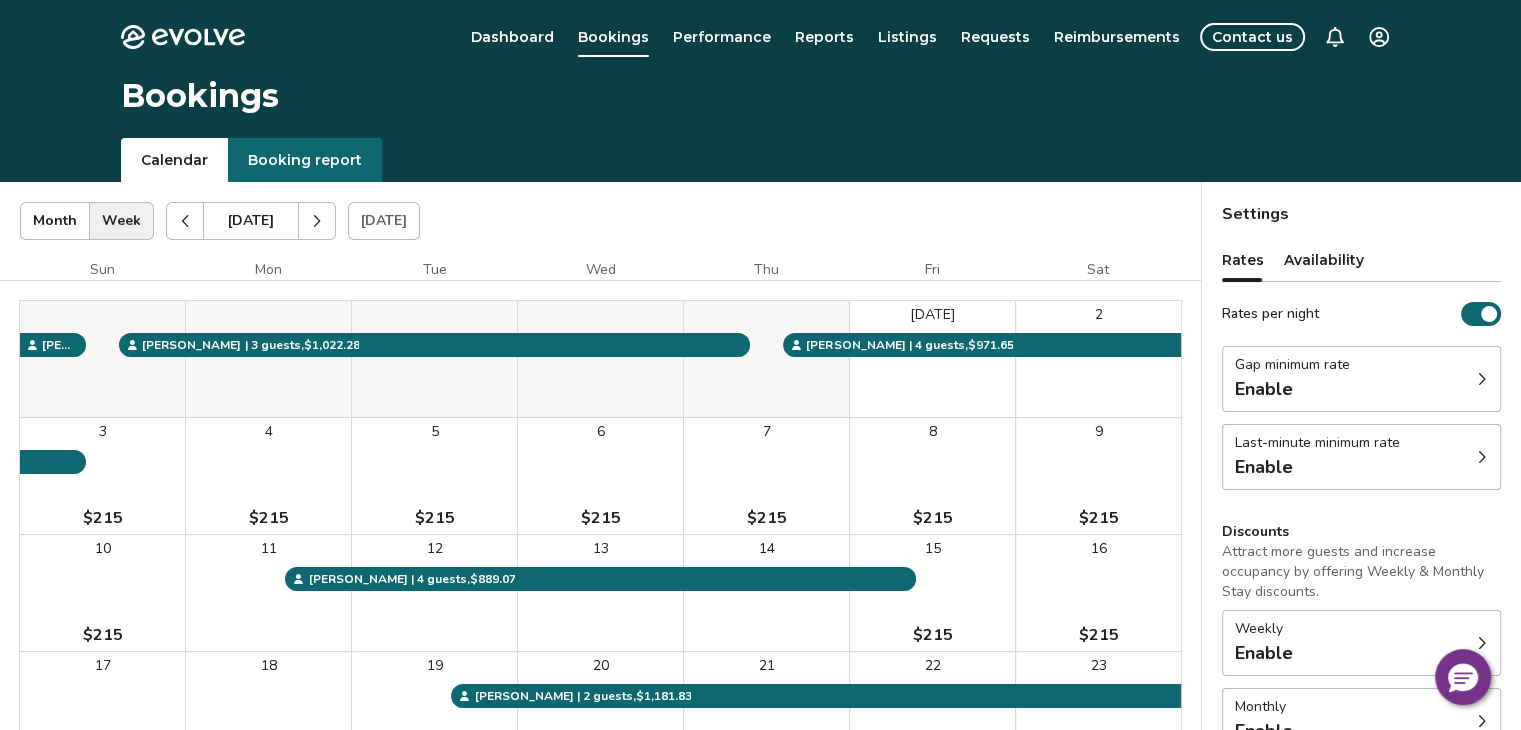 drag, startPoint x: 174, startPoint y: 219, endPoint x: 202, endPoint y: 251, distance: 42.520584 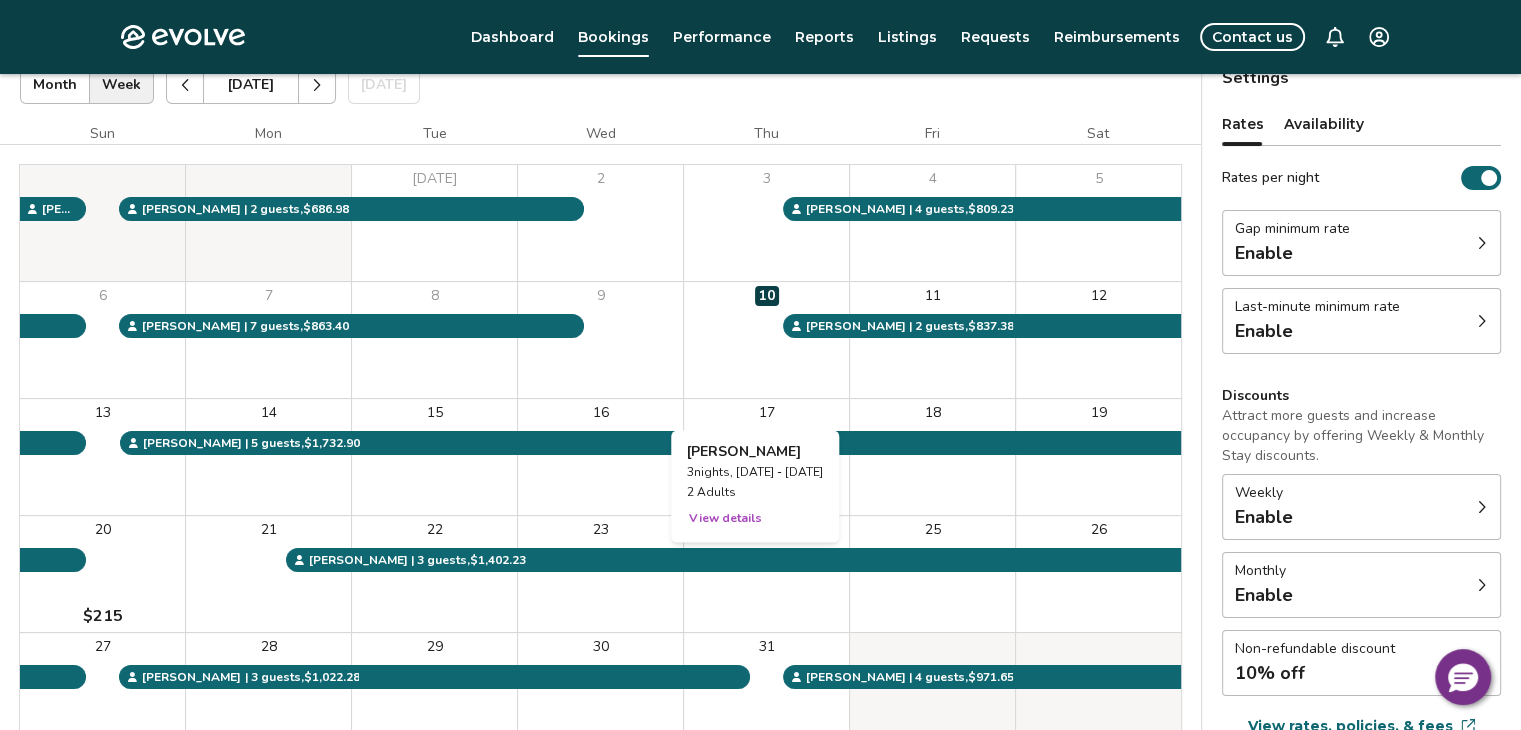 scroll, scrollTop: 200, scrollLeft: 0, axis: vertical 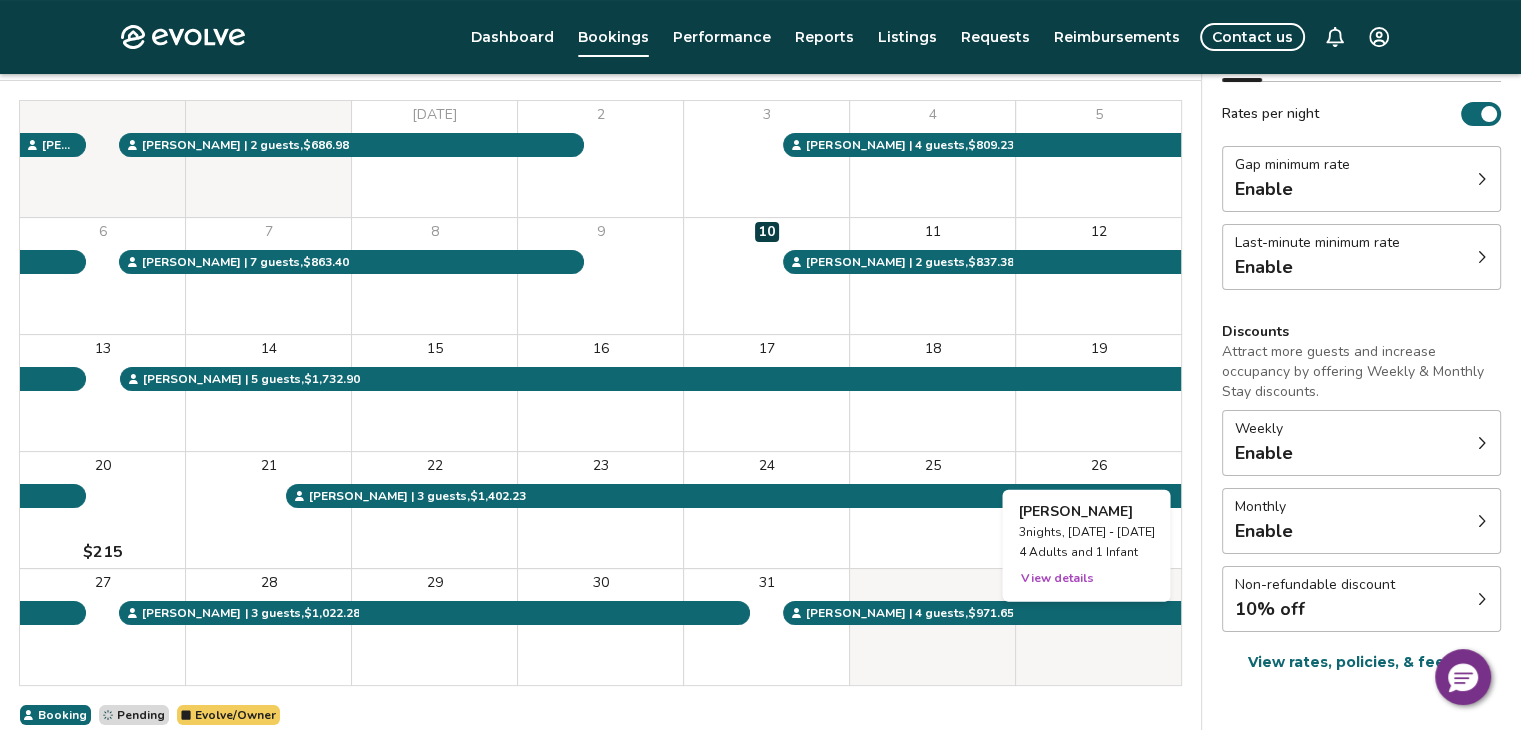 click on "View details" at bounding box center (1056, 578) 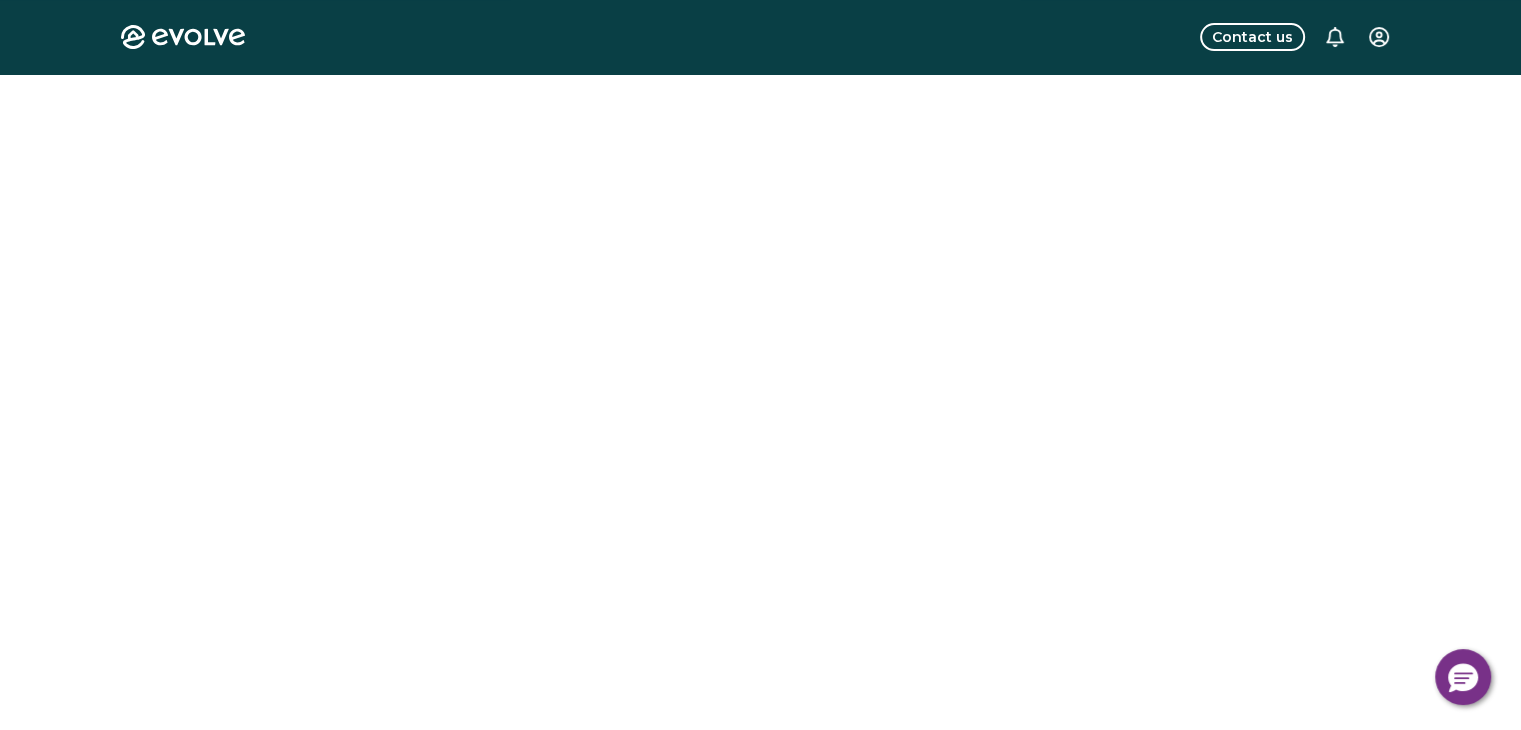 scroll, scrollTop: 0, scrollLeft: 0, axis: both 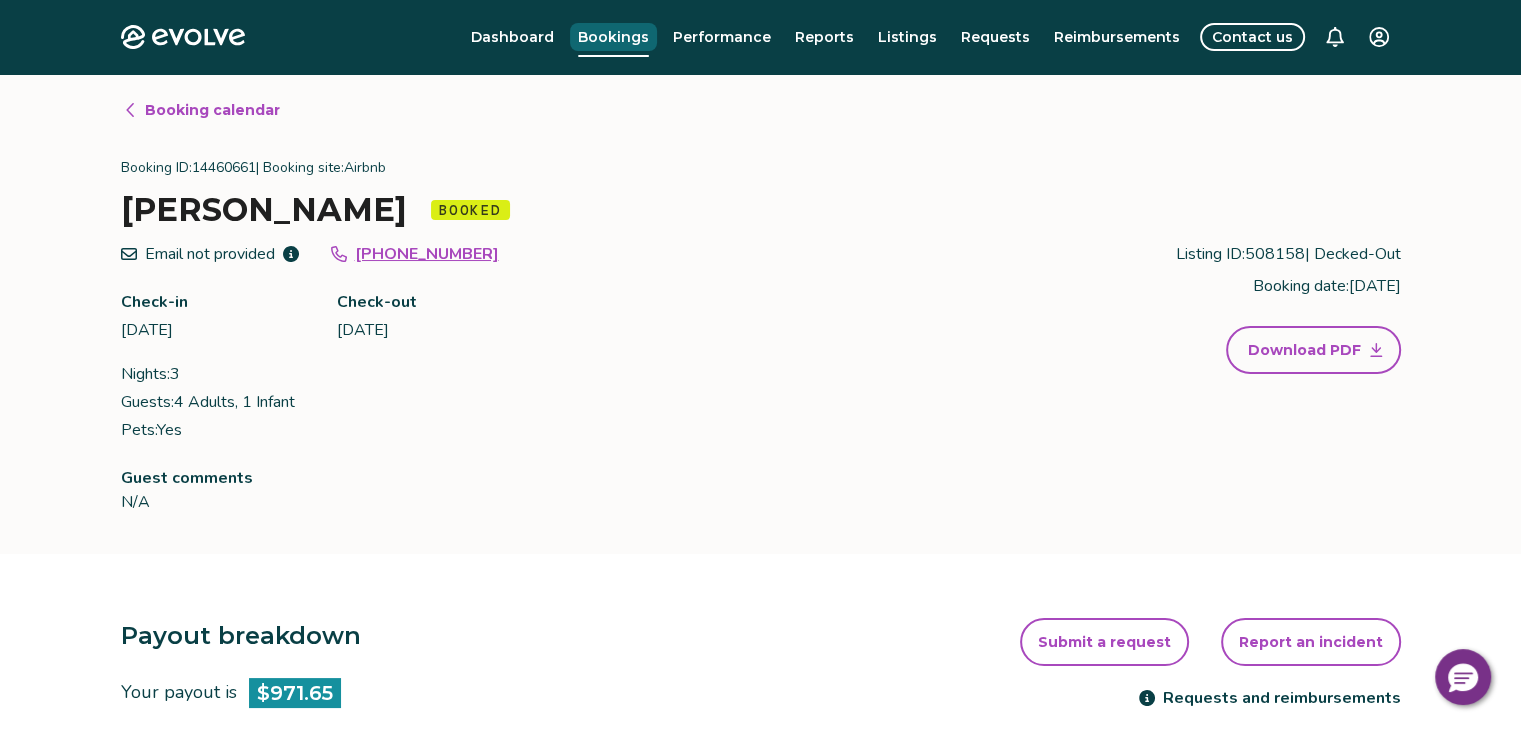 click on "Bookings" at bounding box center [613, 37] 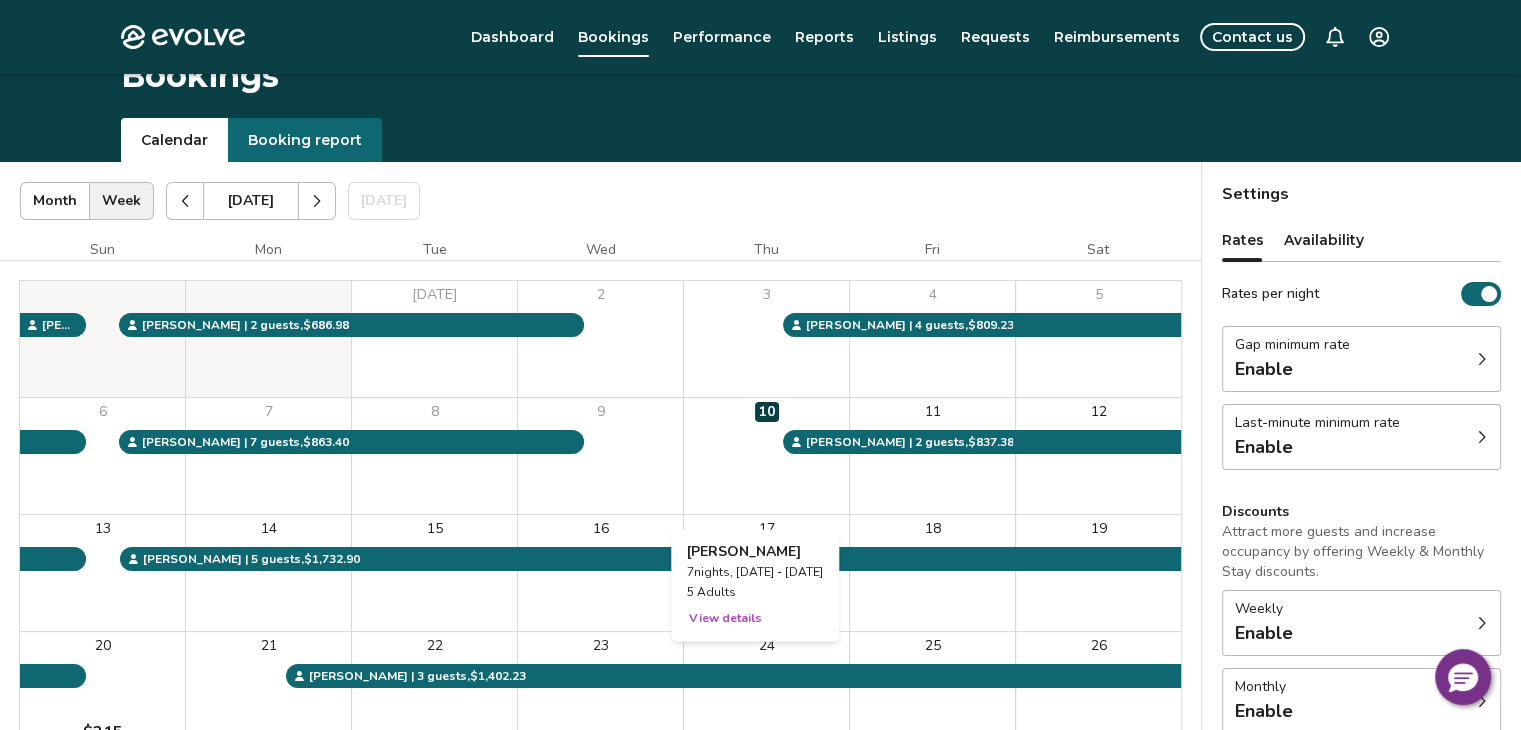 scroll, scrollTop: 0, scrollLeft: 0, axis: both 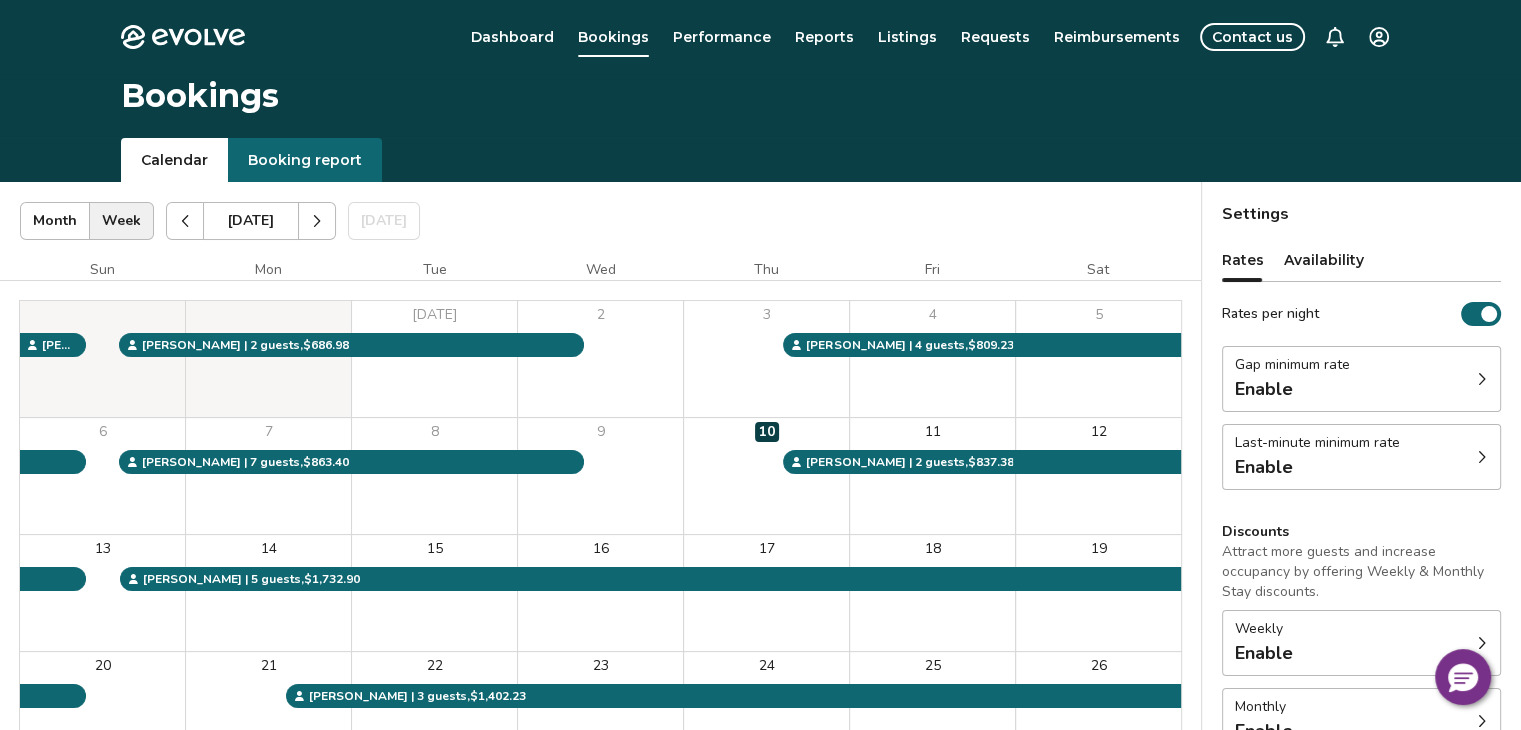 click at bounding box center (317, 221) 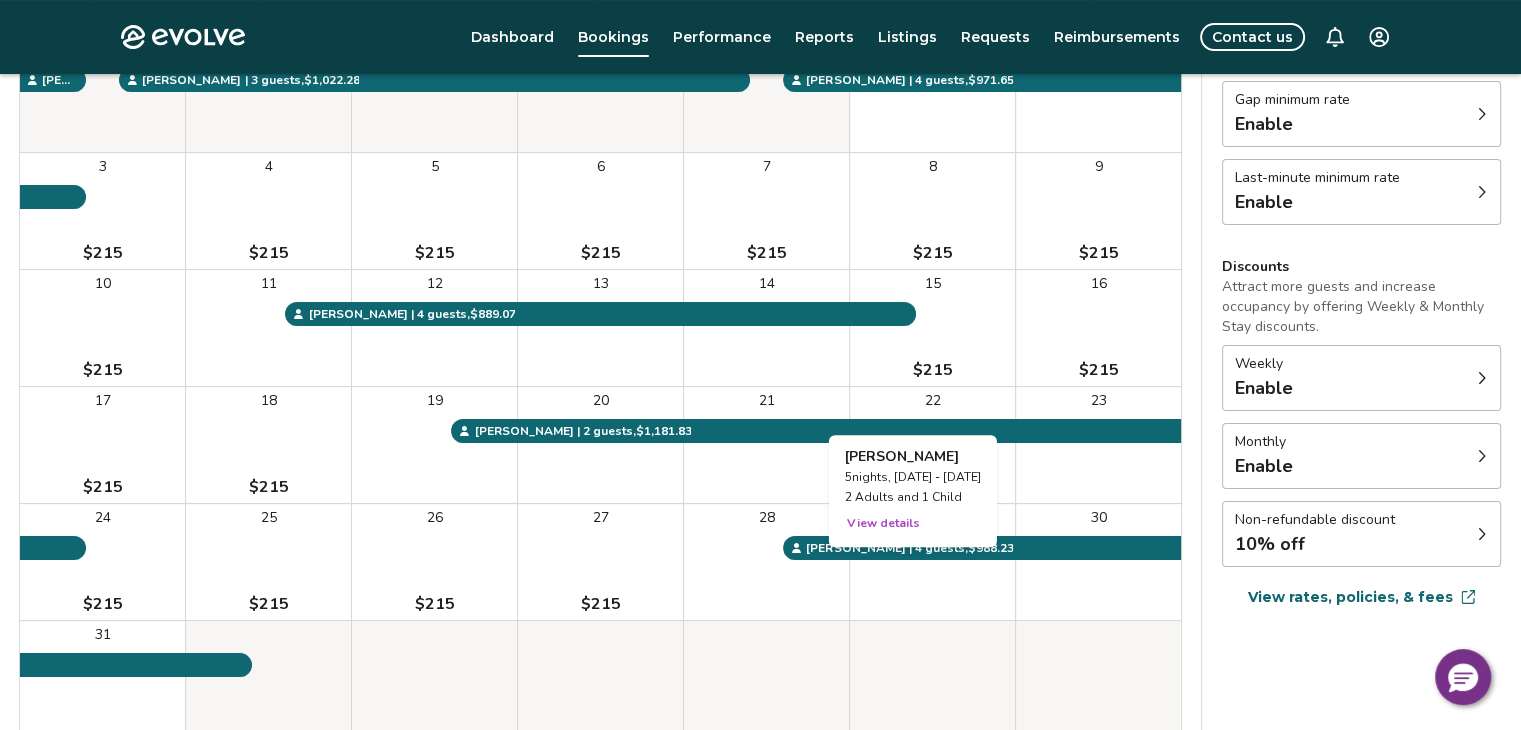 scroll, scrollTop: 300, scrollLeft: 0, axis: vertical 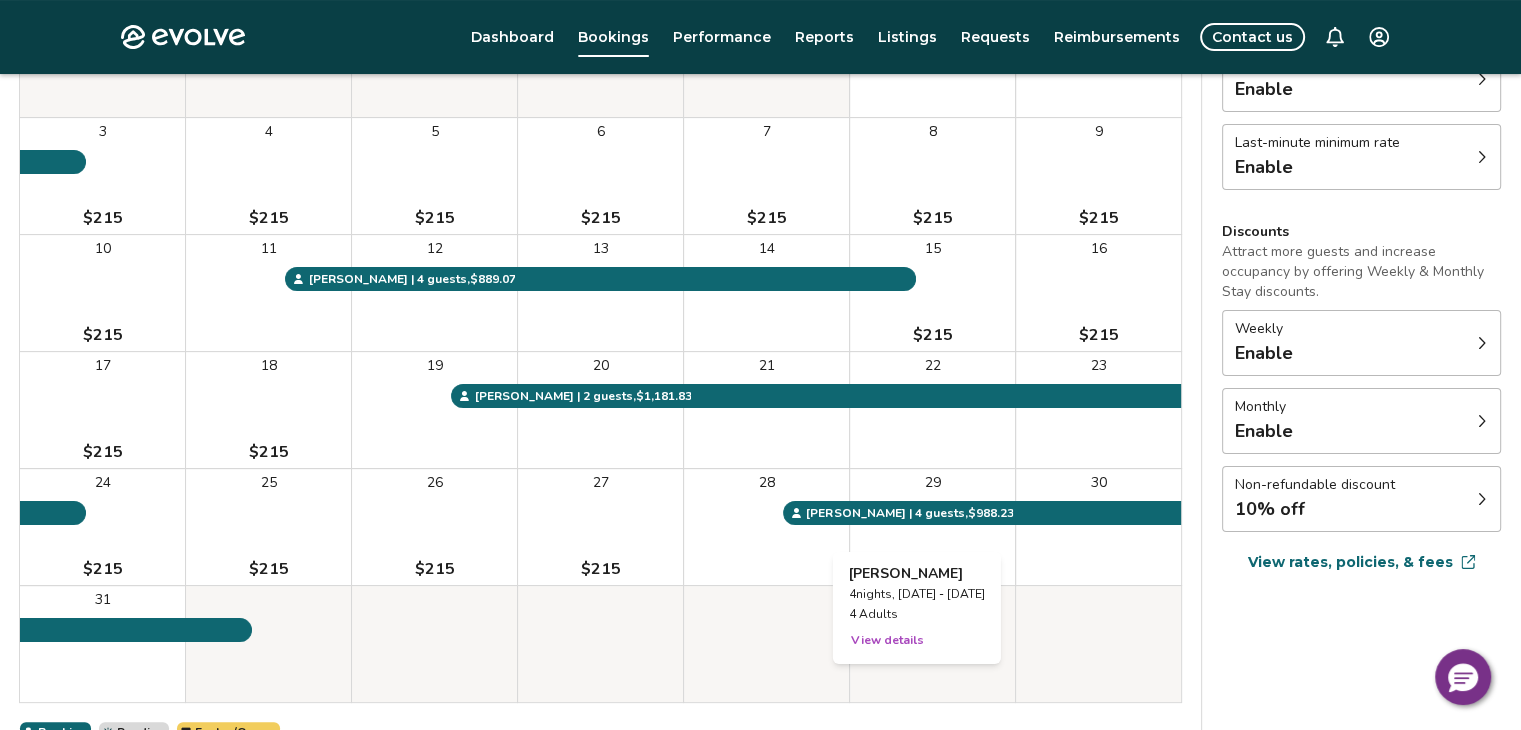 click on "View details" at bounding box center [887, 640] 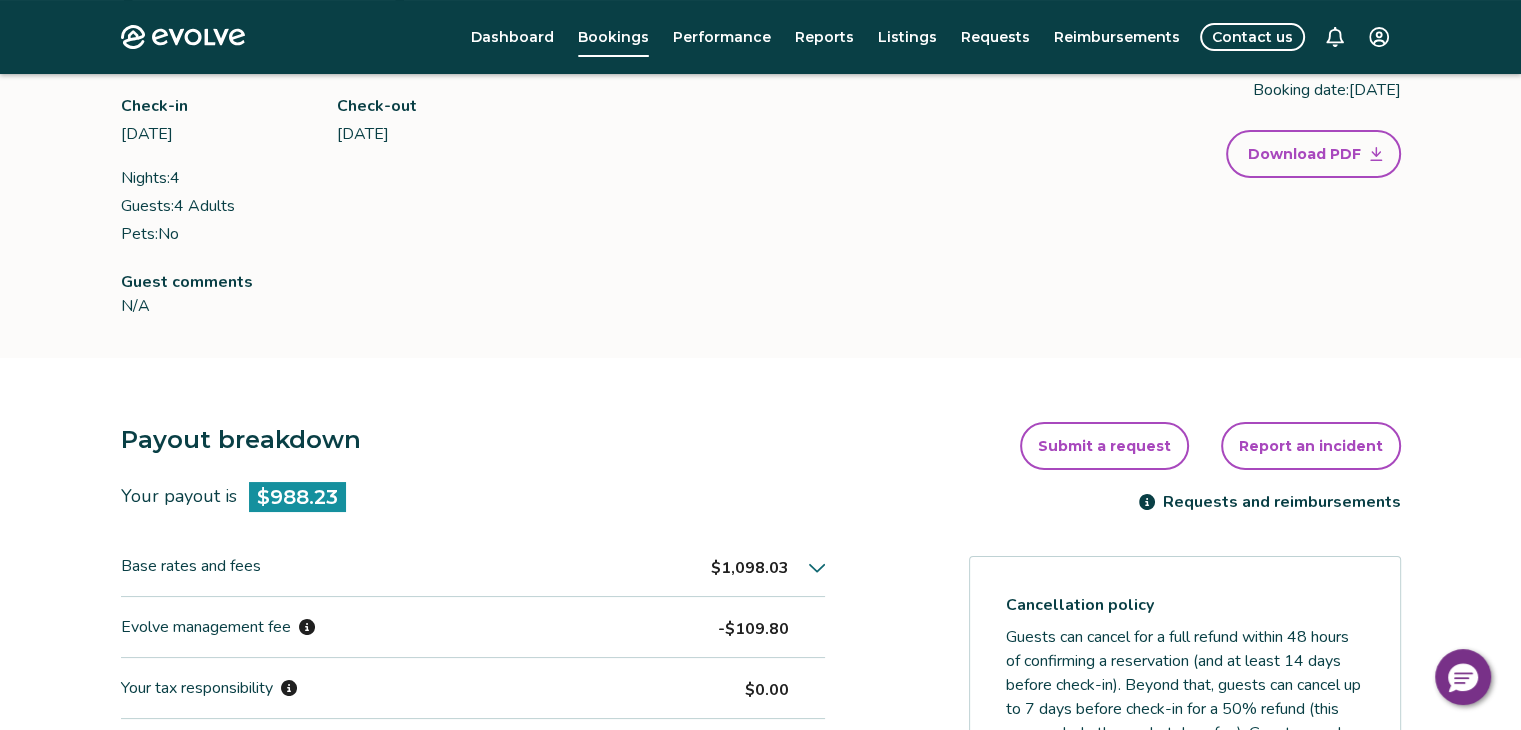 scroll, scrollTop: 0, scrollLeft: 0, axis: both 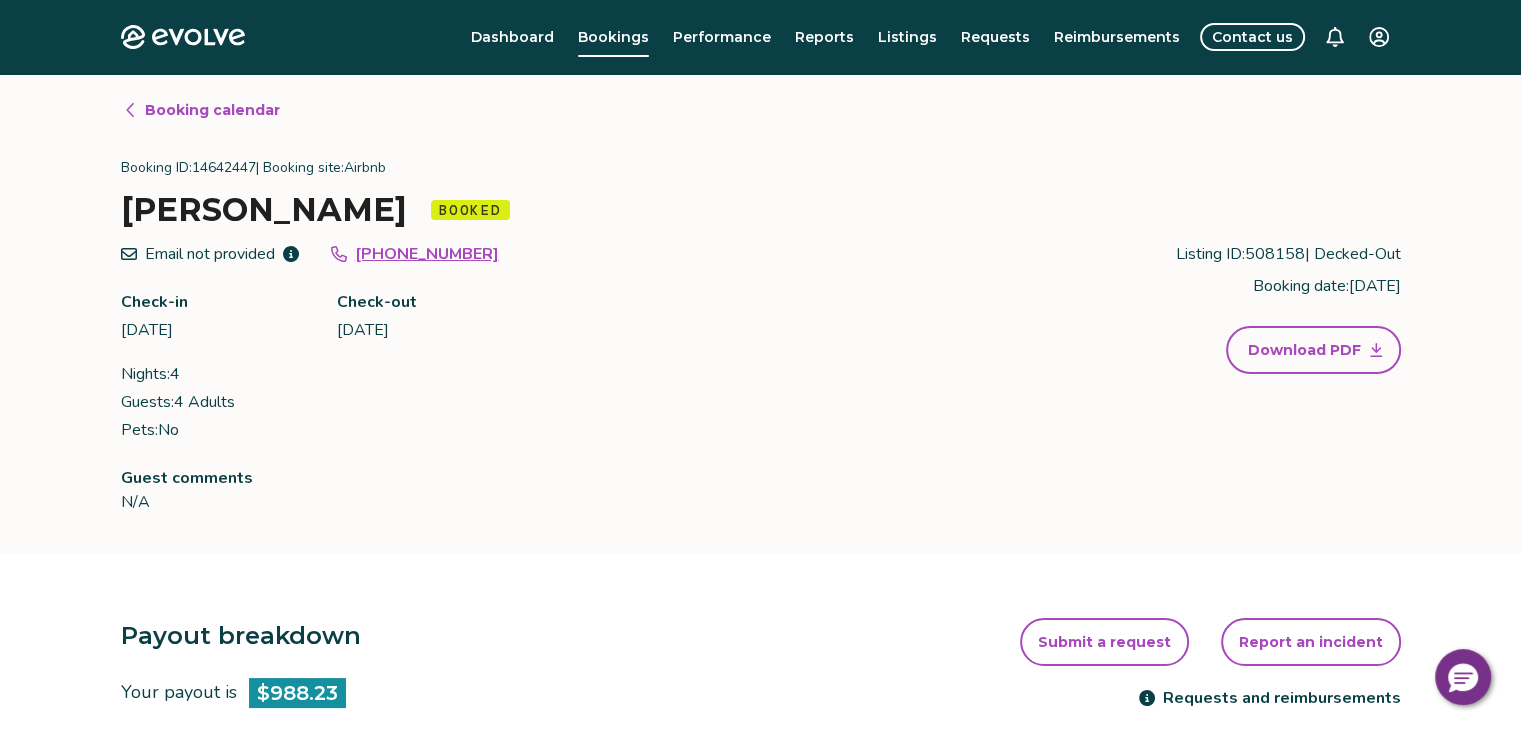 click on "Booking calendar" at bounding box center (212, 110) 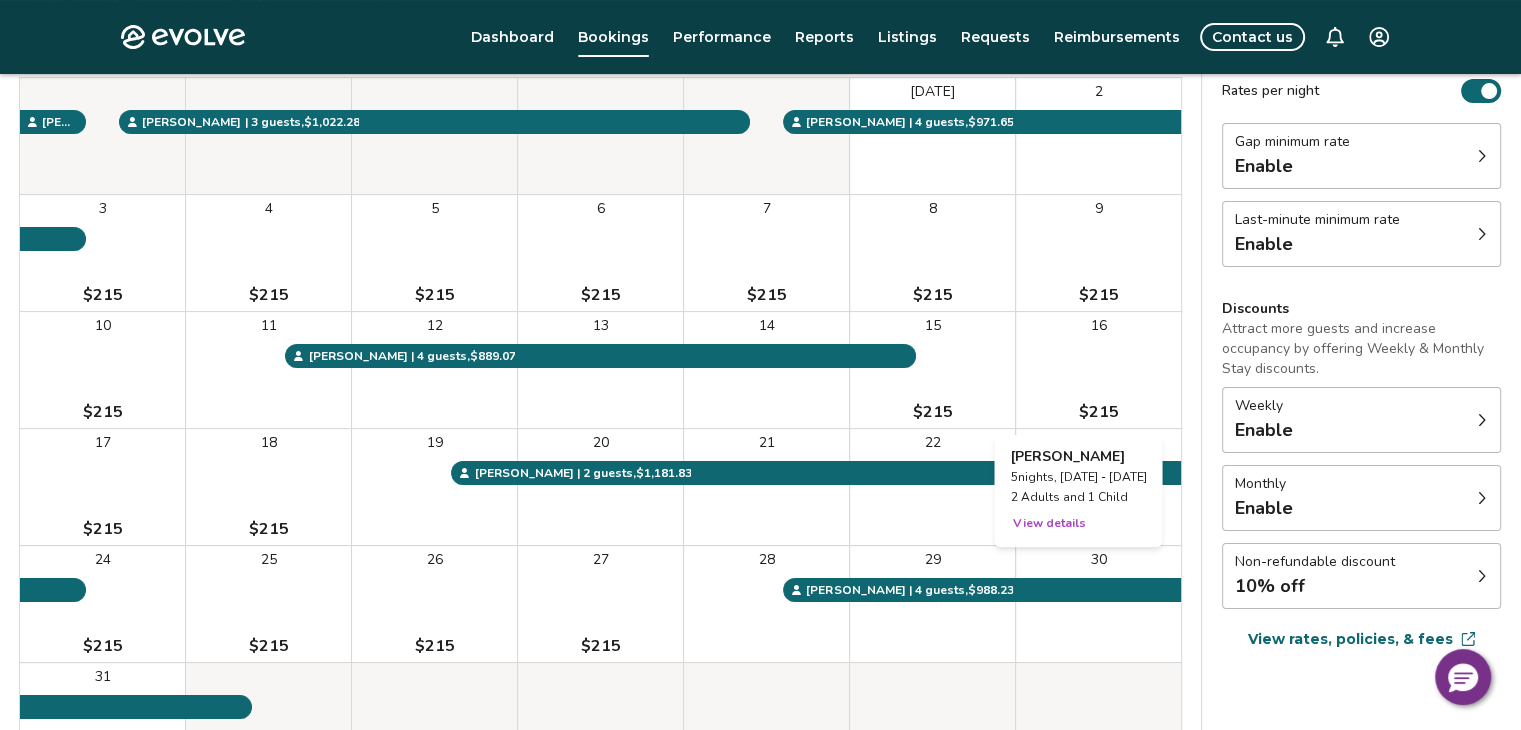 scroll, scrollTop: 300, scrollLeft: 0, axis: vertical 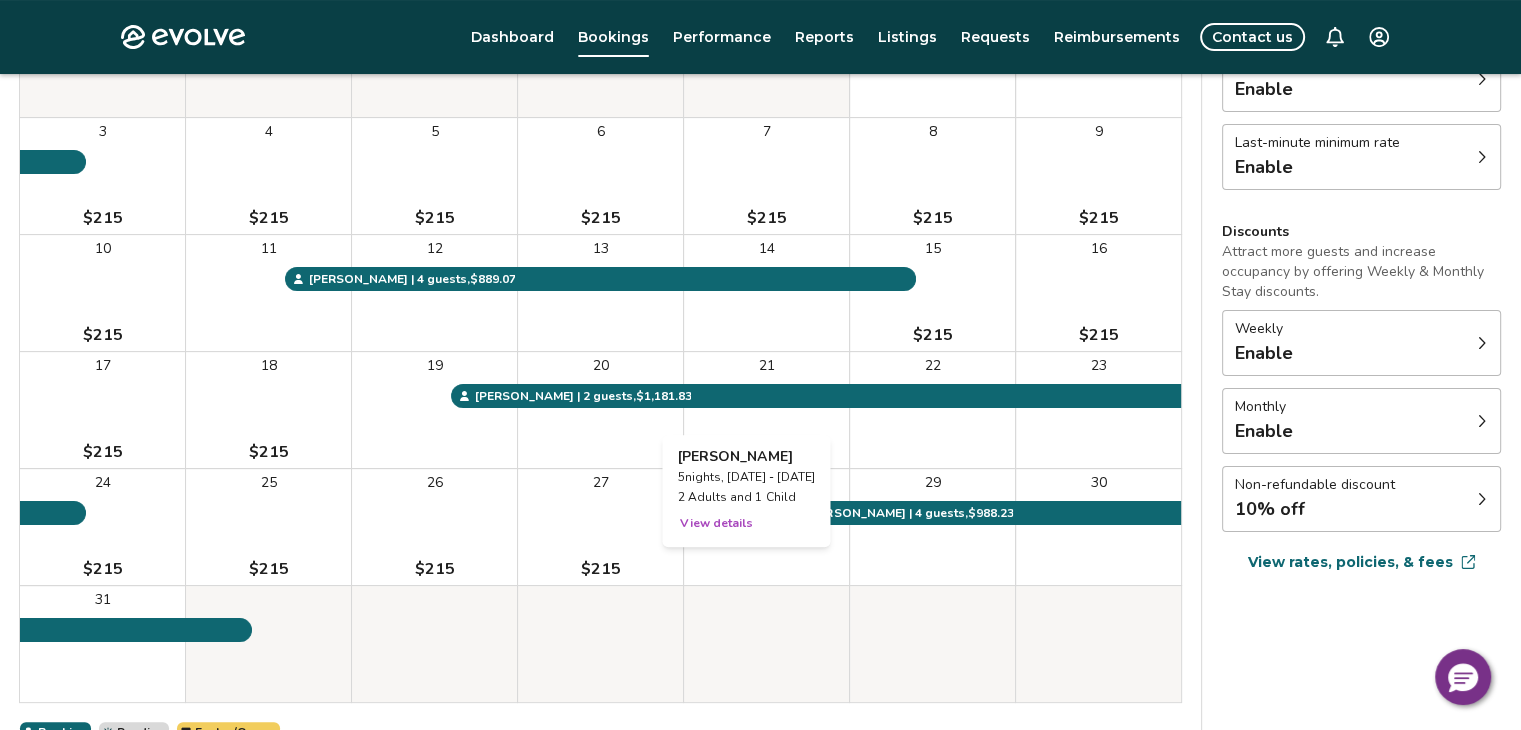 click on "View details" at bounding box center [716, 523] 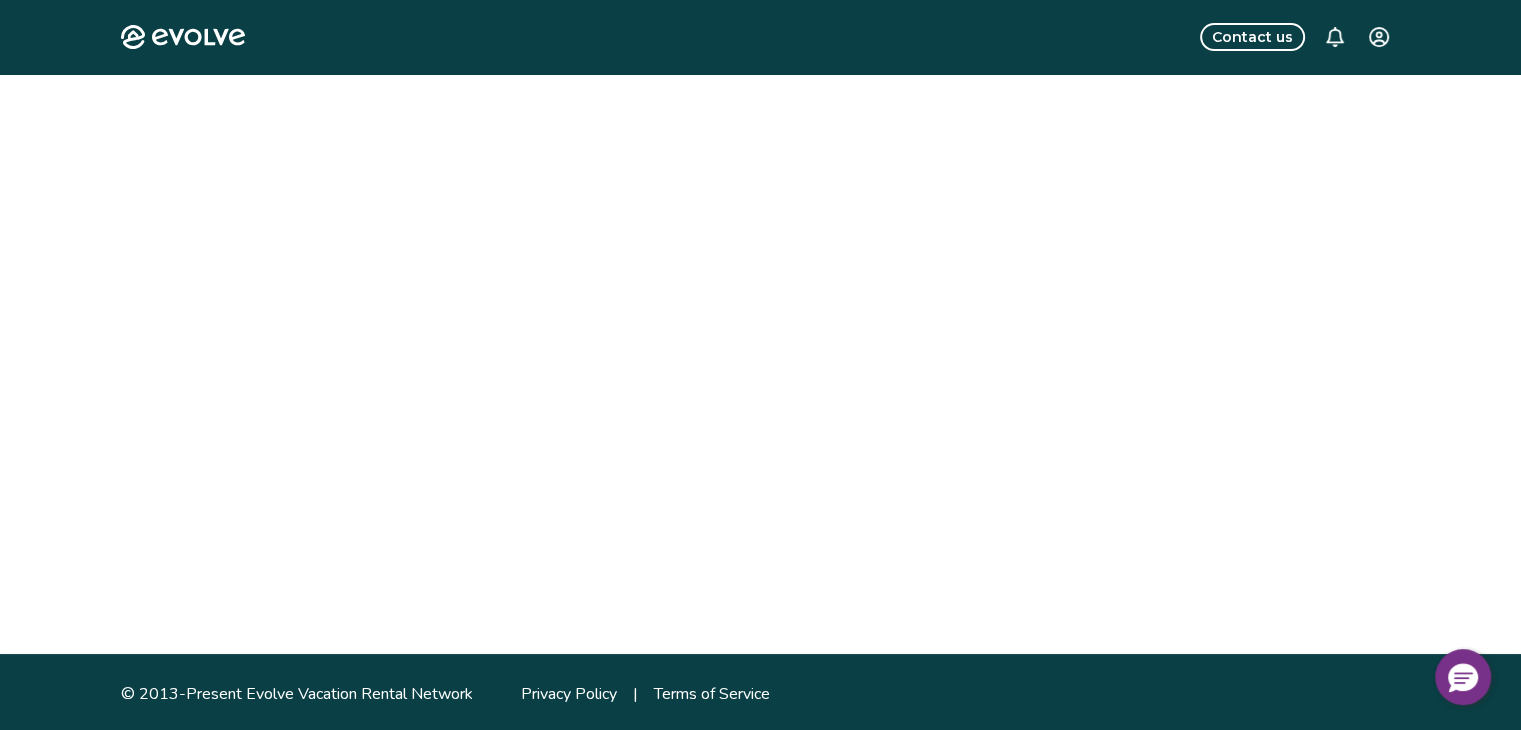 scroll, scrollTop: 0, scrollLeft: 0, axis: both 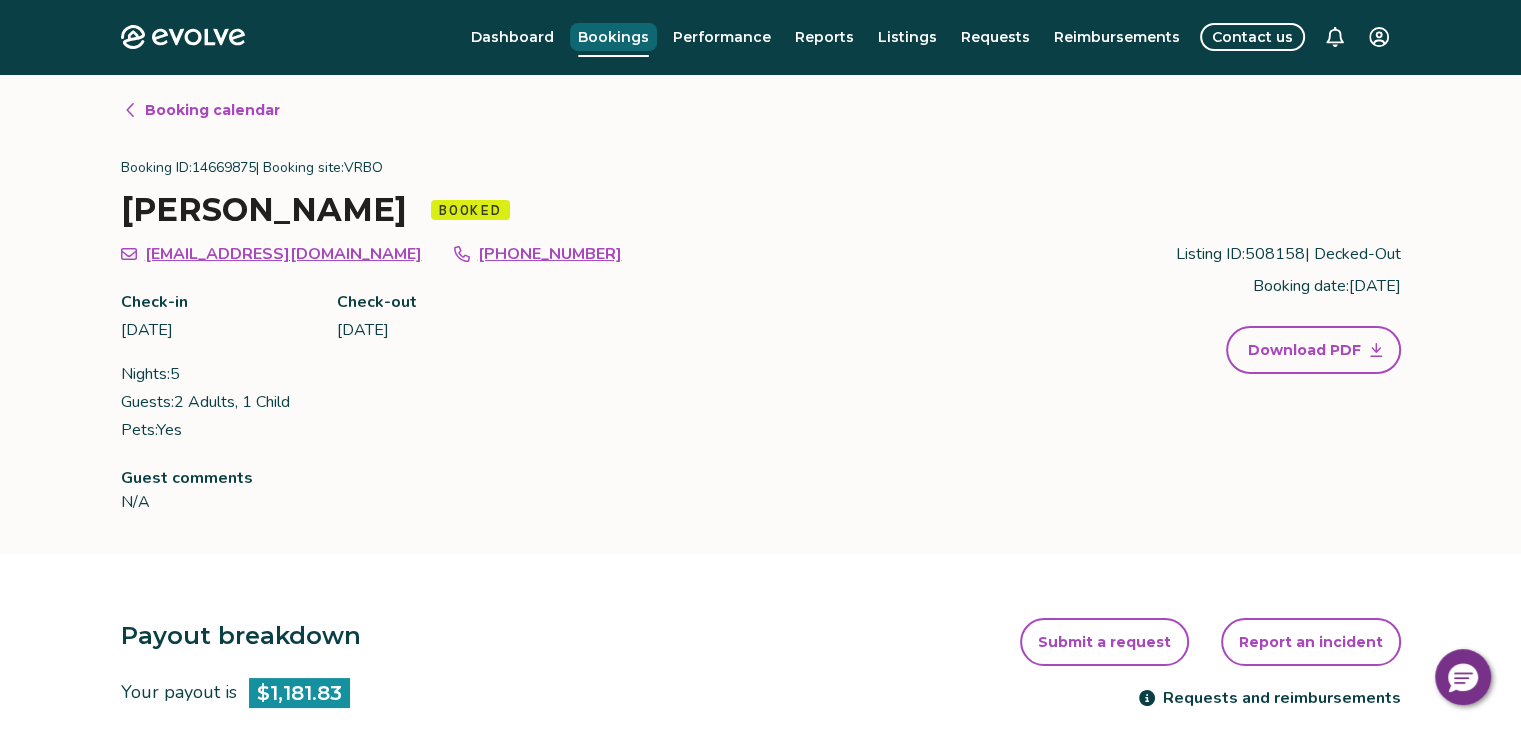 drag, startPoint x: 644, startPoint y: 37, endPoint x: 644, endPoint y: 49, distance: 12 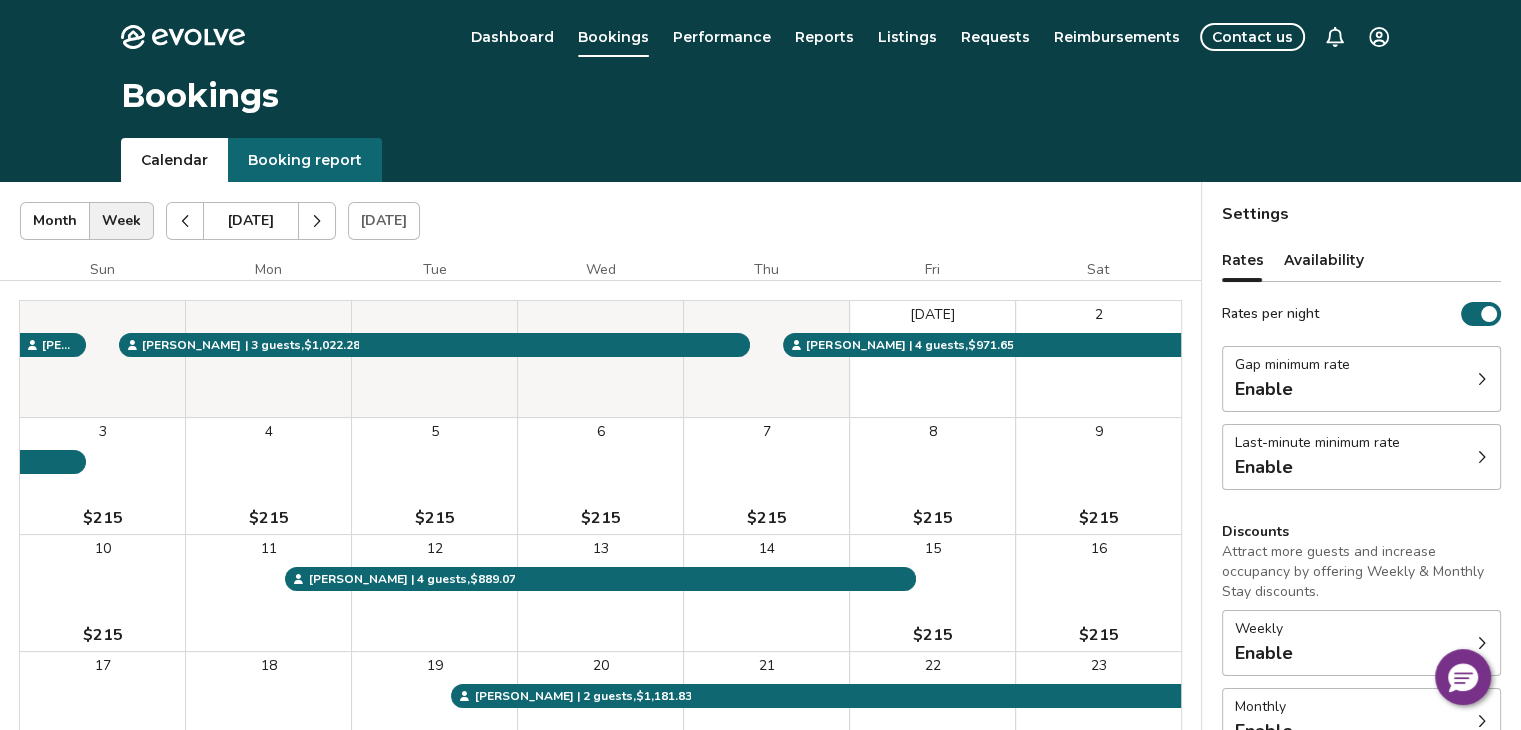click at bounding box center [185, 221] 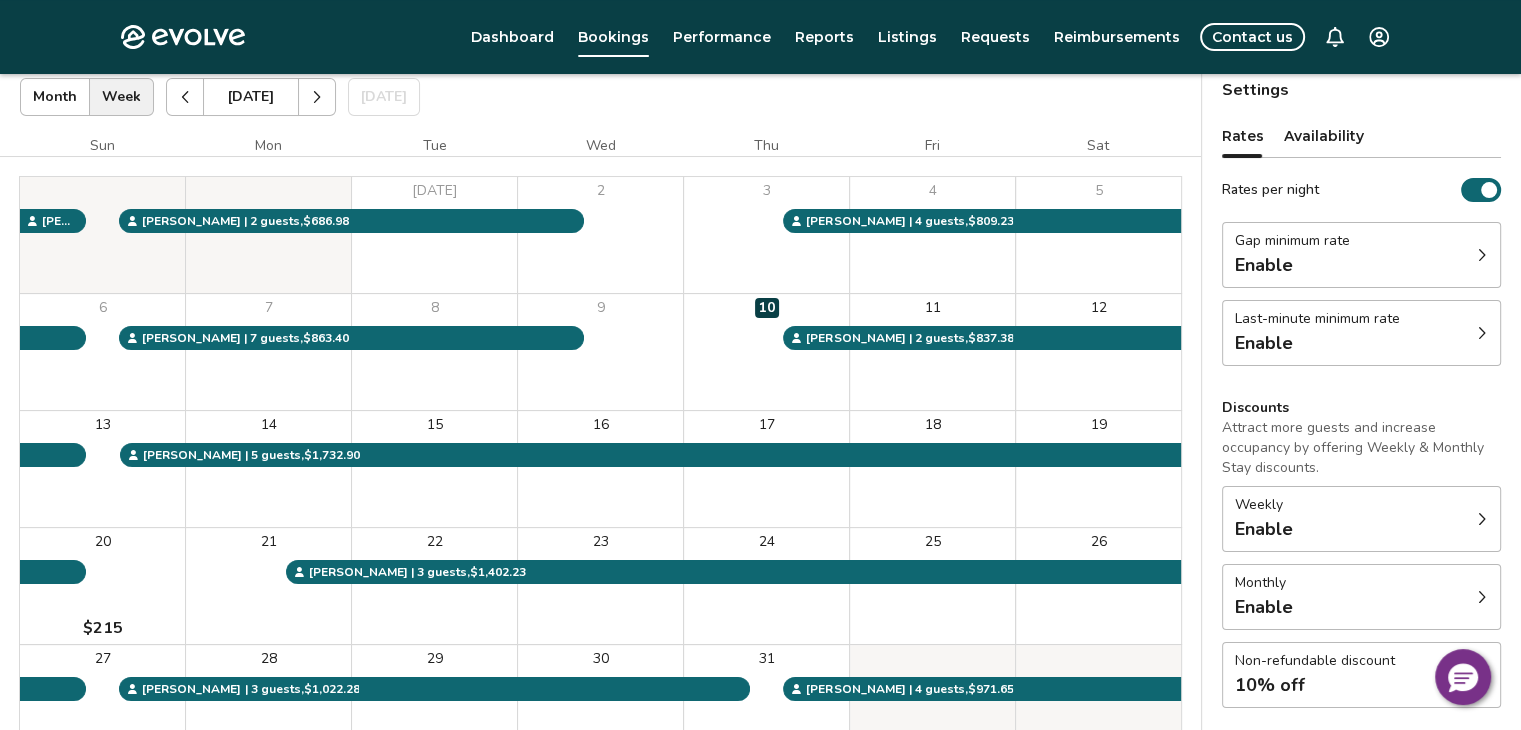scroll, scrollTop: 0, scrollLeft: 0, axis: both 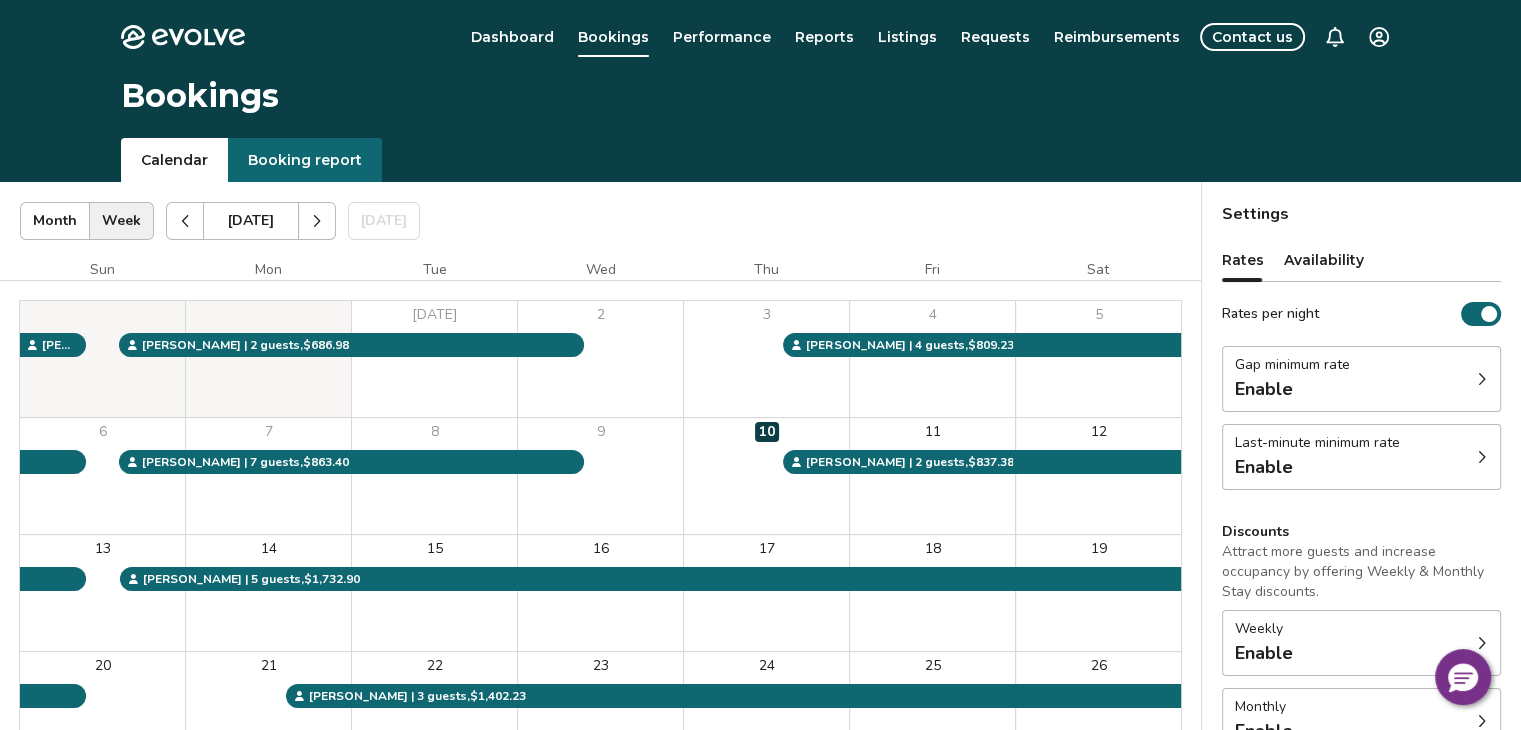 click at bounding box center [317, 221] 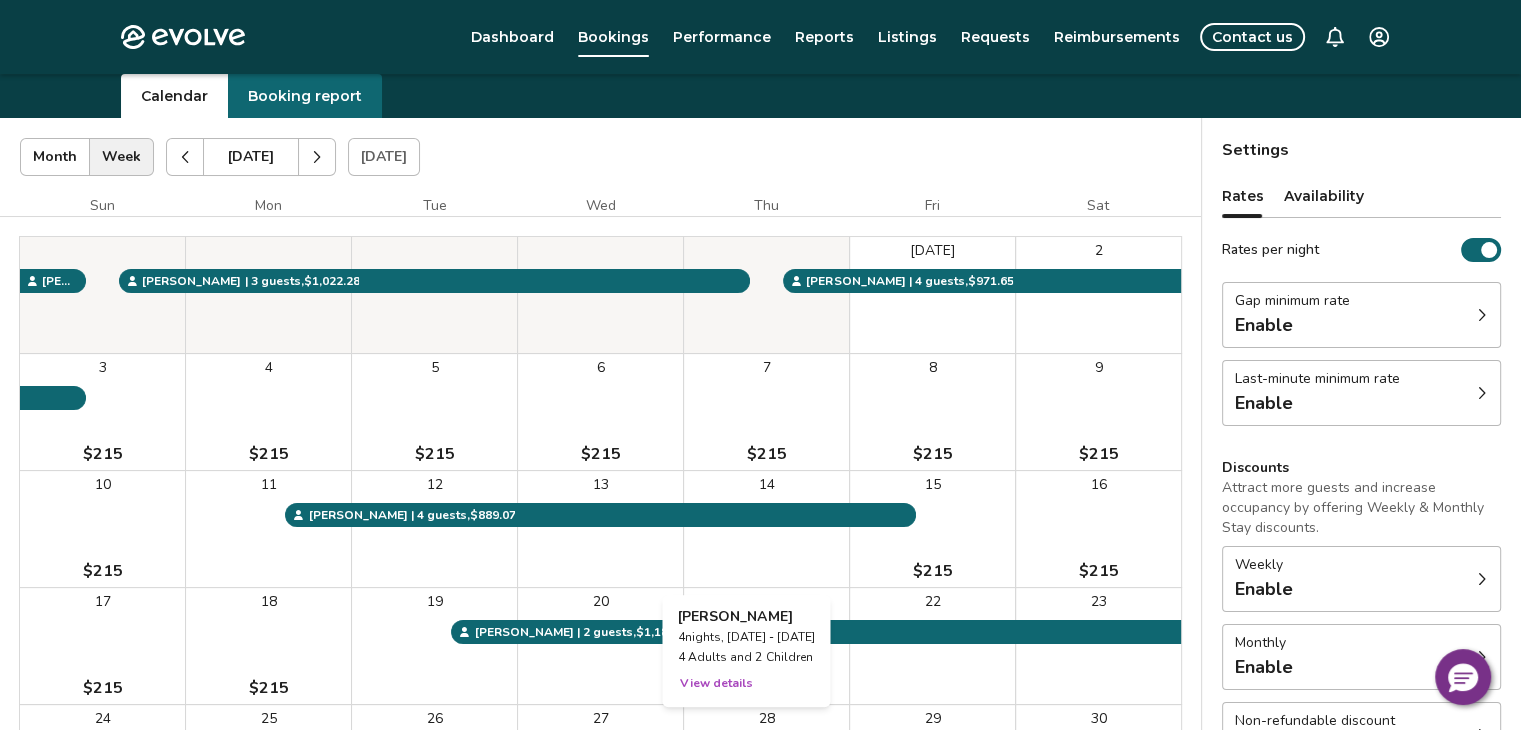 scroll, scrollTop: 100, scrollLeft: 0, axis: vertical 